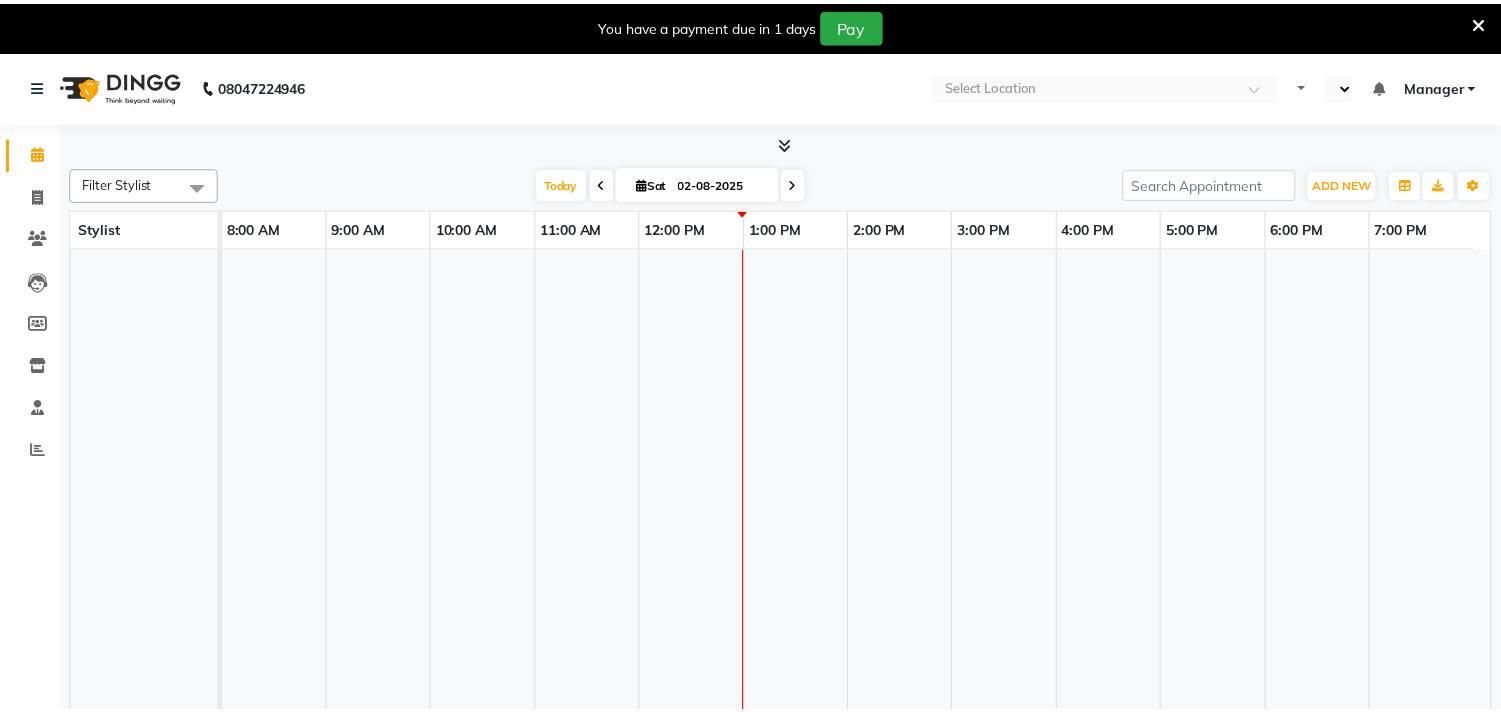 scroll, scrollTop: 0, scrollLeft: 0, axis: both 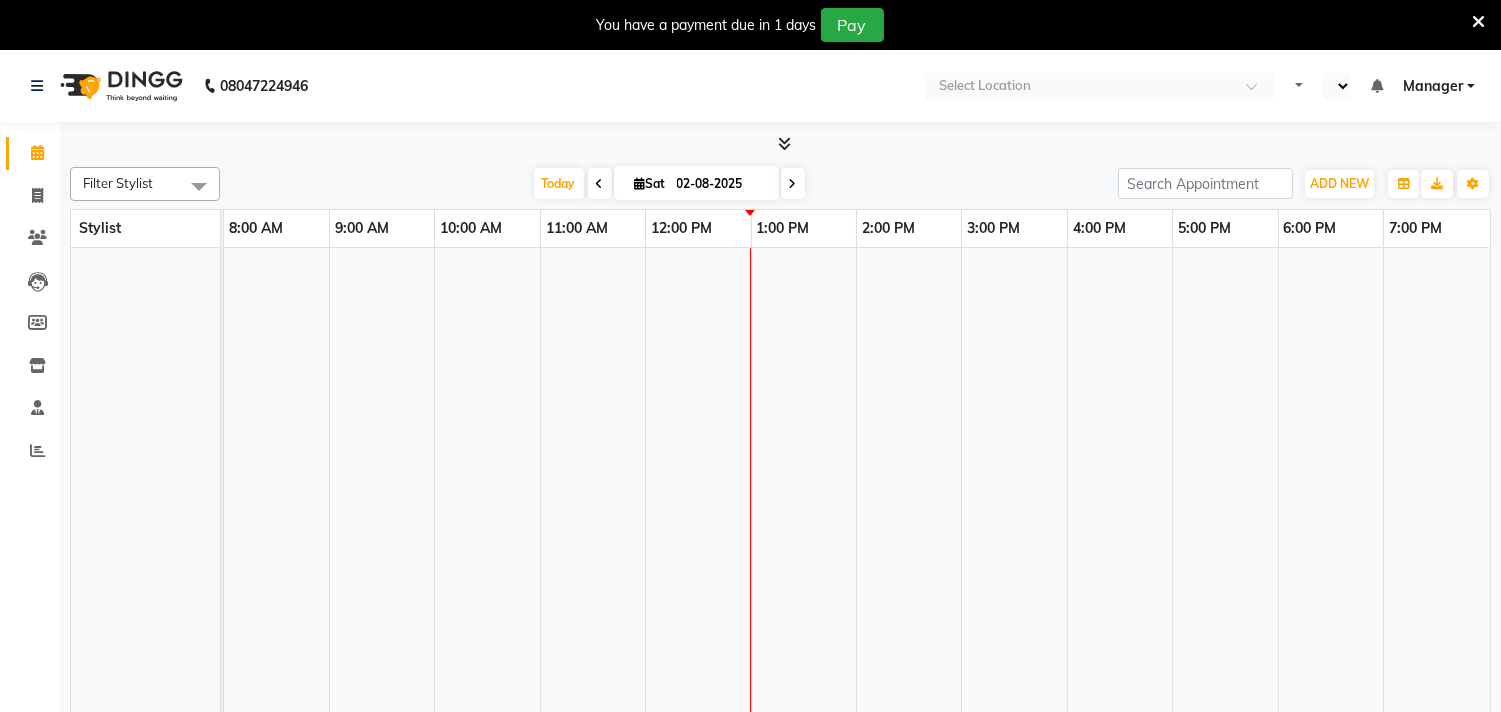 select on "en" 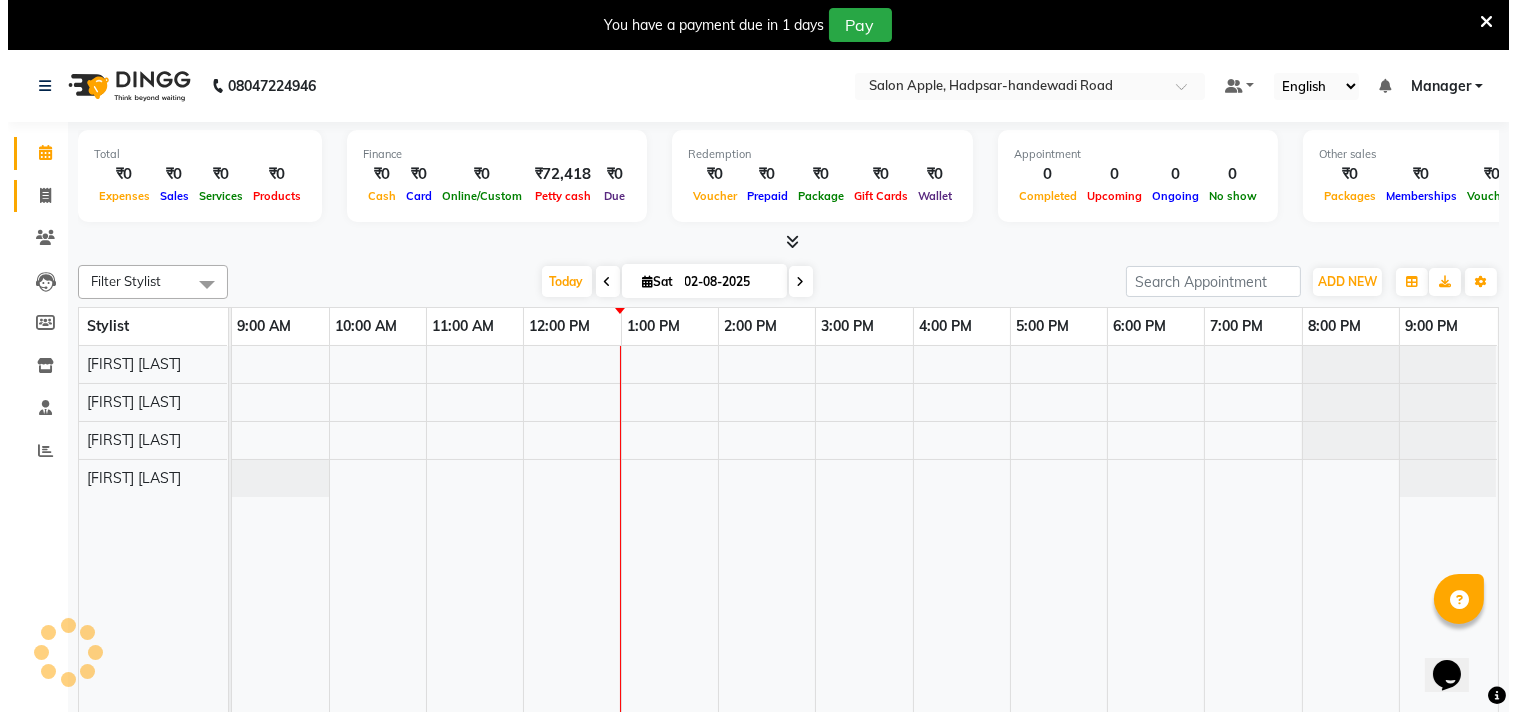 scroll, scrollTop: 0, scrollLeft: 0, axis: both 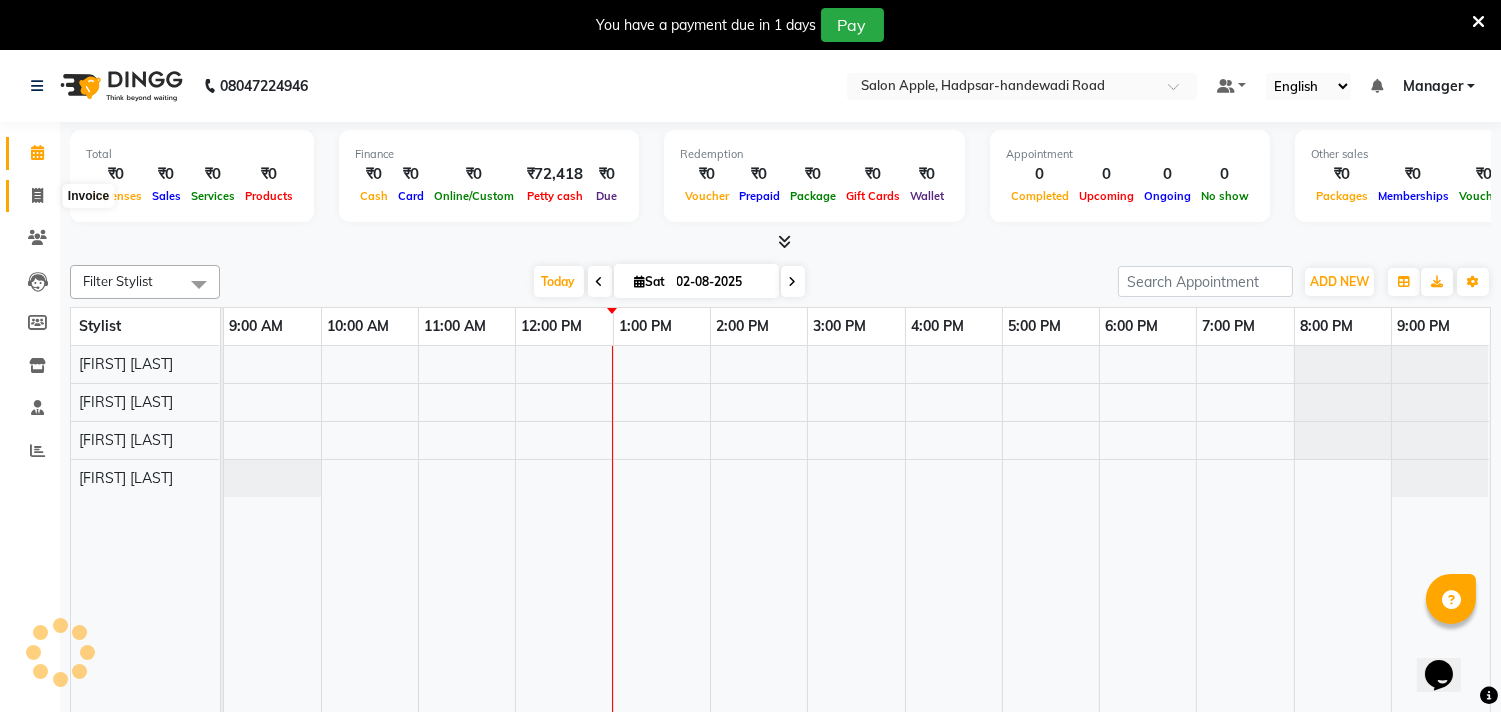 click 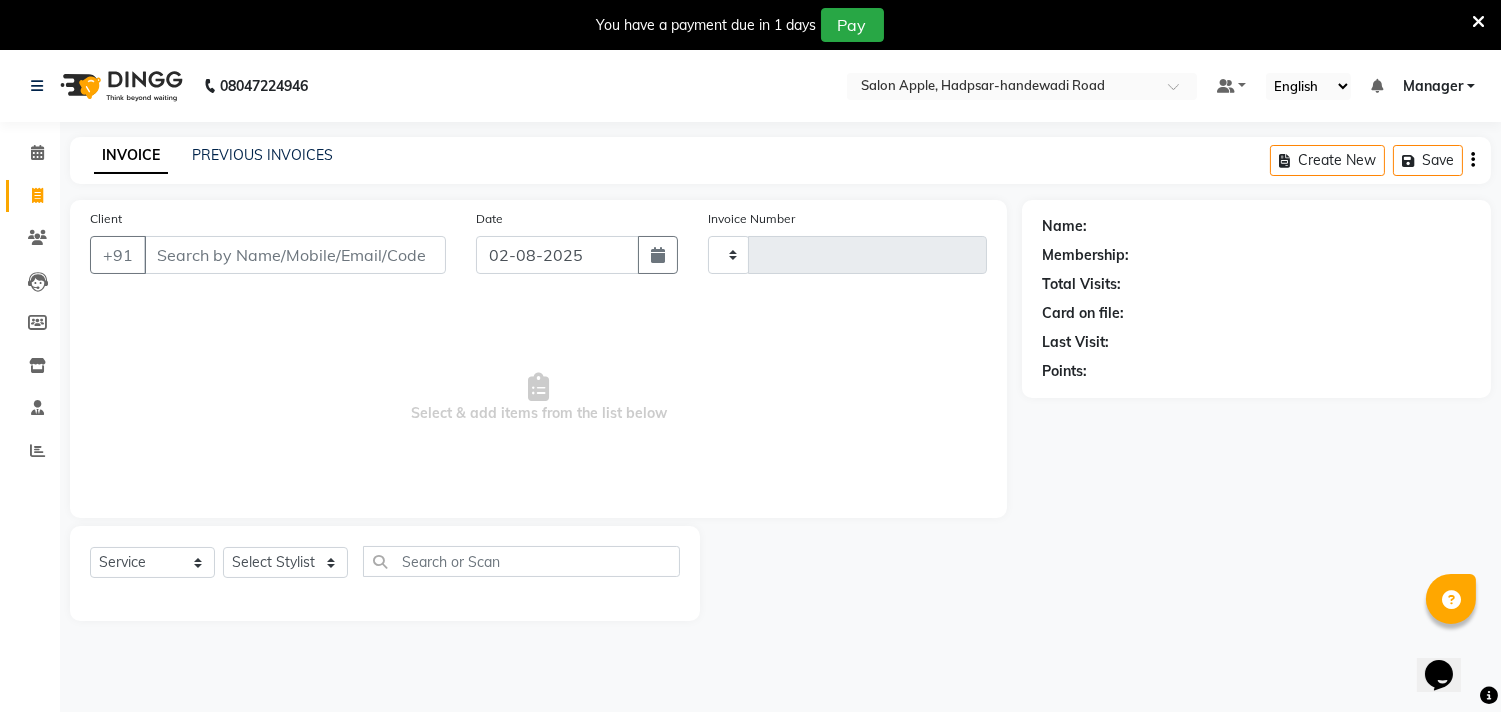 click on "Client" at bounding box center (295, 255) 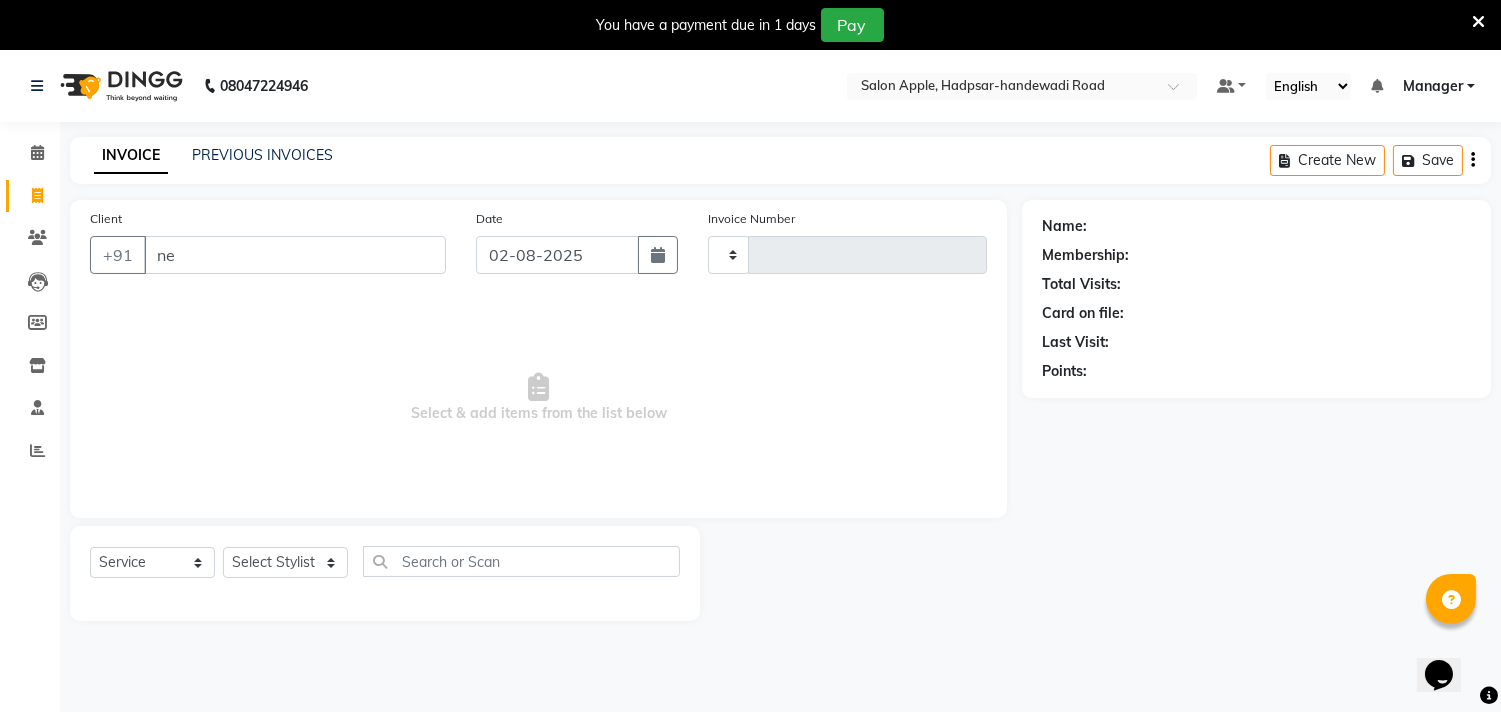type on "n" 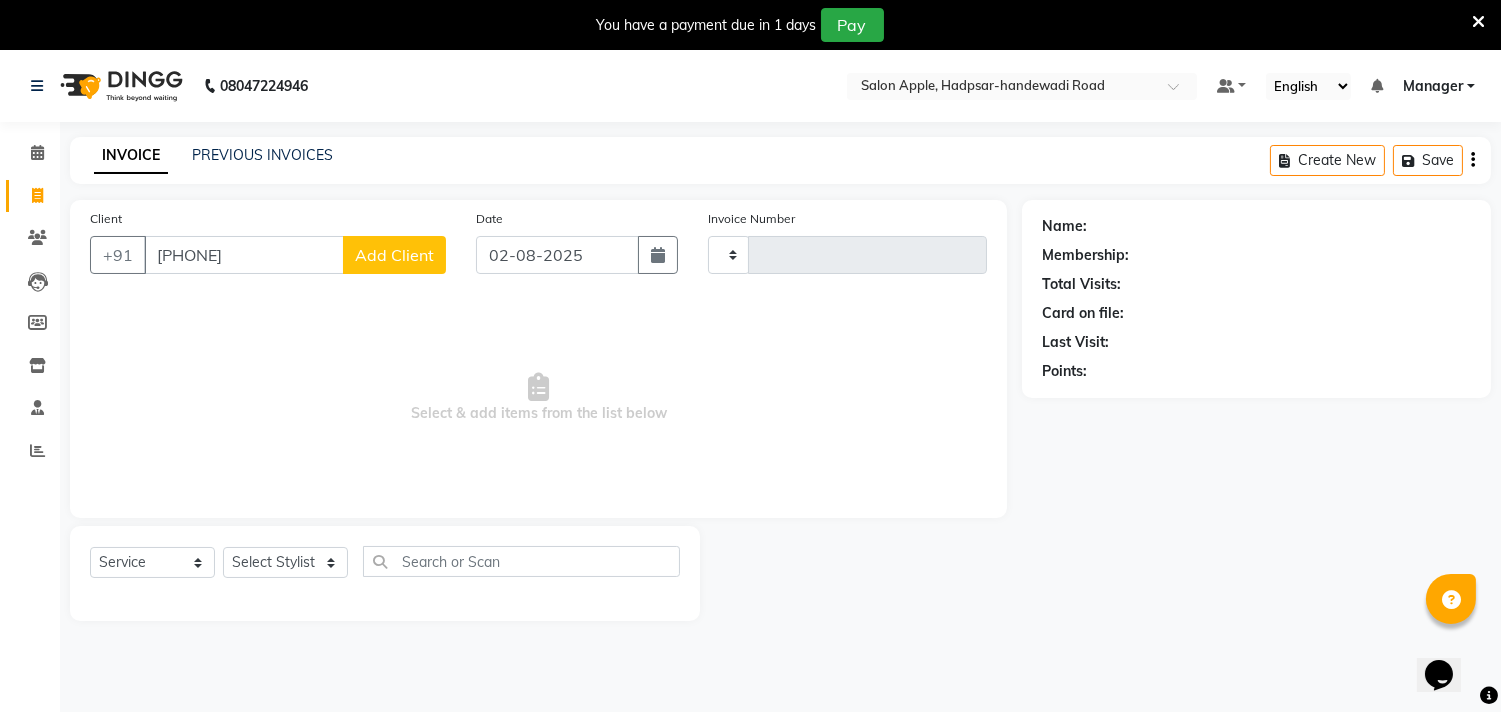 type on "[PHONE]" 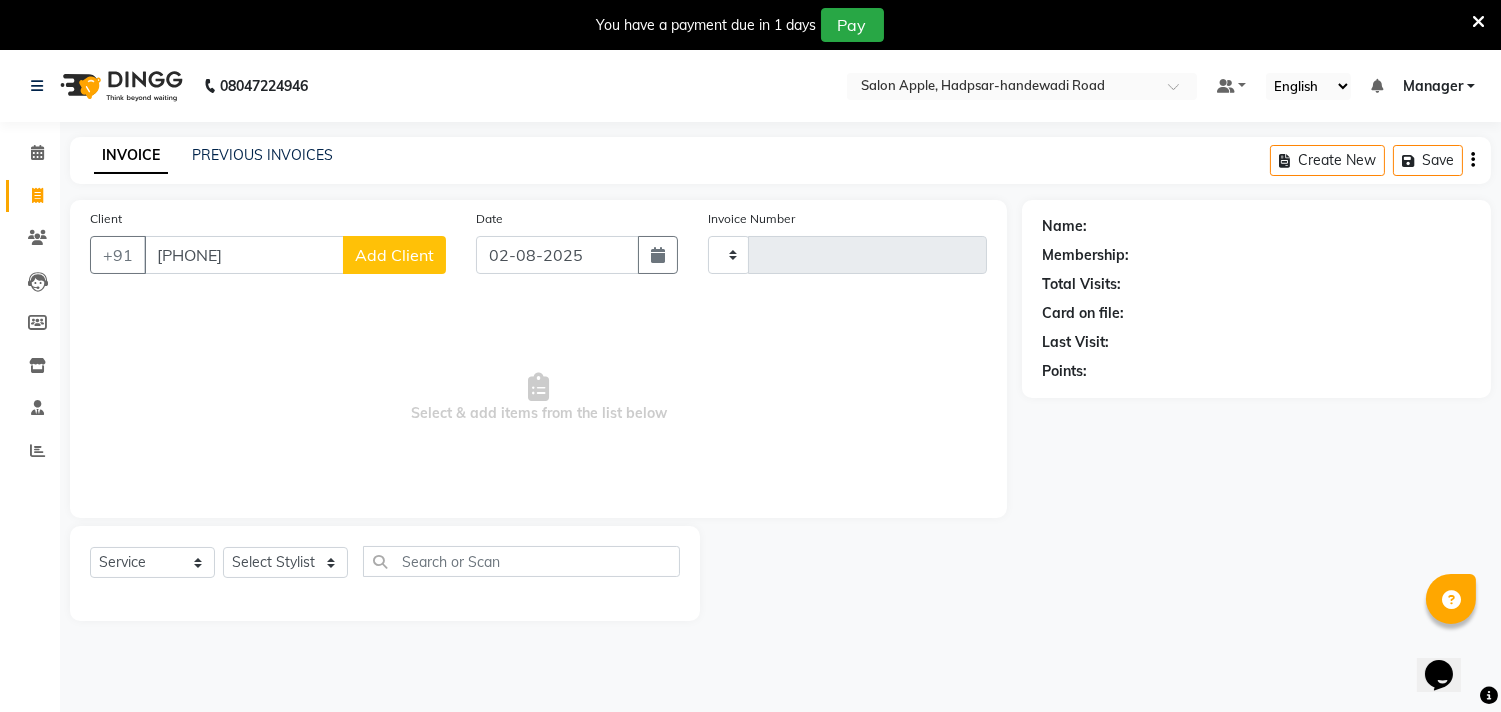 click on "Add Client" 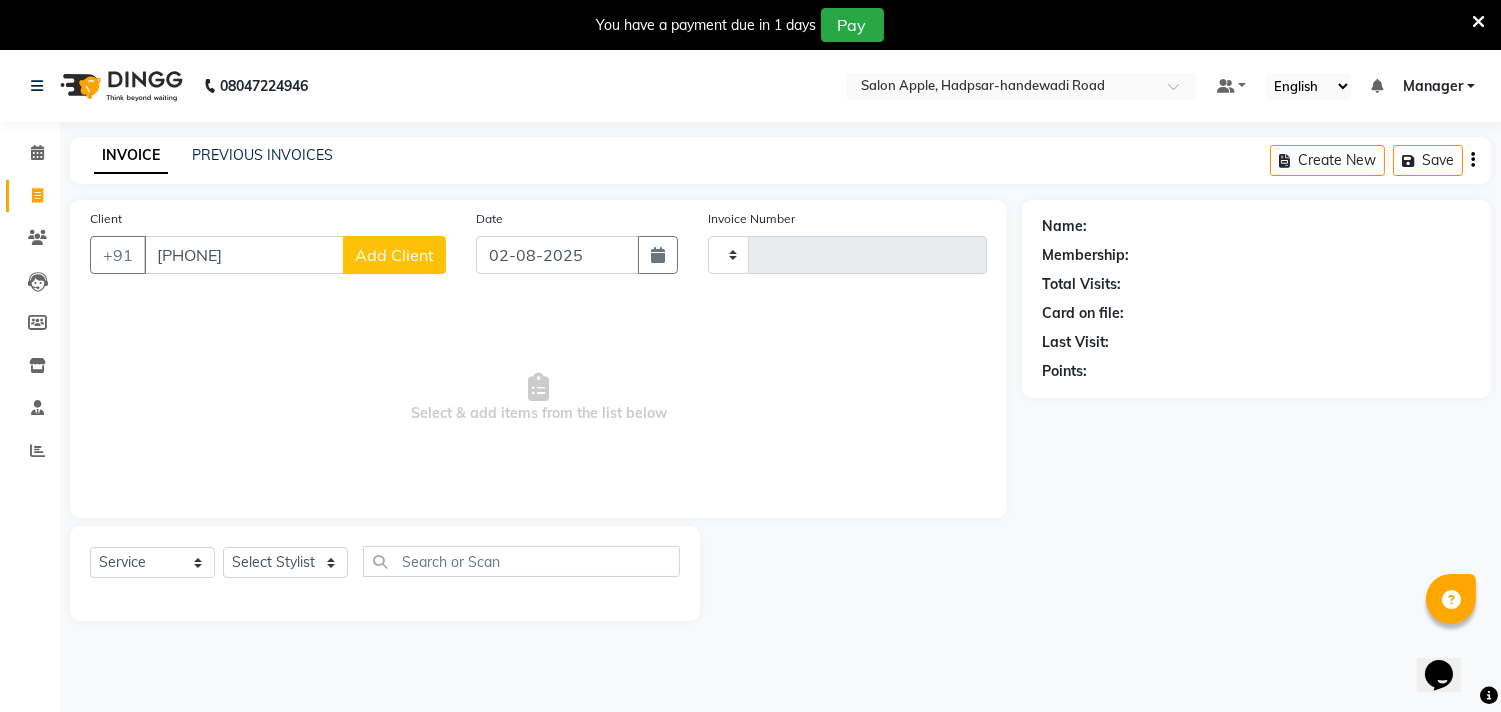 select on "22" 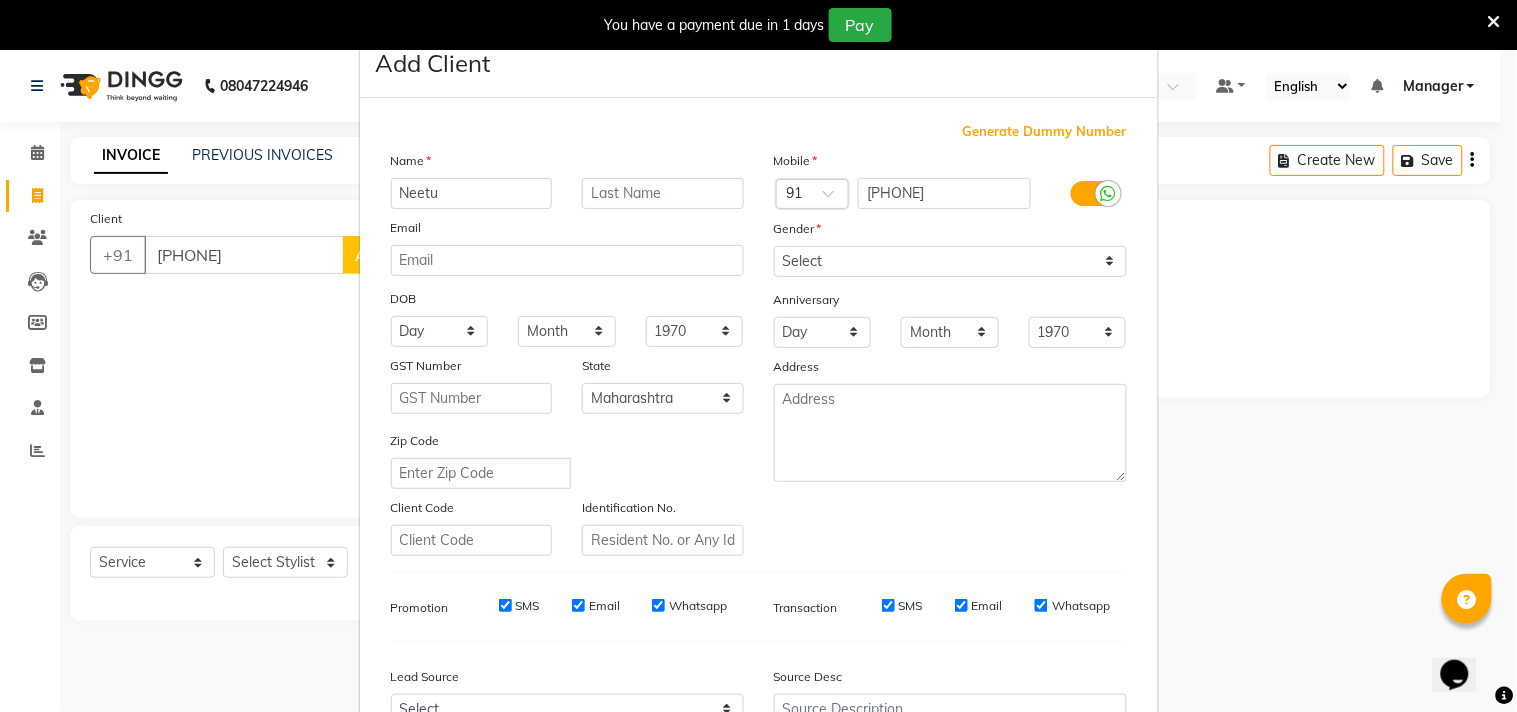 type on "Neetu" 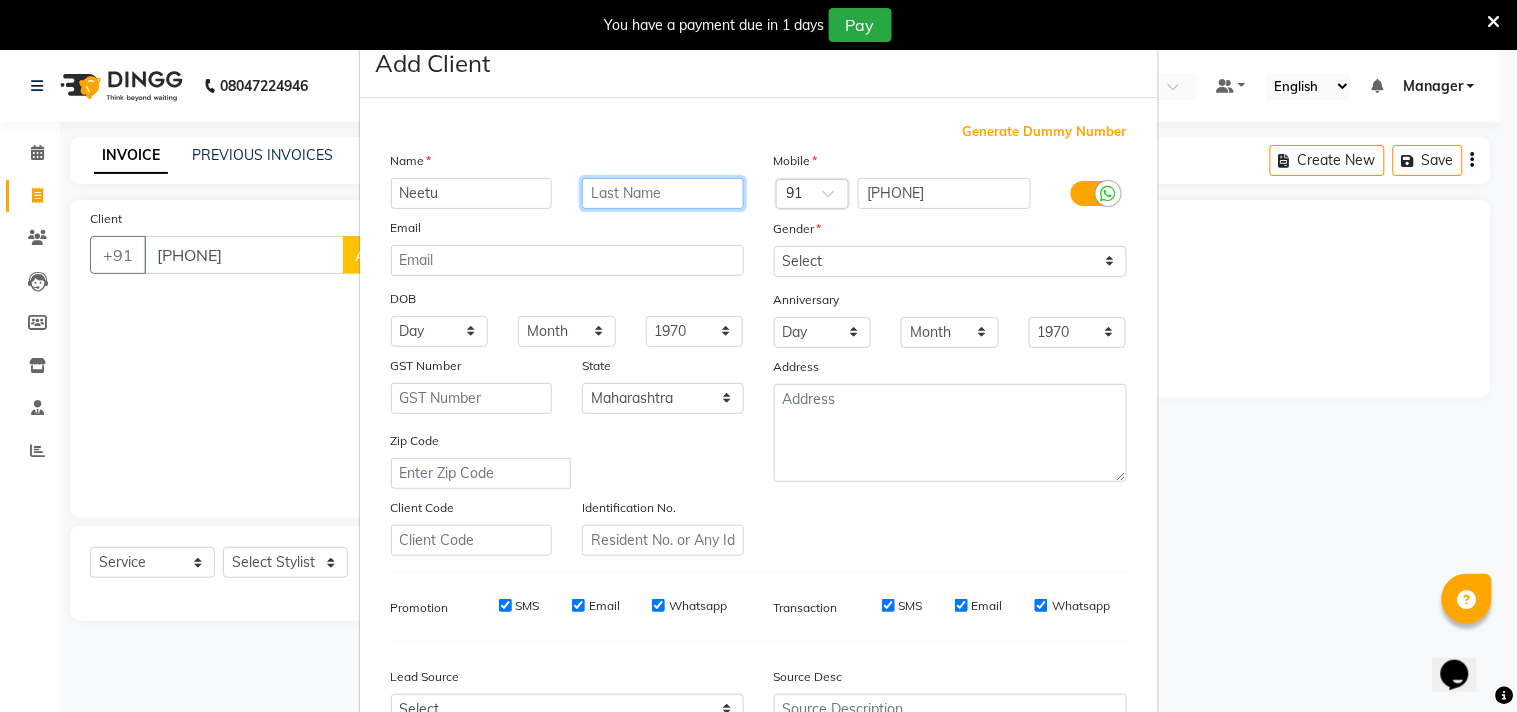 click at bounding box center (663, 193) 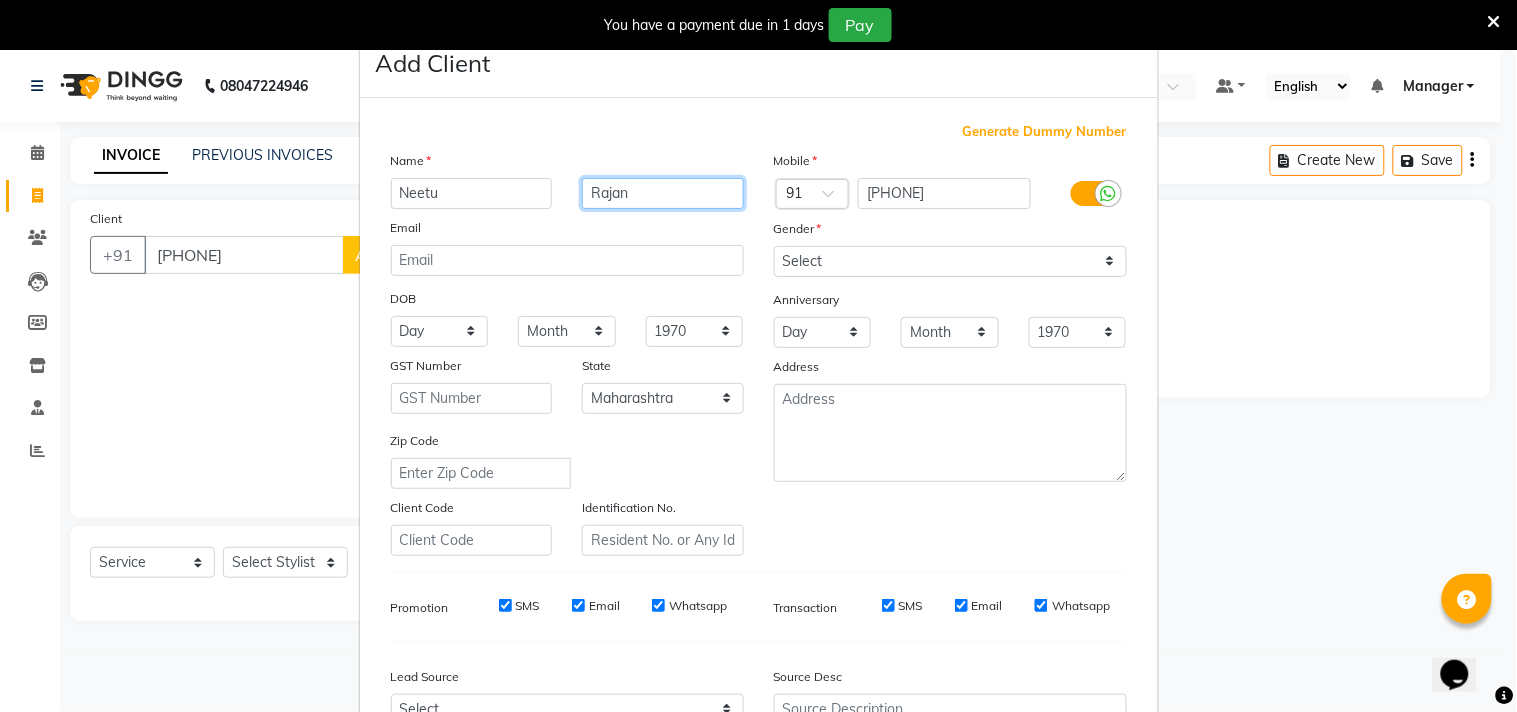 type on "Rajan" 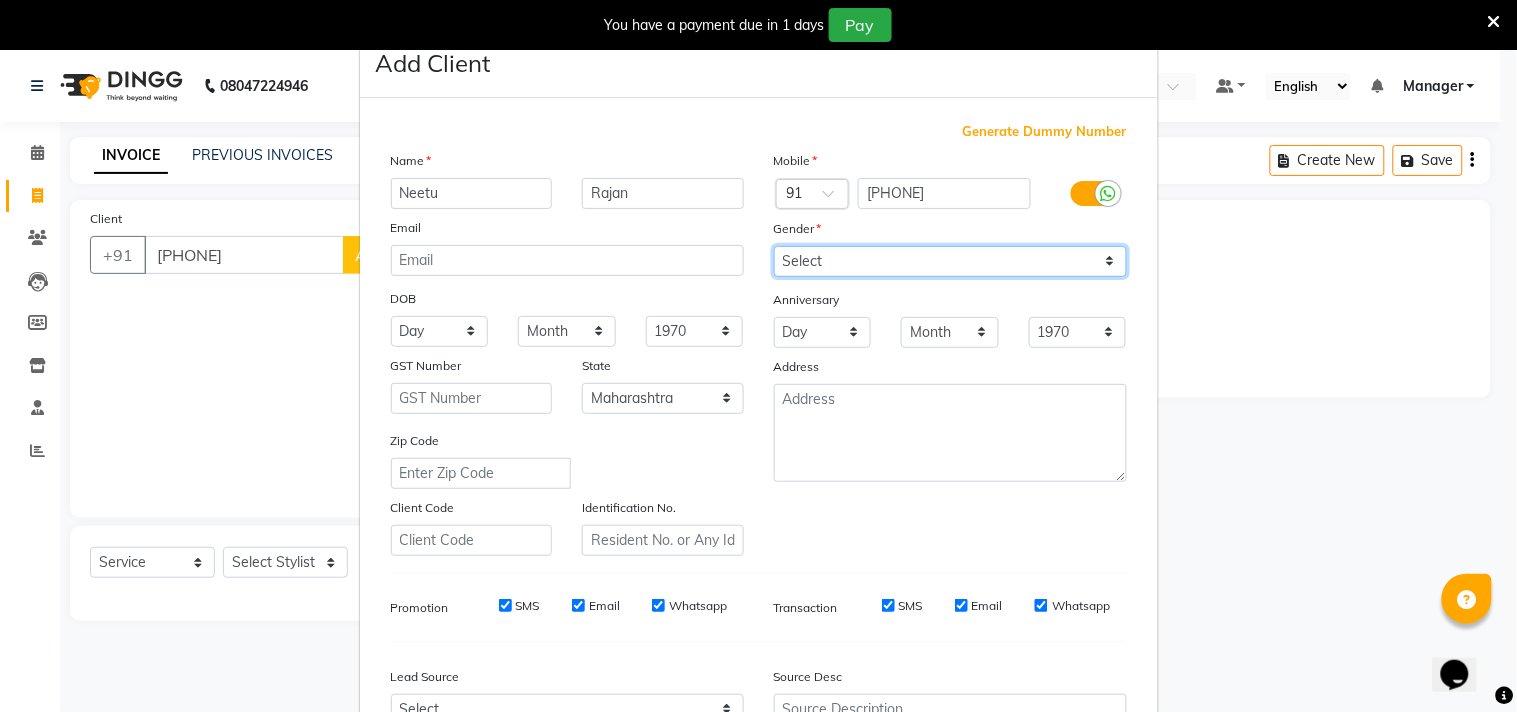 click on "Select Male Female Other Prefer Not To Say" at bounding box center (950, 261) 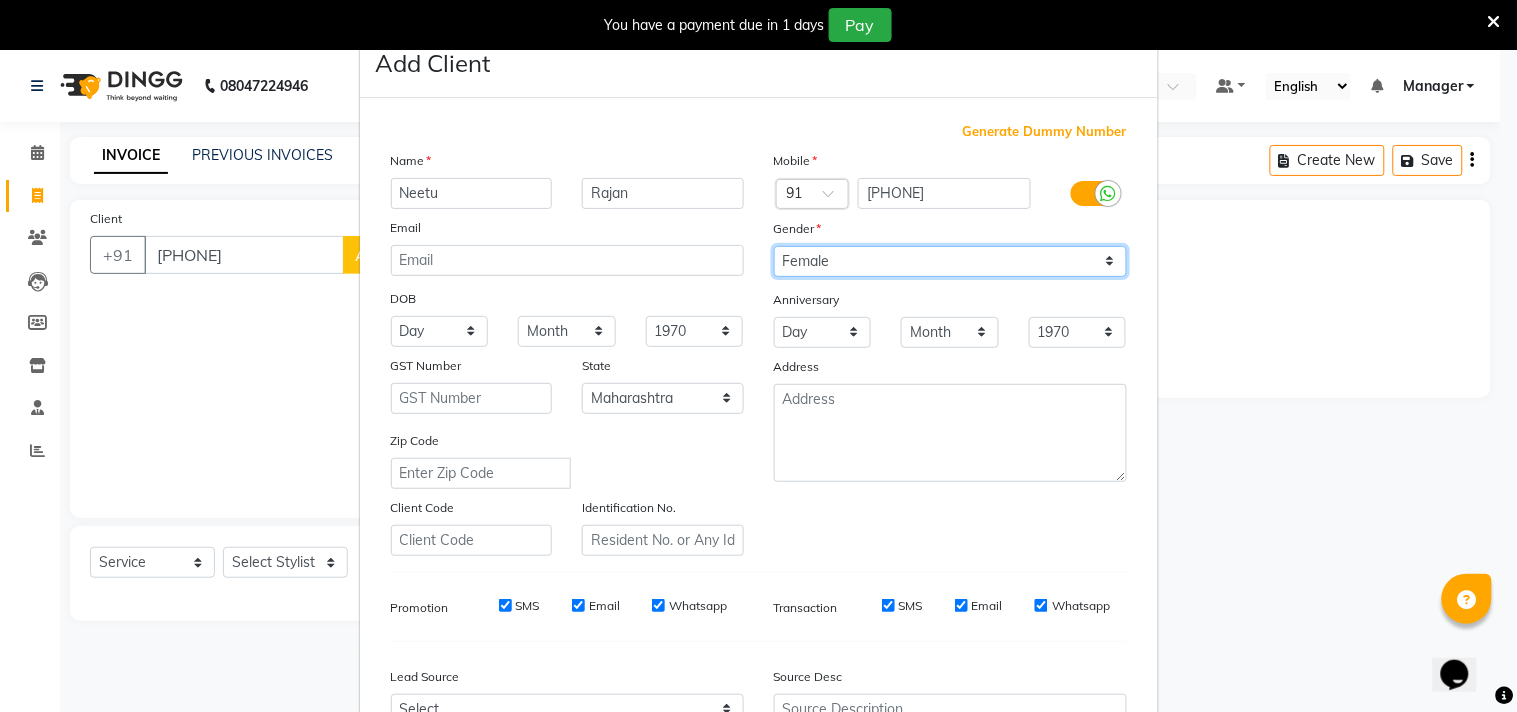 click on "Select Male Female Other Prefer Not To Say" at bounding box center [950, 261] 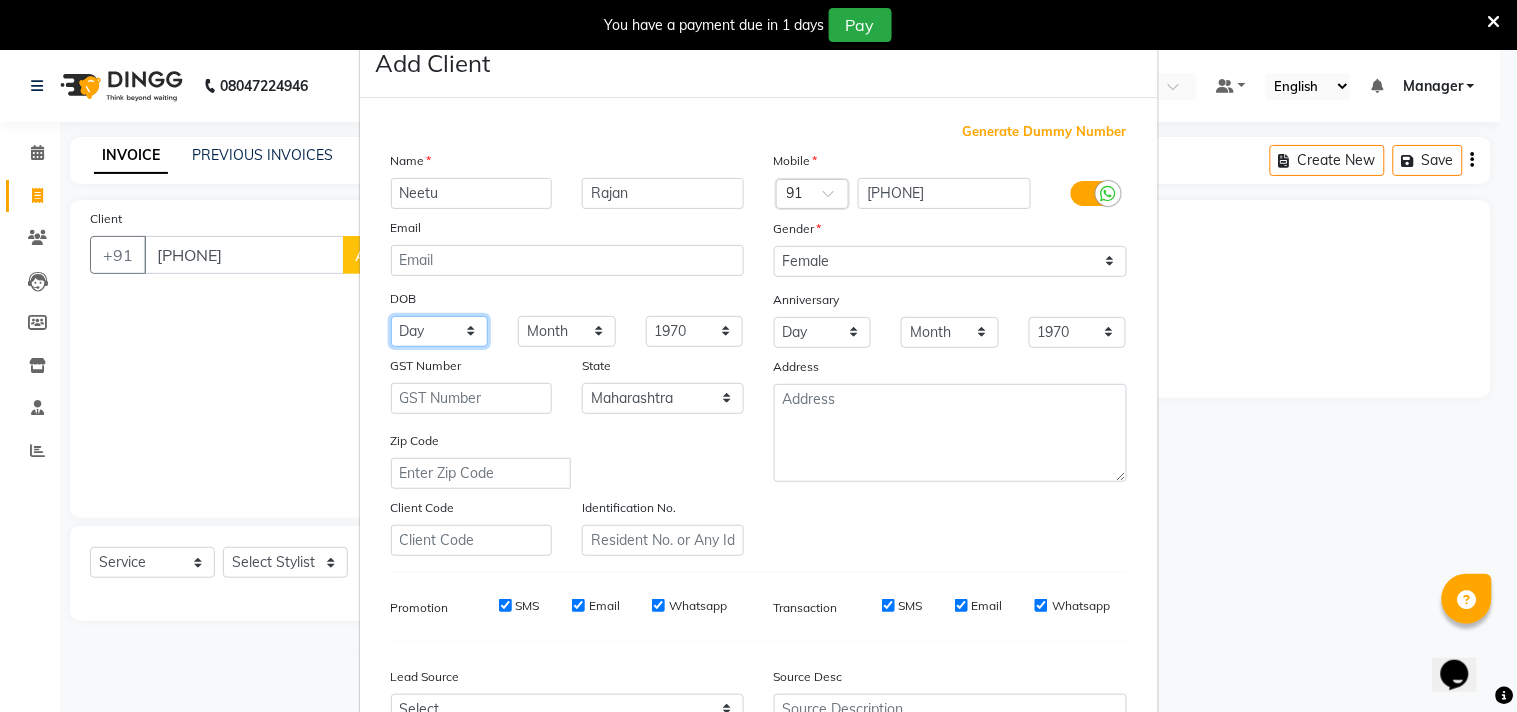 click on "Day 01 02 03 04 05 06 07 08 09 10 11 12 13 14 15 16 17 18 19 20 21 22 23 24 25 26 27 28 29 30 31" at bounding box center (440, 331) 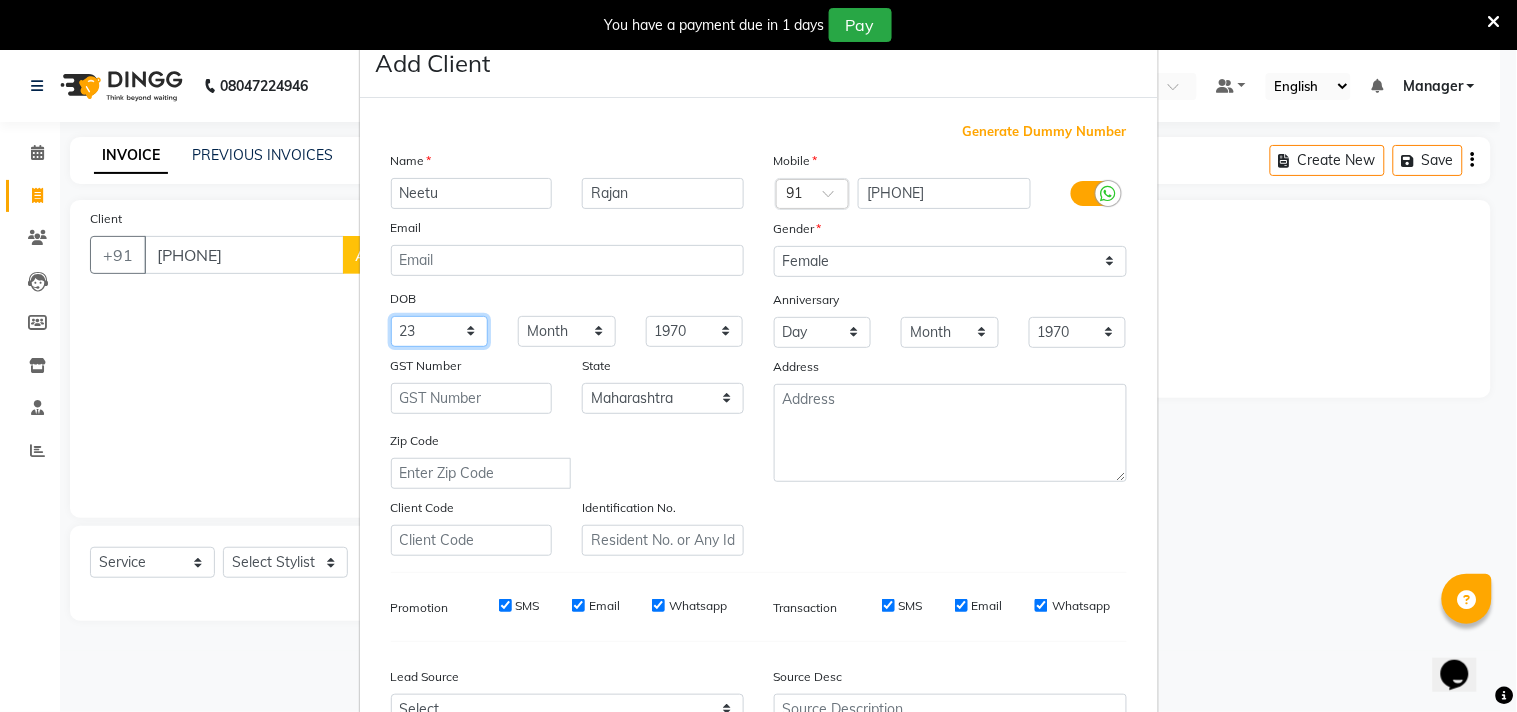 click on "Day 01 02 03 04 05 06 07 08 09 10 11 12 13 14 15 16 17 18 19 20 21 22 23 24 25 26 27 28 29 30 31" at bounding box center (440, 331) 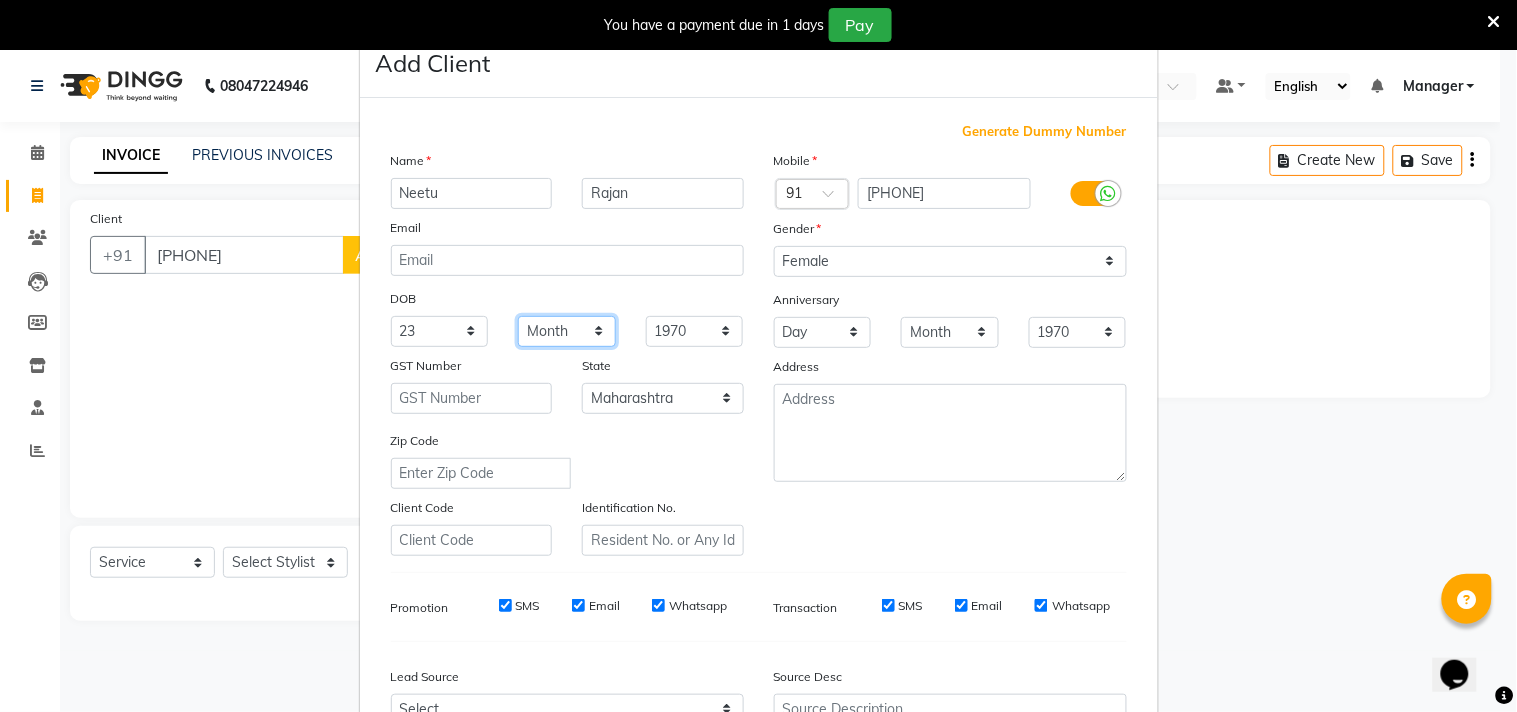 click on "Month January February March April May June July August September October November December" at bounding box center (567, 331) 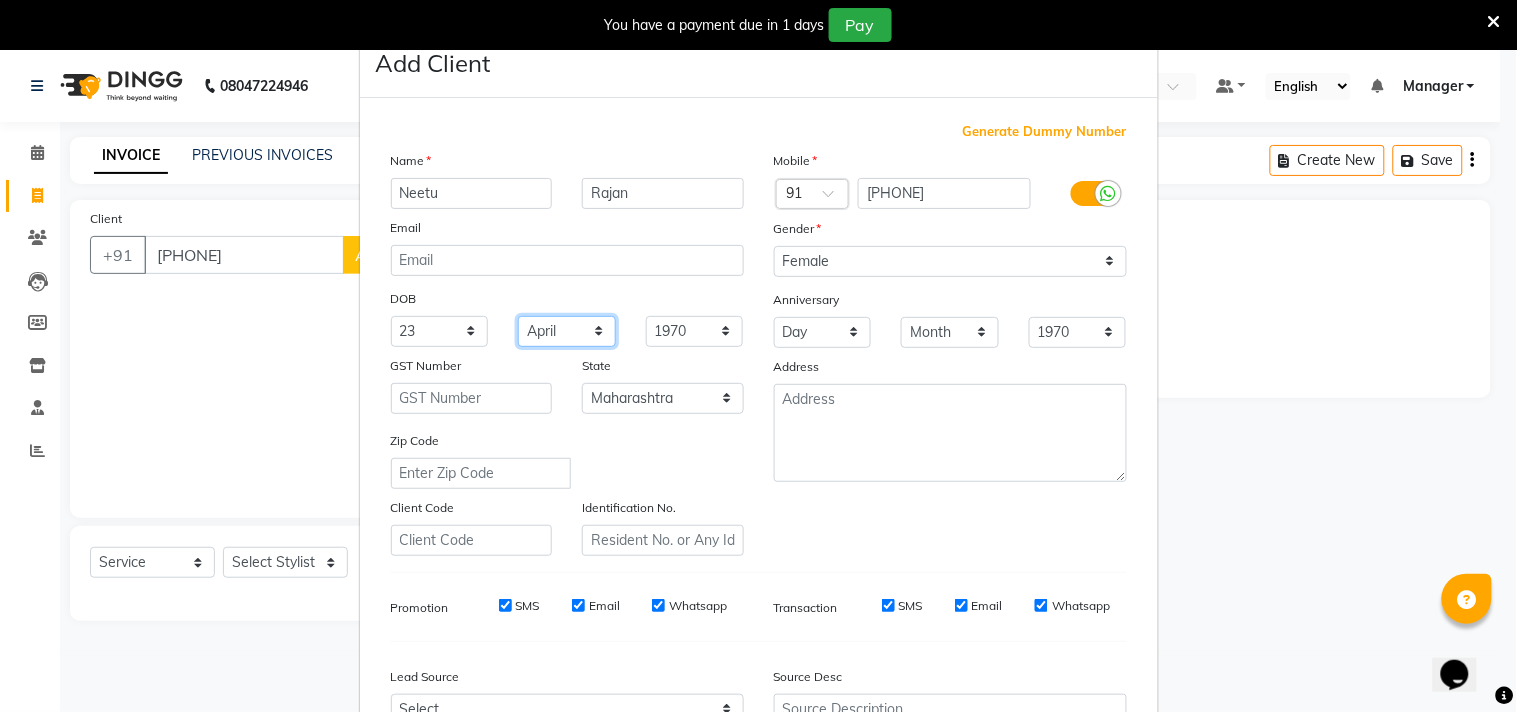 click on "Month January February March April May June July August September October November December" at bounding box center (567, 331) 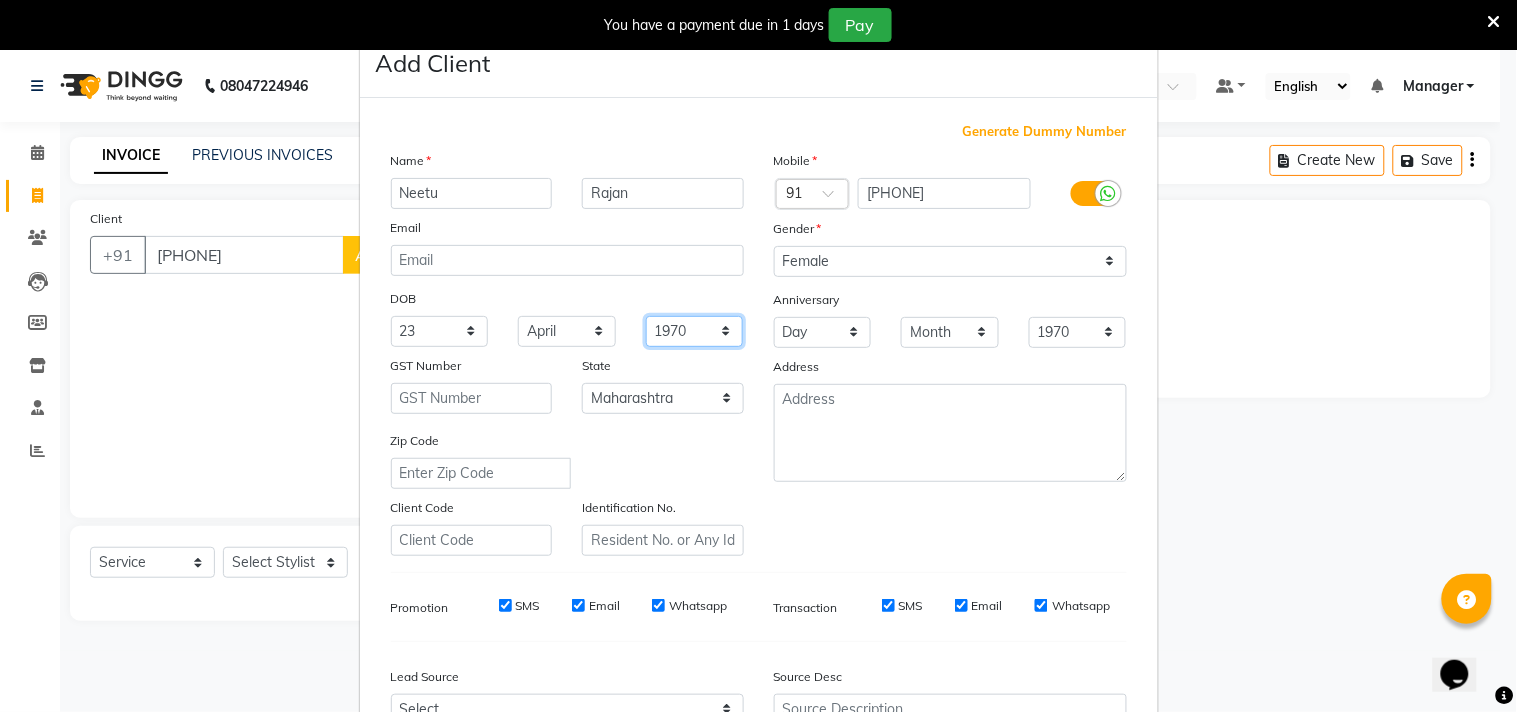 click on "1940 1941 1942 1943 1944 1945 1946 1947 1948 1949 1950 1951 1952 1953 1954 1955 1956 1957 1958 1959 1960 1961 1962 1963 1964 1965 1966 1967 1968 1969 1970 1971 1972 1973 1974 1975 1976 1977 1978 1979 1980 1981 1982 1983 1984 1985 1986 1987 1988 1989 1990 1991 1992 1993 1994 1995 1996 1997 1998 1999 2000 2001 2002 2003 2004 2005 2006 2007 2008 2009 2010 2011 2012 2013 2014 2015 2016 2017 2018 2019 2020 2021 2022 2023 2024" at bounding box center [695, 331] 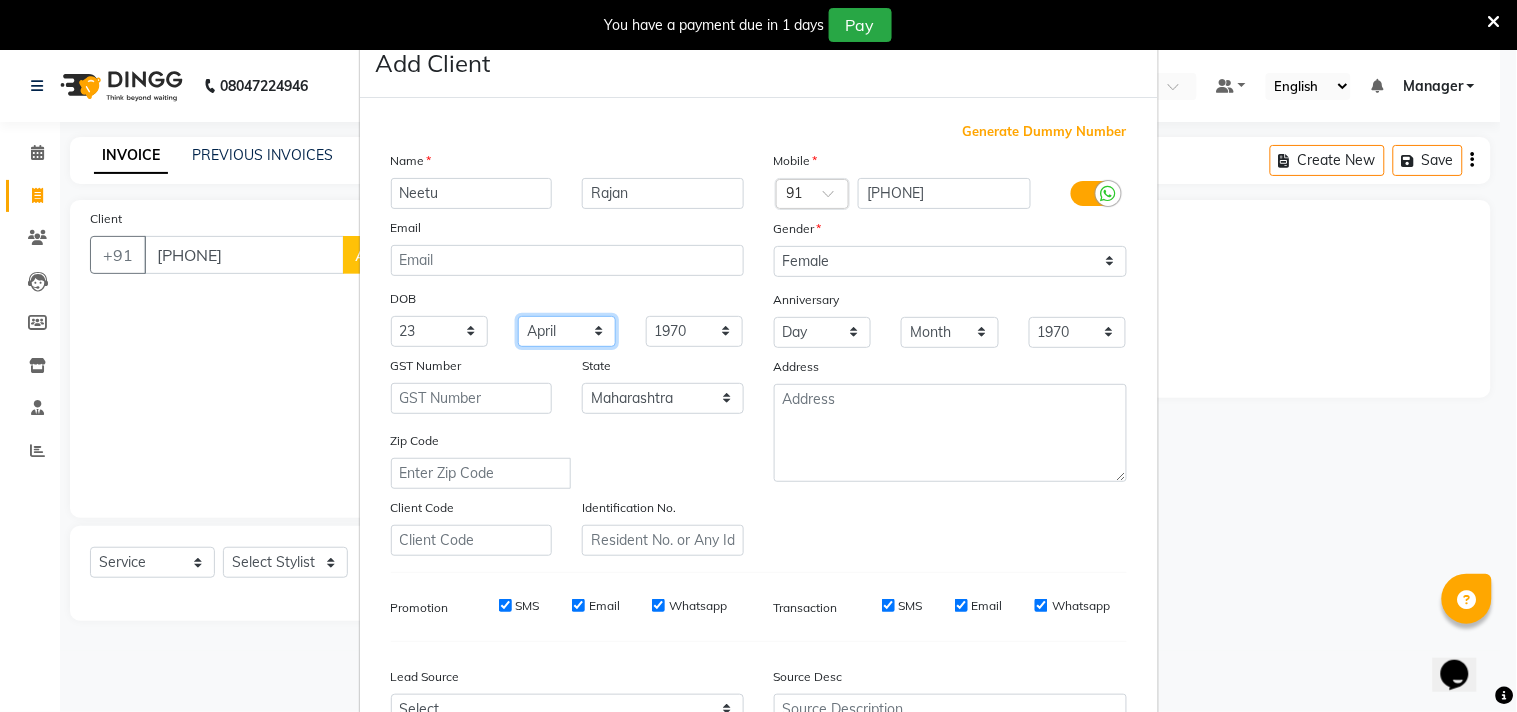 click on "Month January February March April May June July August September October November December" at bounding box center [567, 331] 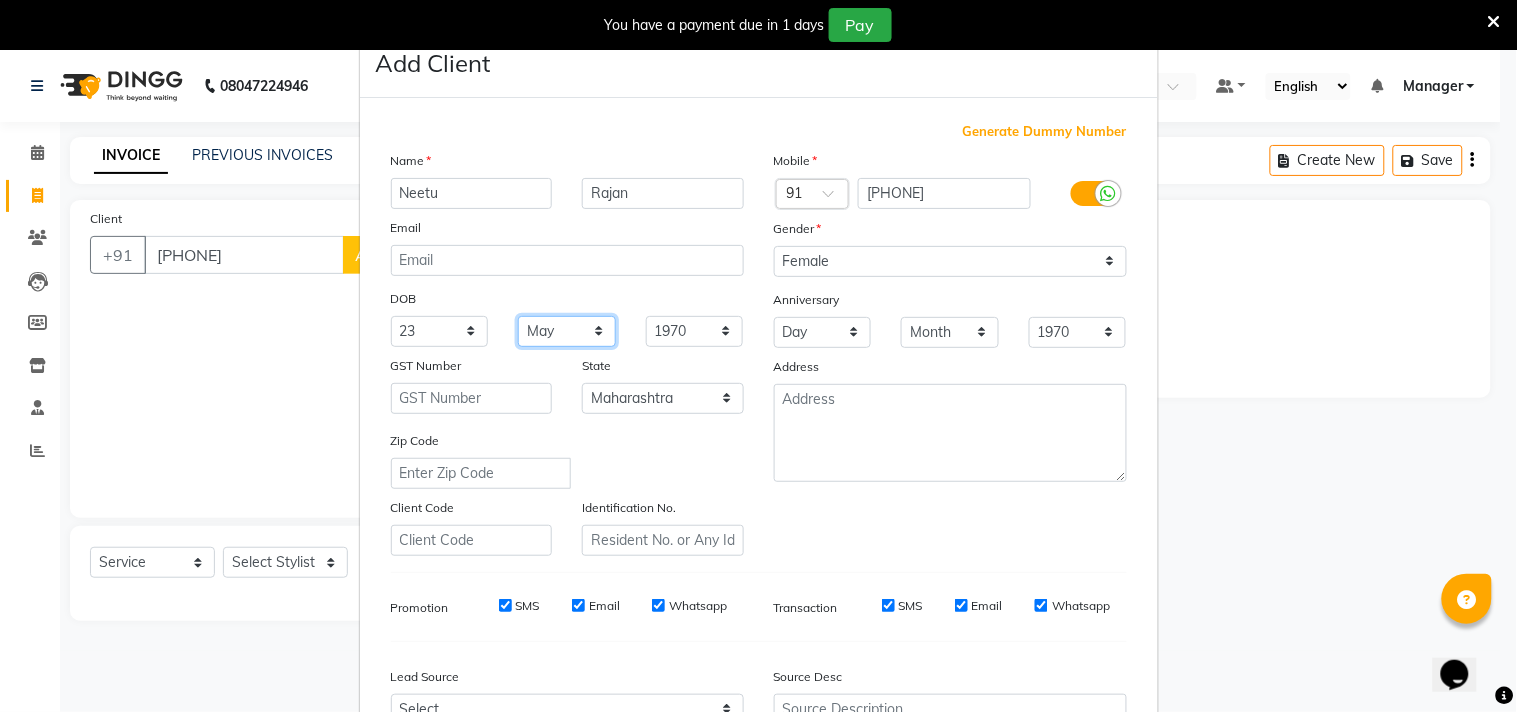 click on "Month January February March April May June July August September October November December" at bounding box center [567, 331] 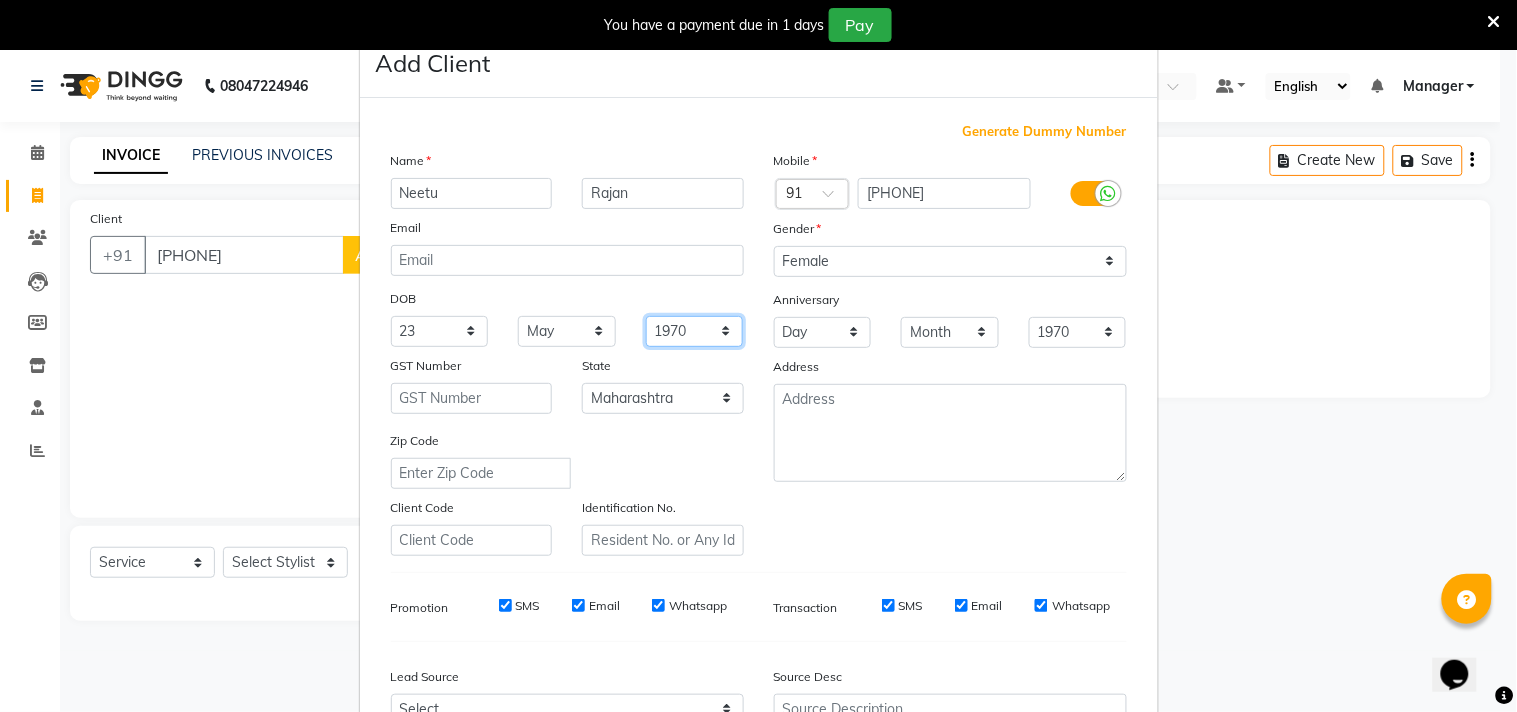 click on "1940 1941 1942 1943 1944 1945 1946 1947 1948 1949 1950 1951 1952 1953 1954 1955 1956 1957 1958 1959 1960 1961 1962 1963 1964 1965 1966 1967 1968 1969 1970 1971 1972 1973 1974 1975 1976 1977 1978 1979 1980 1981 1982 1983 1984 1985 1986 1987 1988 1989 1990 1991 1992 1993 1994 1995 1996 1997 1998 1999 2000 2001 2002 2003 2004 2005 2006 2007 2008 2009 2010 2011 2012 2013 2014 2015 2016 2017 2018 2019 2020 2021 2022 2023 2024" at bounding box center (695, 331) 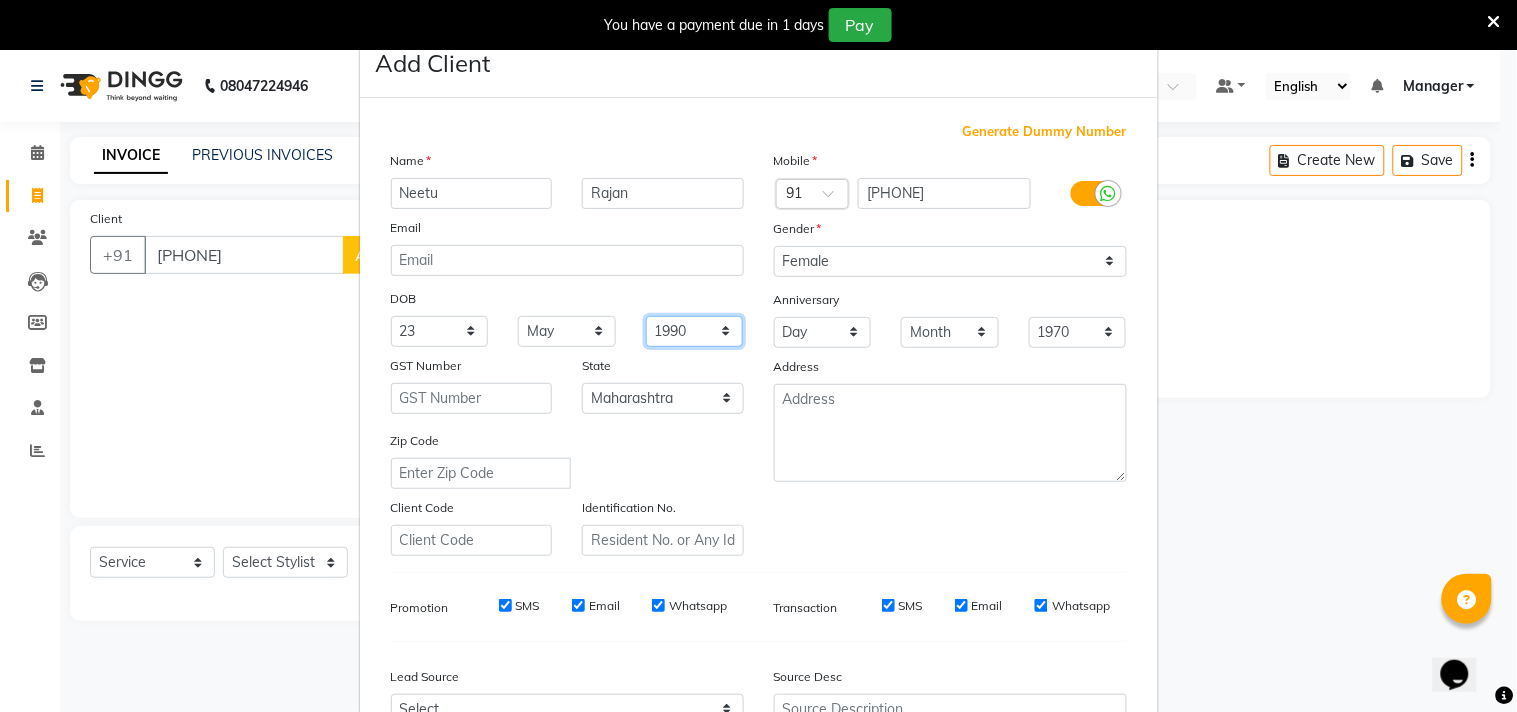click on "1940 1941 1942 1943 1944 1945 1946 1947 1948 1949 1950 1951 1952 1953 1954 1955 1956 1957 1958 1959 1960 1961 1962 1963 1964 1965 1966 1967 1968 1969 1970 1971 1972 1973 1974 1975 1976 1977 1978 1979 1980 1981 1982 1983 1984 1985 1986 1987 1988 1989 1990 1991 1992 1993 1994 1995 1996 1997 1998 1999 2000 2001 2002 2003 2004 2005 2006 2007 2008 2009 2010 2011 2012 2013 2014 2015 2016 2017 2018 2019 2020 2021 2022 2023 2024" at bounding box center (695, 331) 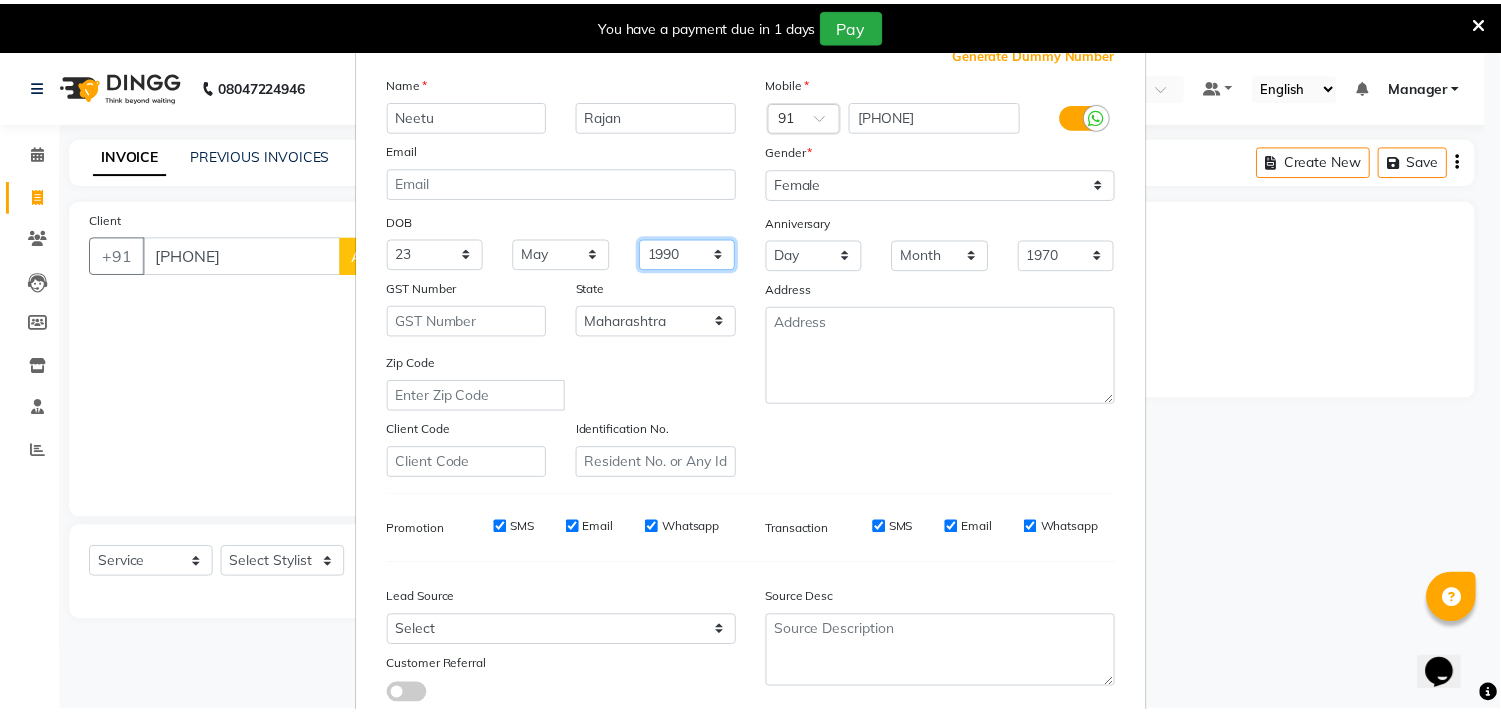scroll, scrollTop: 212, scrollLeft: 0, axis: vertical 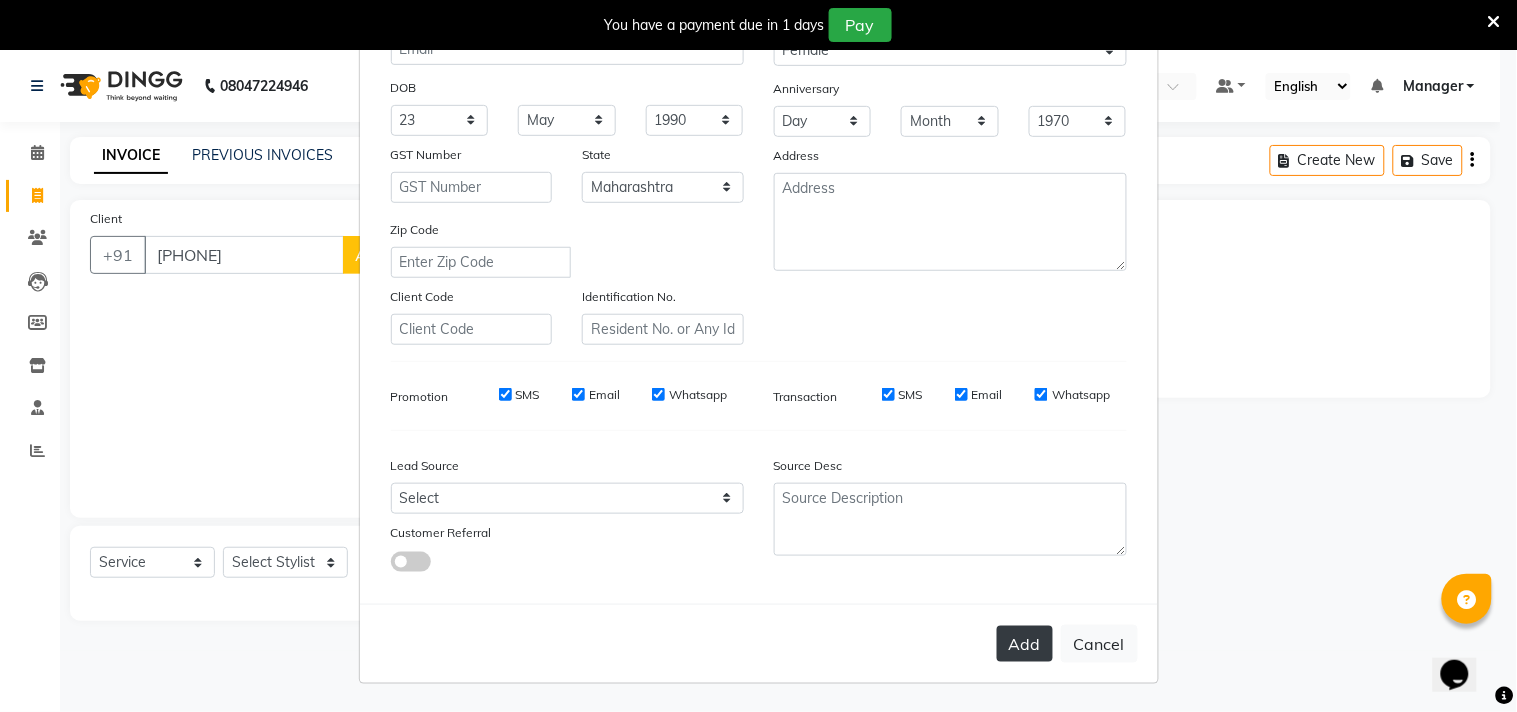 click on "Add" at bounding box center (1025, 644) 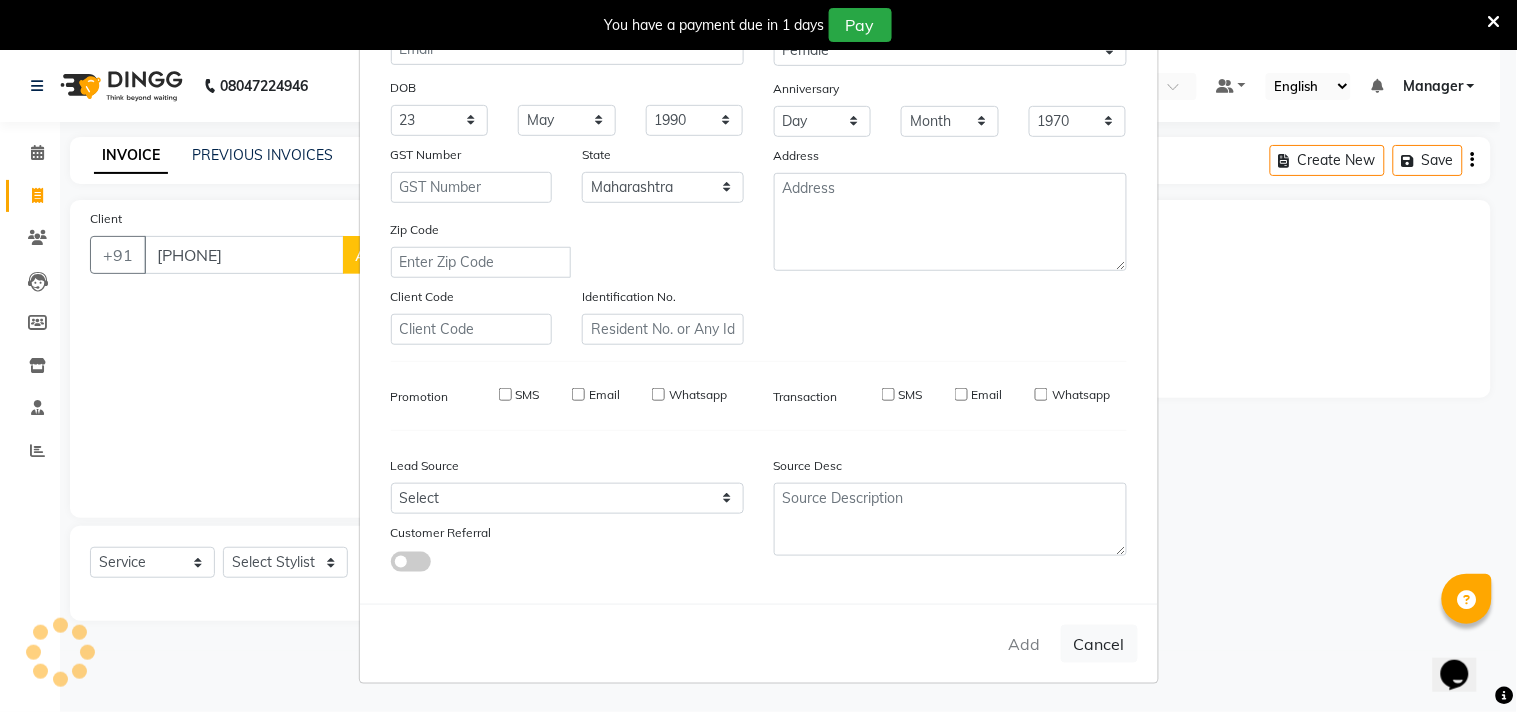 type 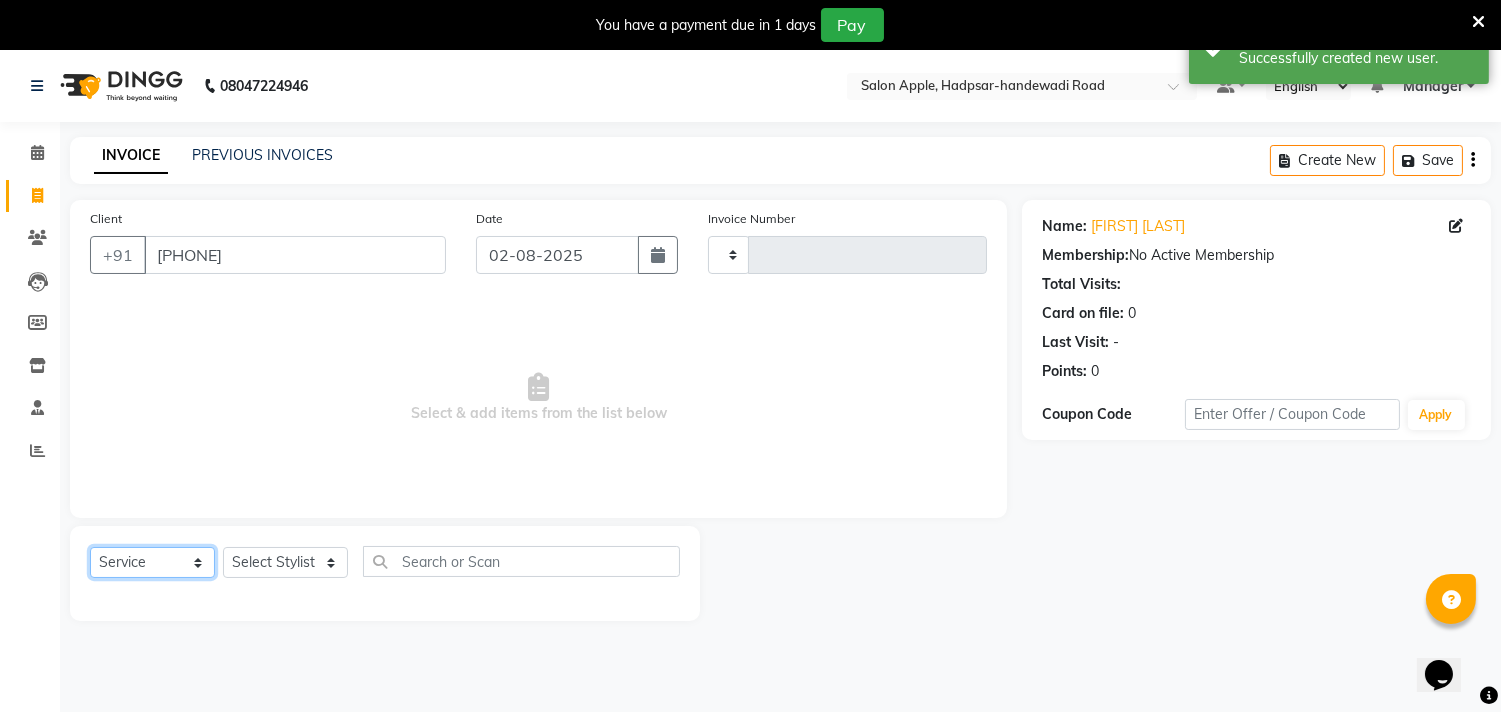 click on "Select  Service  Product  Membership  Package Voucher Prepaid Gift Card" 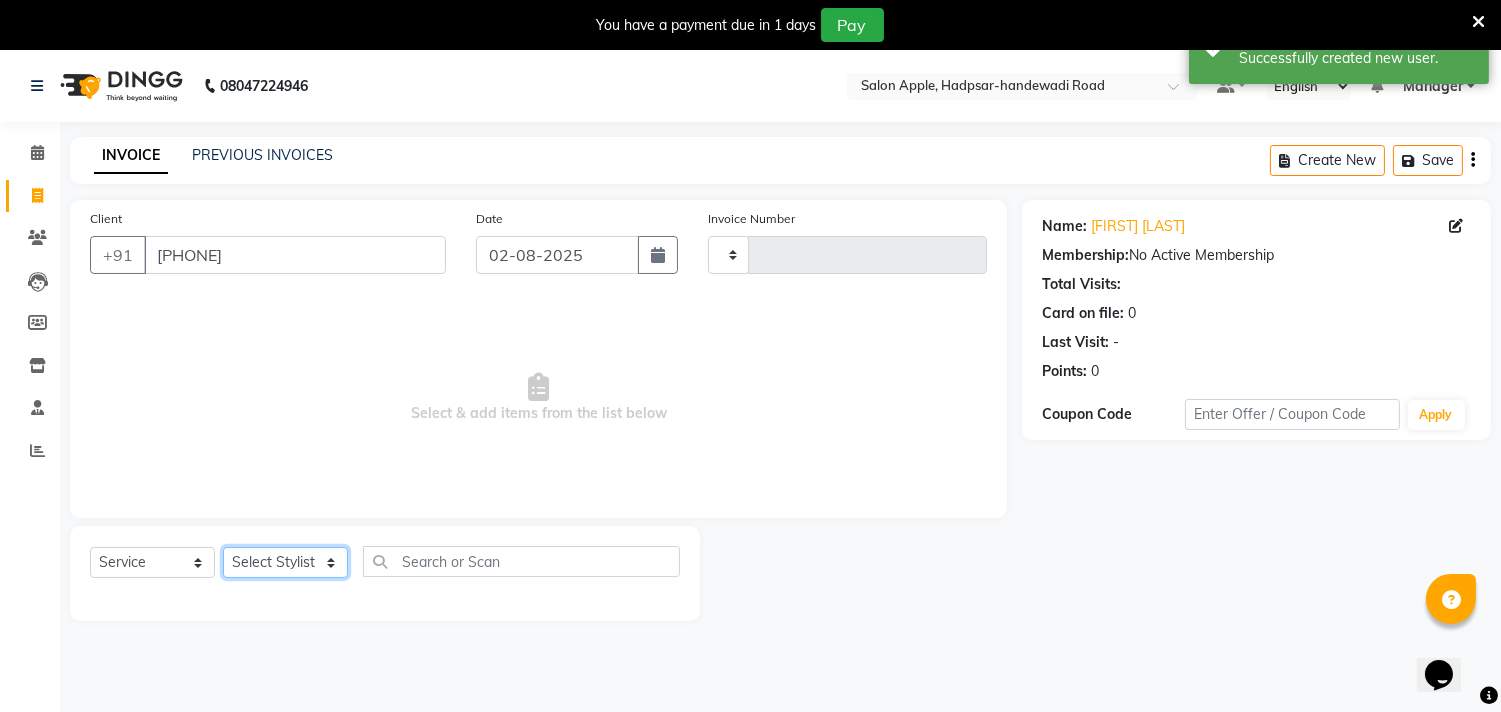 click on "Select Stylist [FIRST] [LAST] Manager [FIRST] [LAST]  [FIRST] [LAST] [FIRST] [LAST] [FIRST] [LAST]" 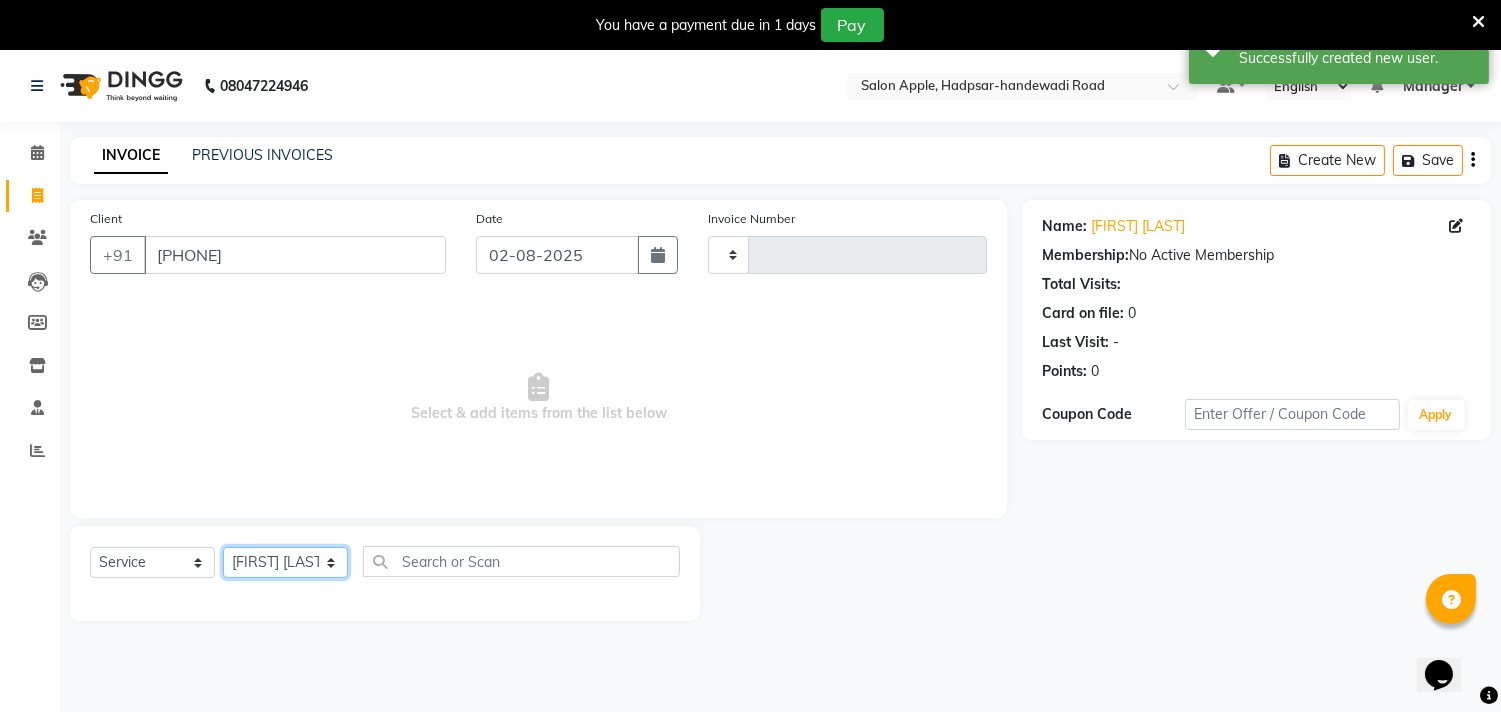 click on "Select Stylist [FIRST] [LAST] Manager [FIRST] [LAST]  [FIRST] [LAST] [FIRST] [LAST] [FIRST] [LAST]" 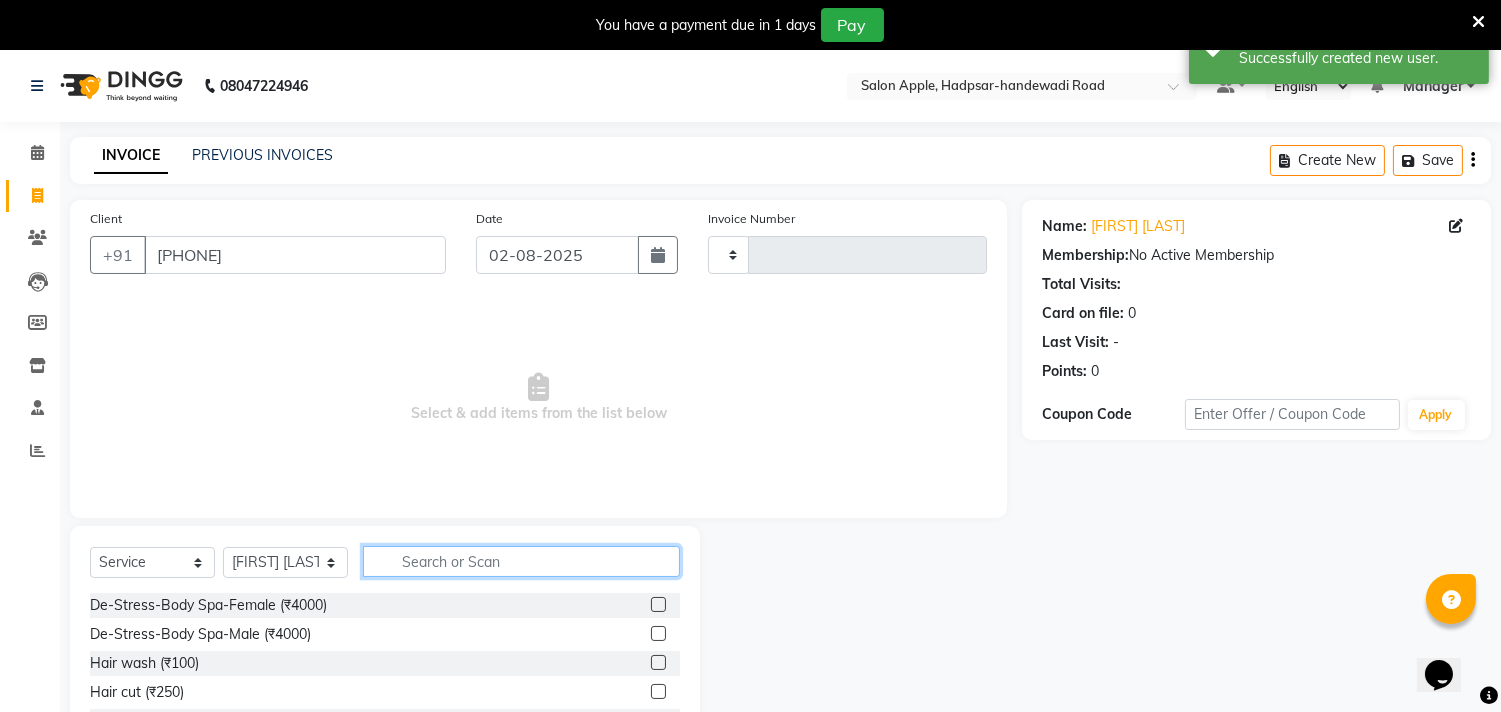 click 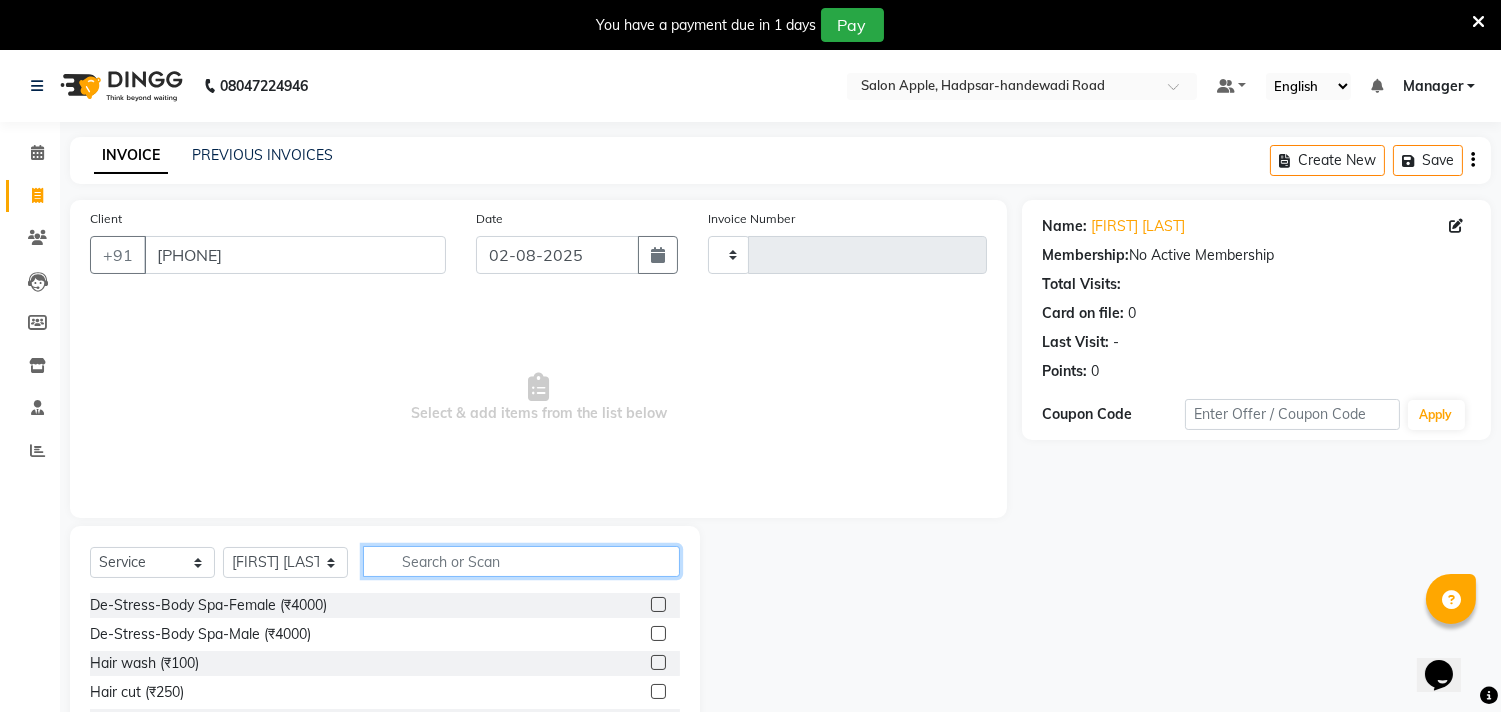 click 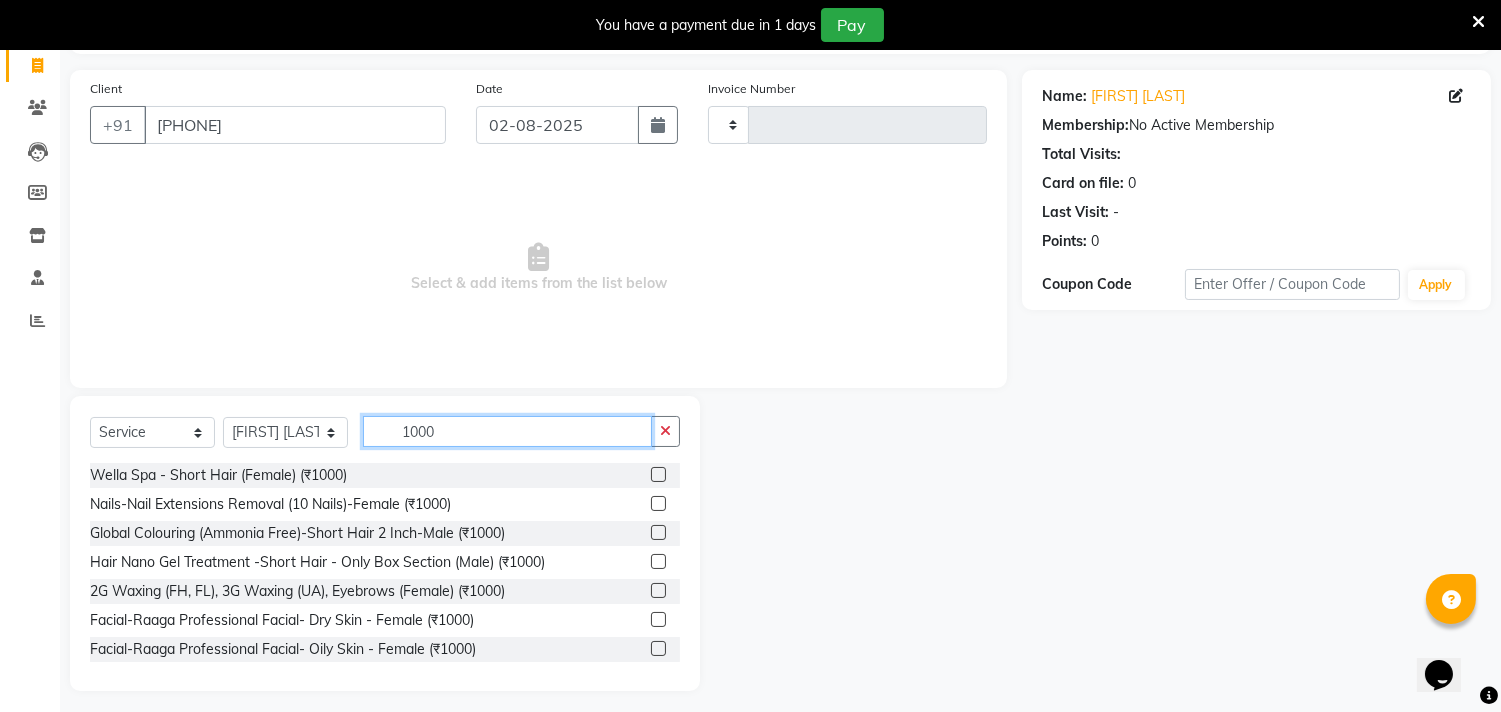 scroll, scrollTop: 138, scrollLeft: 0, axis: vertical 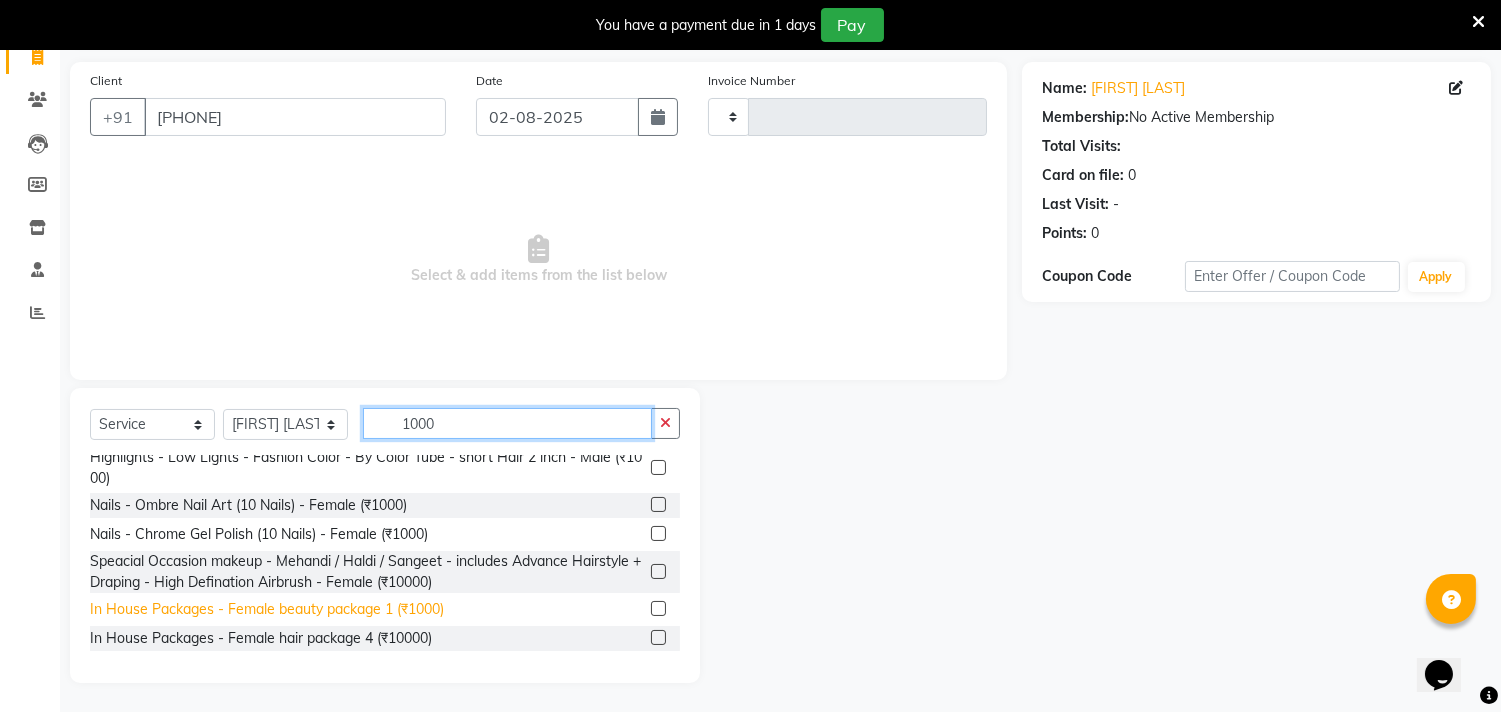 type on "1000" 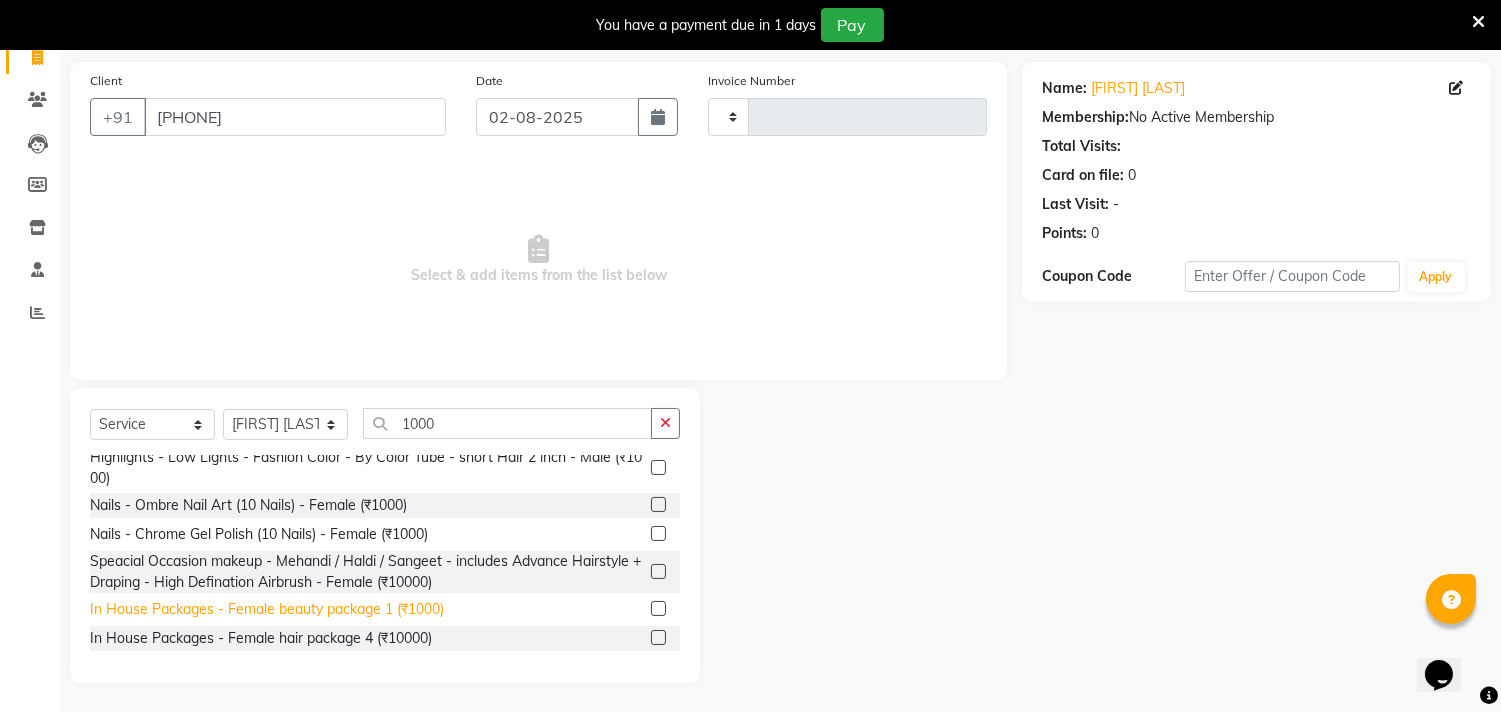 click on "In House Packages - Female beauty package  1 (₹1000)" 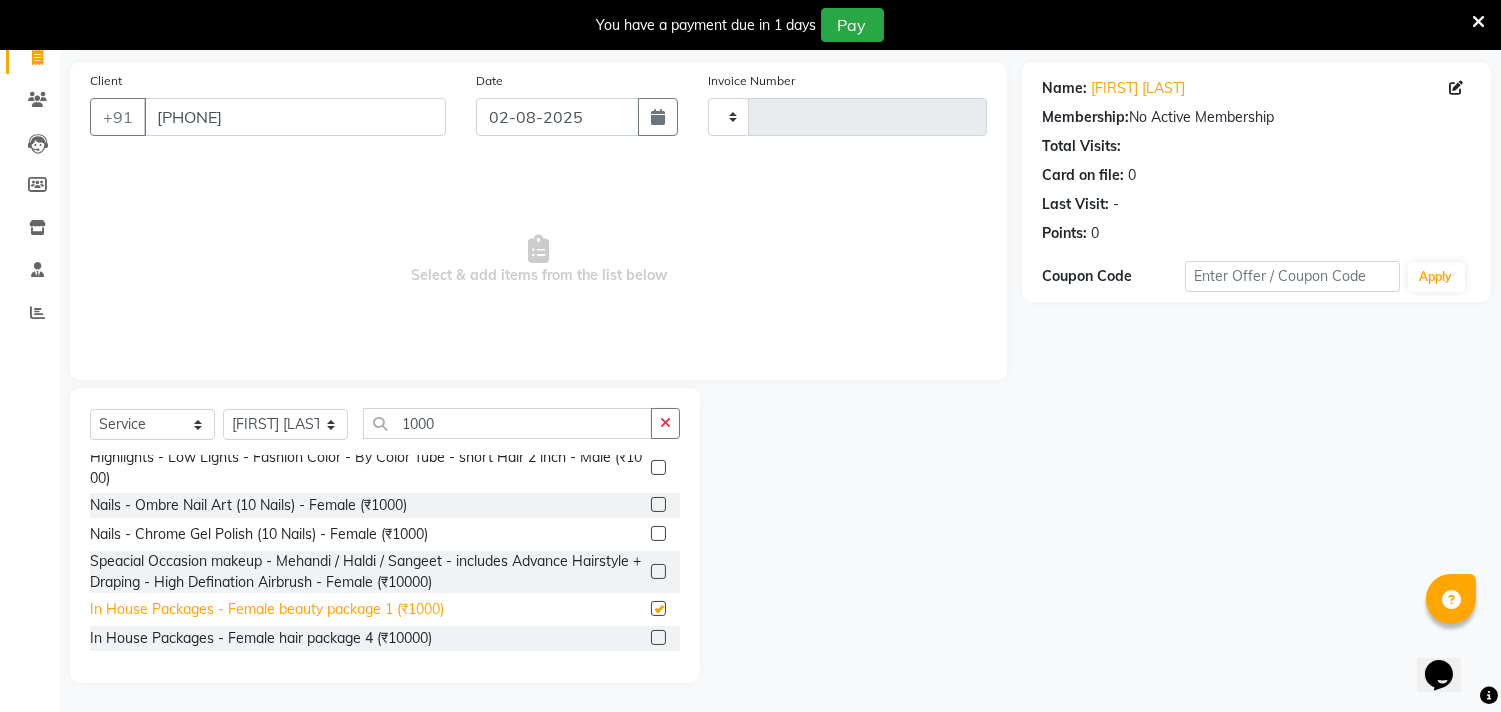 checkbox on "false" 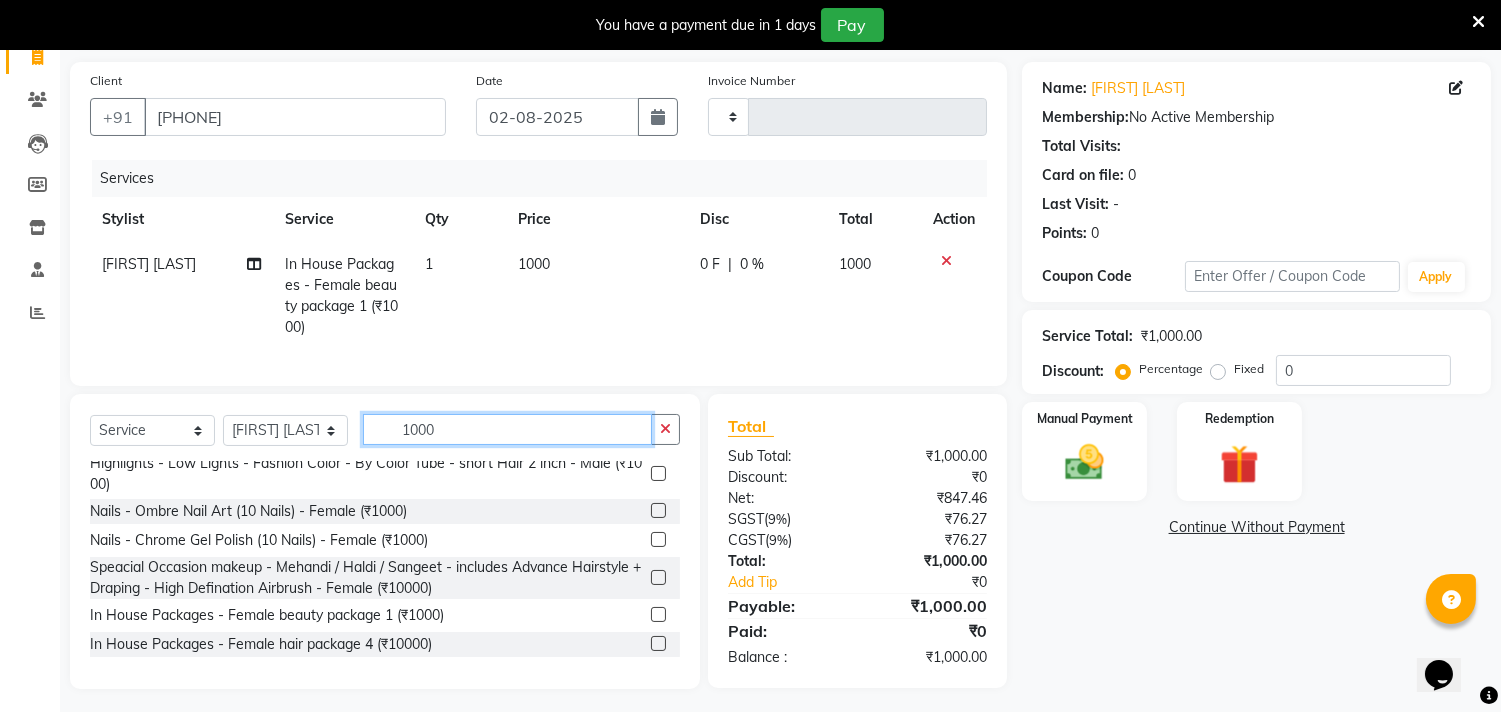 drag, startPoint x: 454, startPoint y: 438, endPoint x: 233, endPoint y: 450, distance: 221.32555 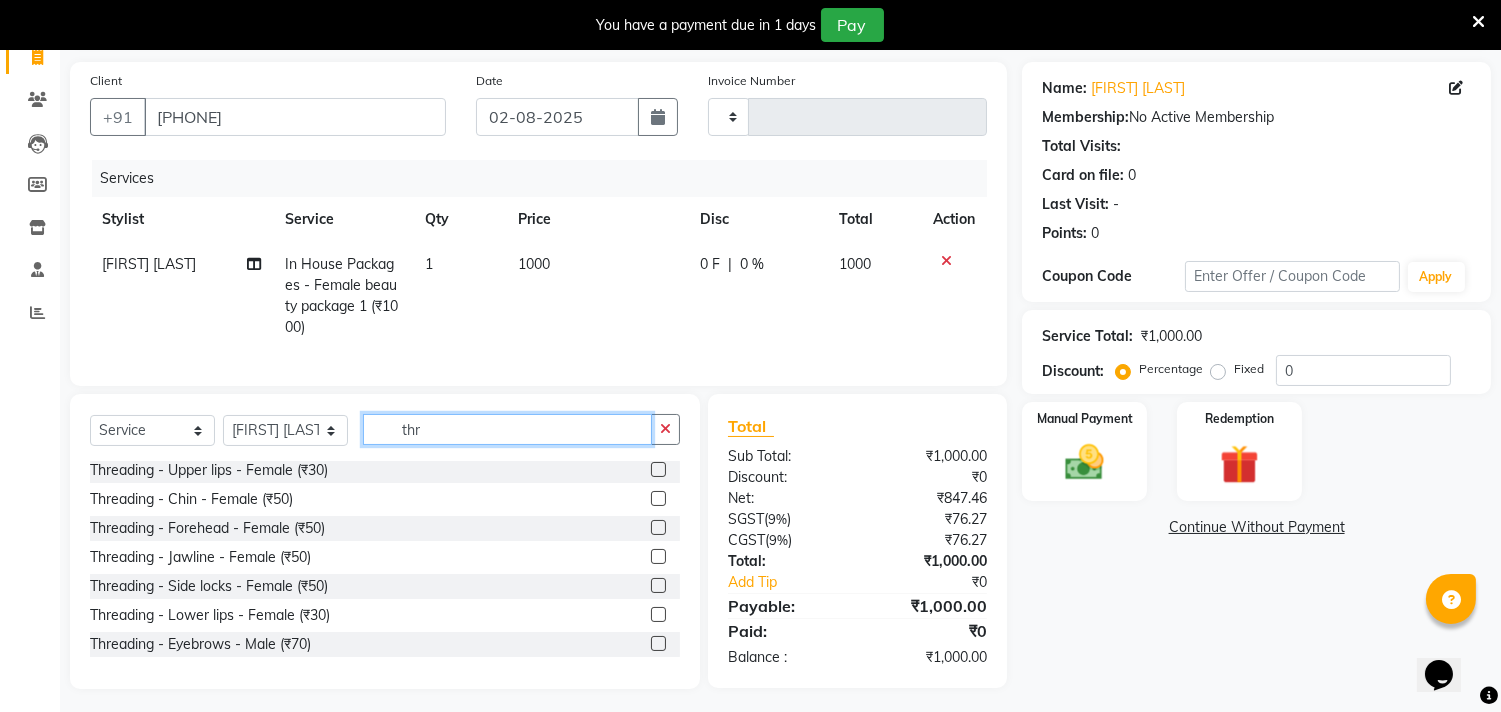 scroll, scrollTop: 61, scrollLeft: 0, axis: vertical 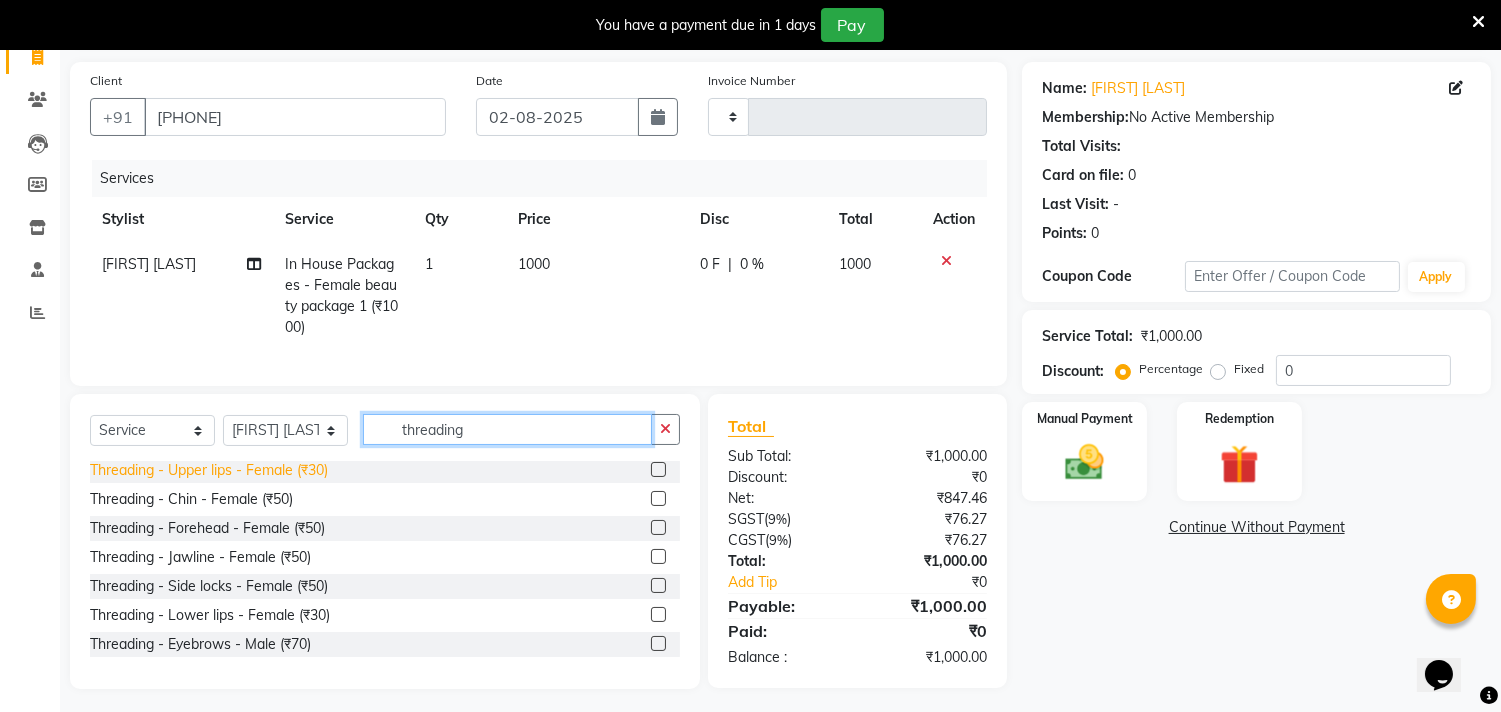 type on "threading" 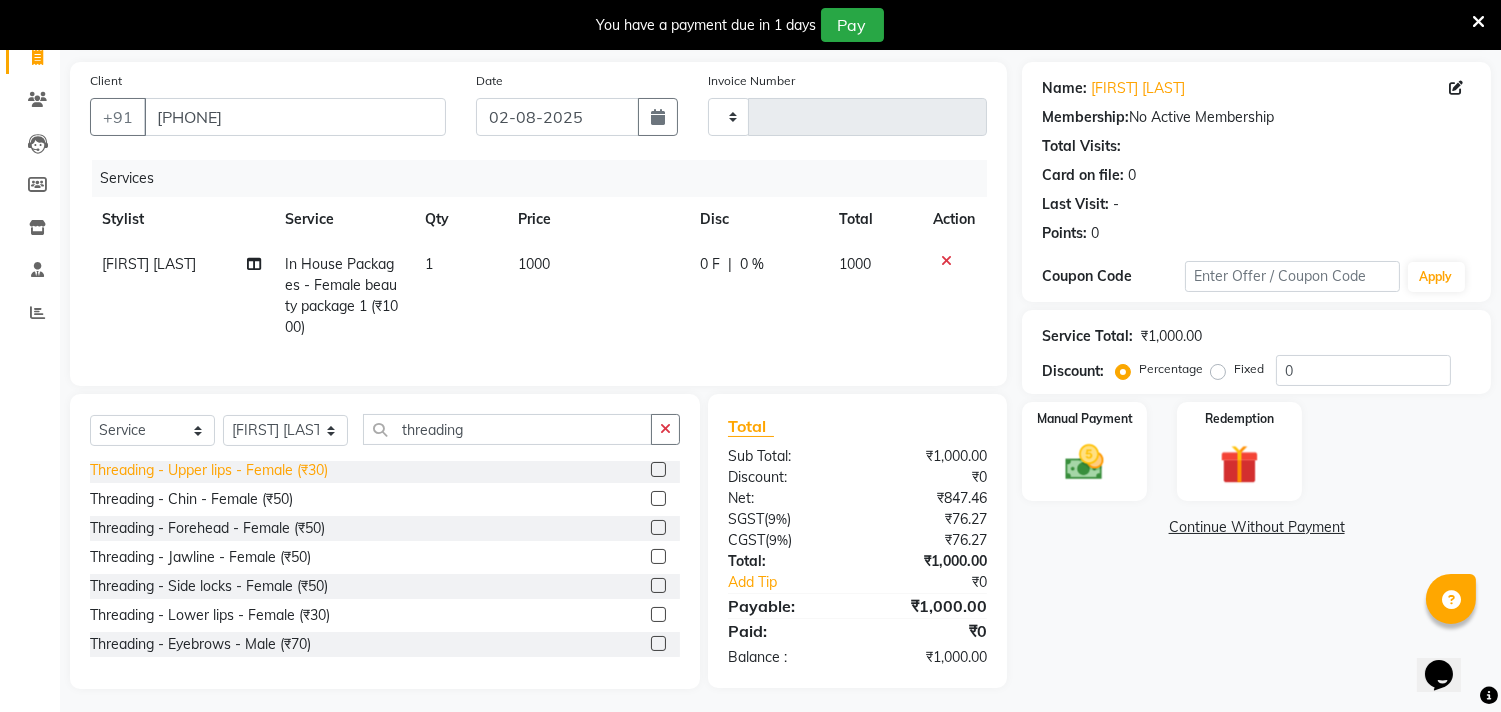 click on "Threading - Upper lips - Female (₹30)" 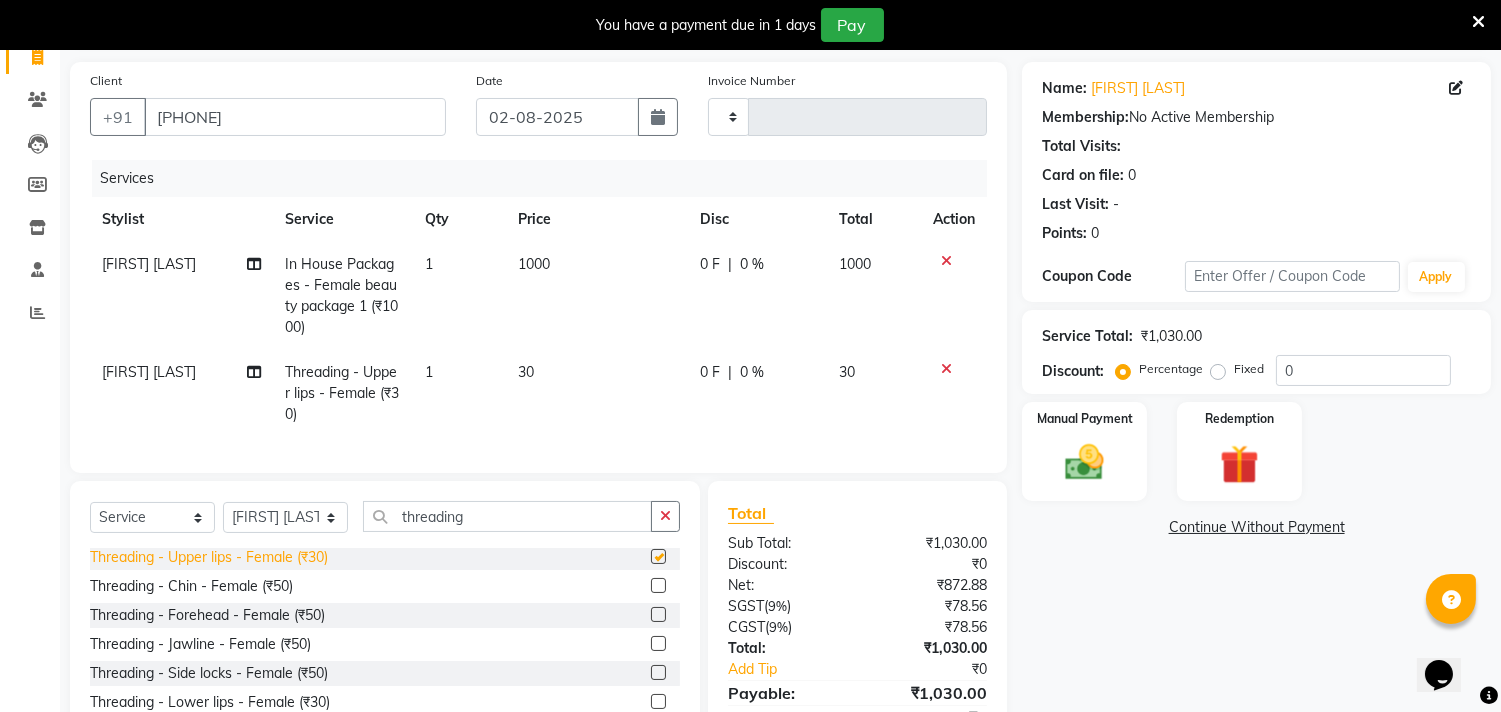 checkbox on "false" 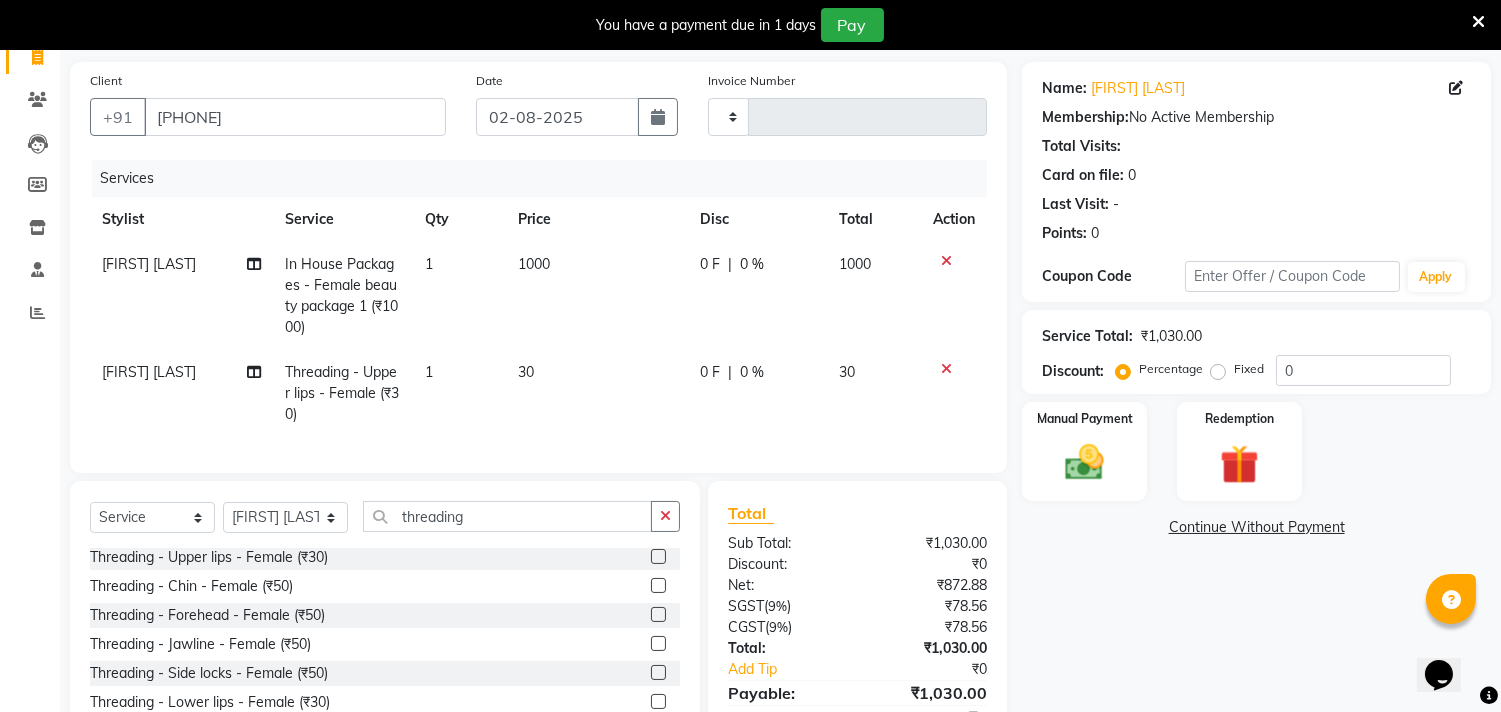 scroll, scrollTop: 60, scrollLeft: 0, axis: vertical 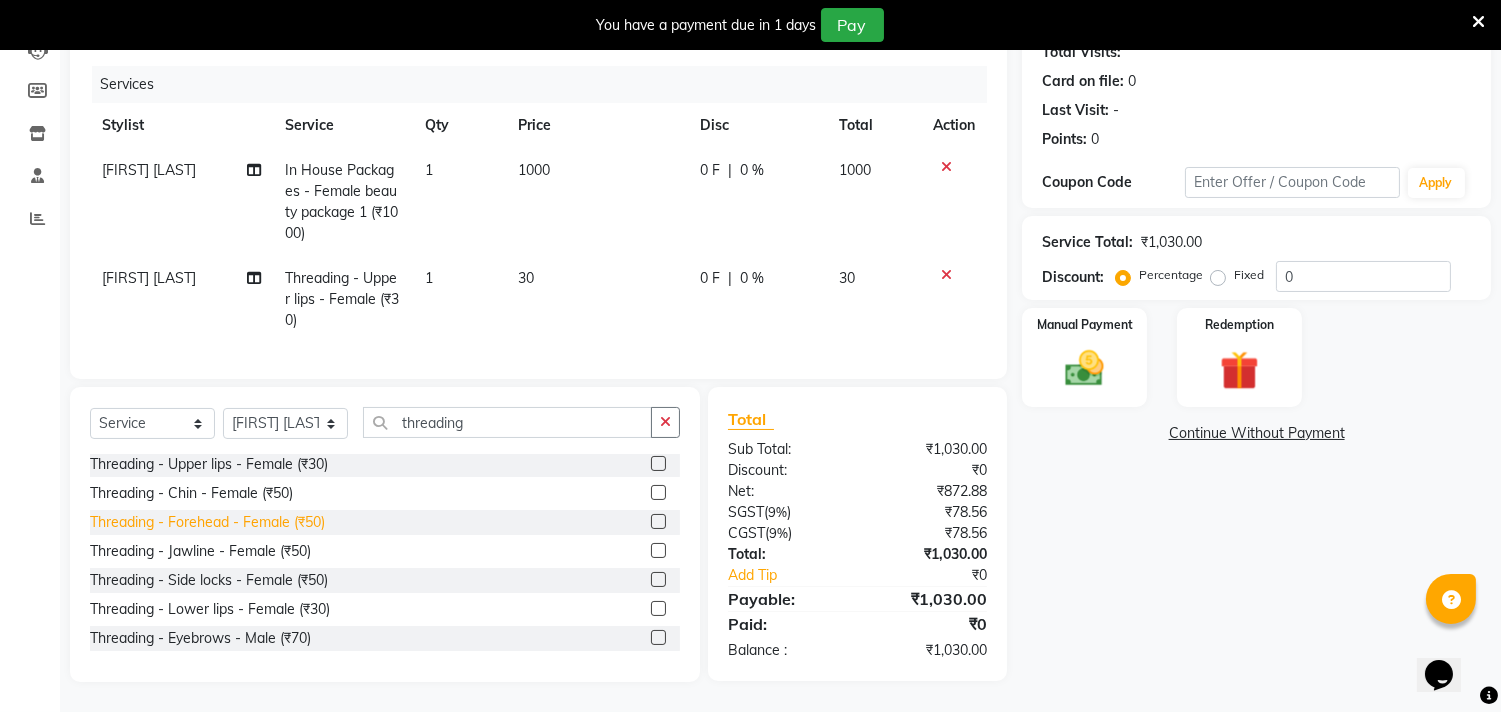 click on "Threading - Forehead - Female (₹50)" 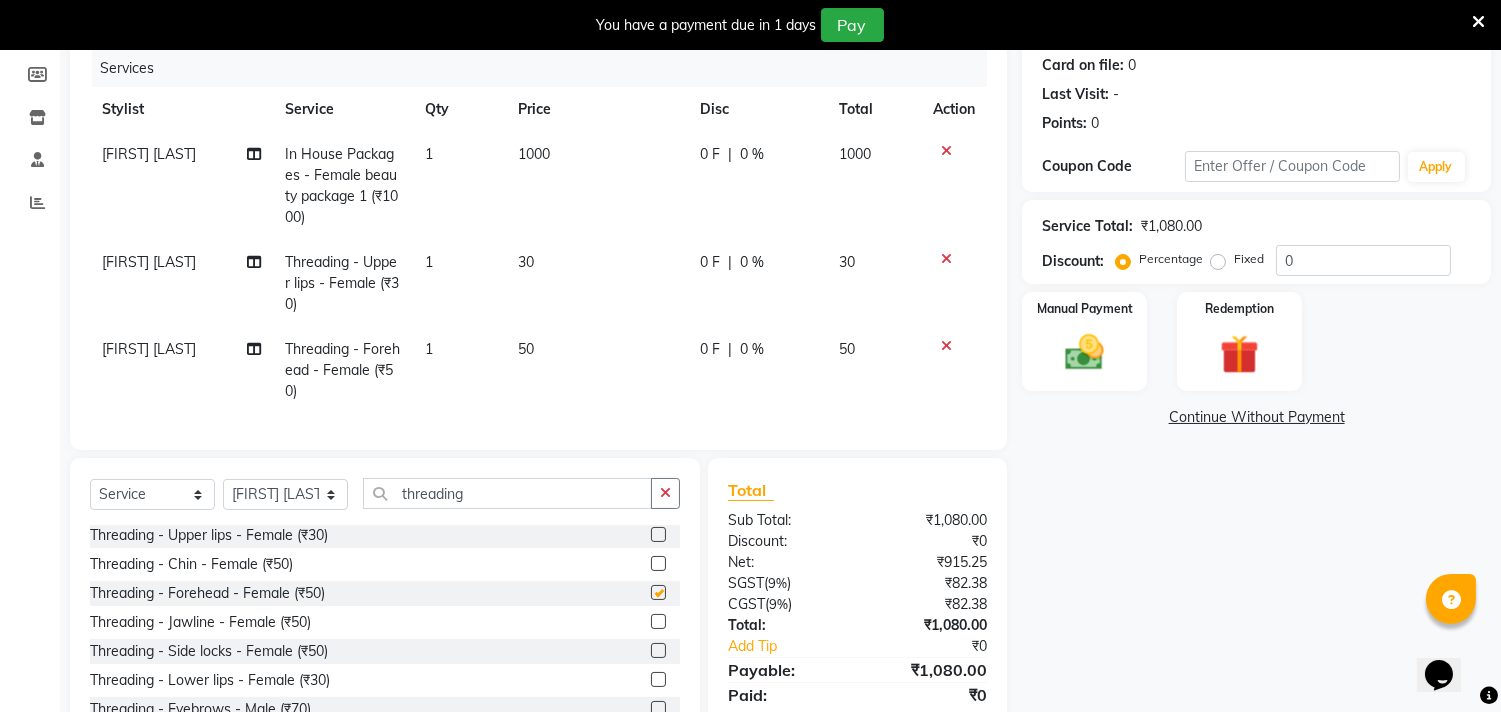 checkbox on "false" 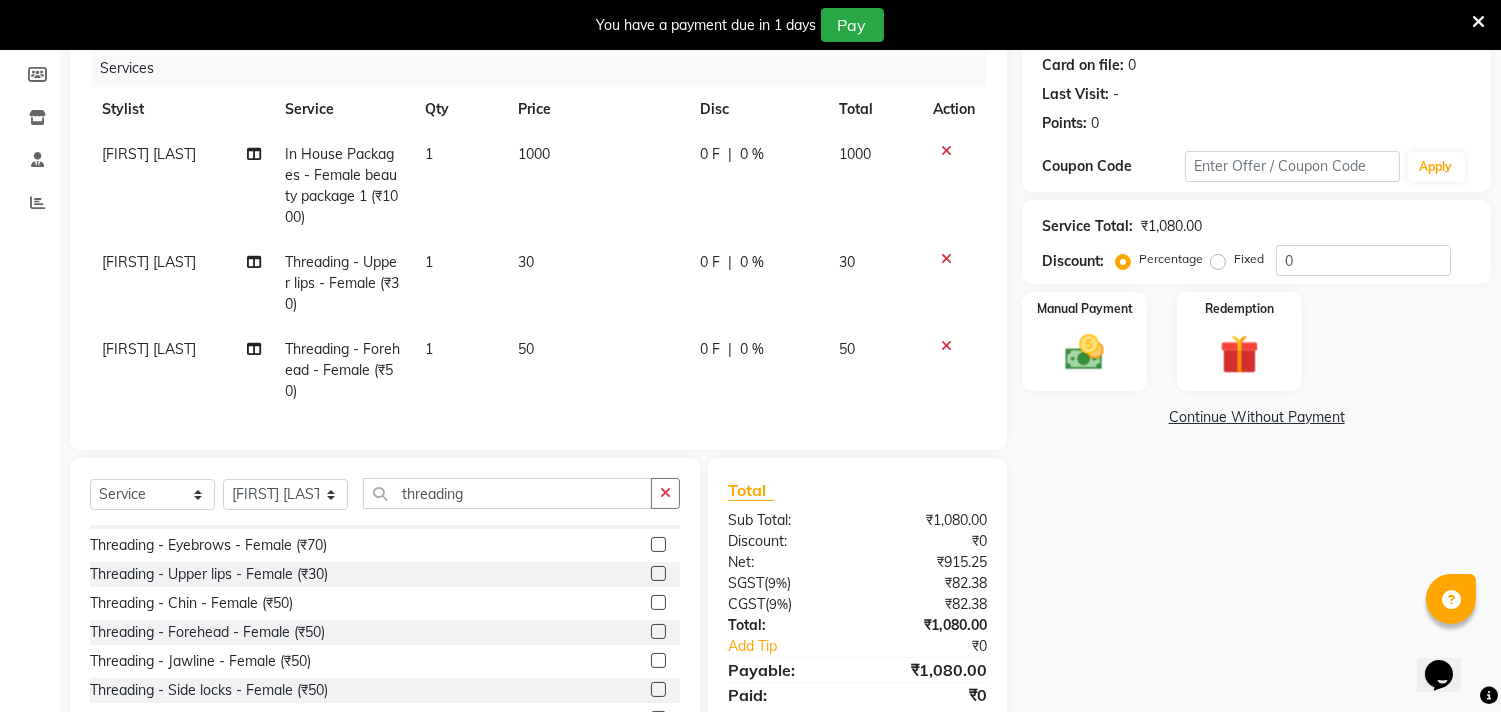scroll, scrollTop: 0, scrollLeft: 0, axis: both 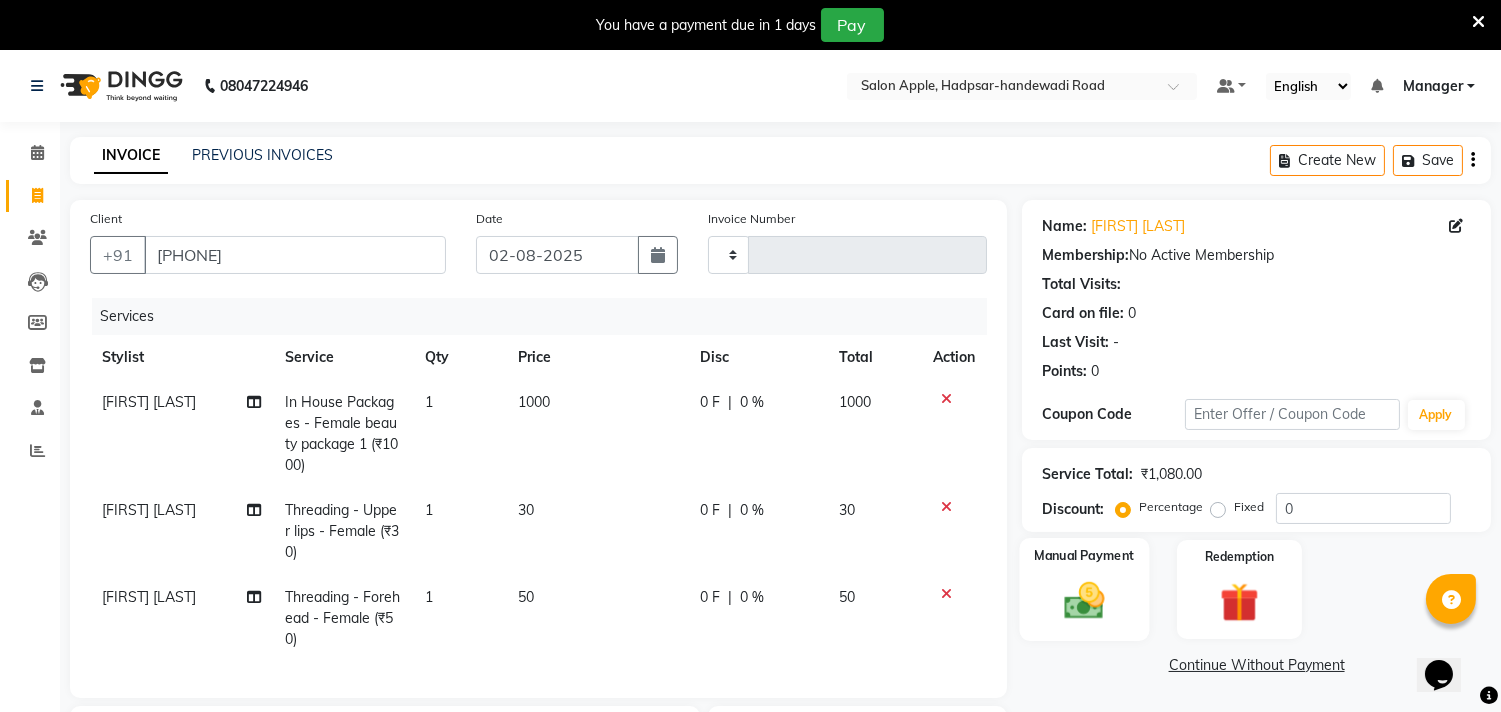click 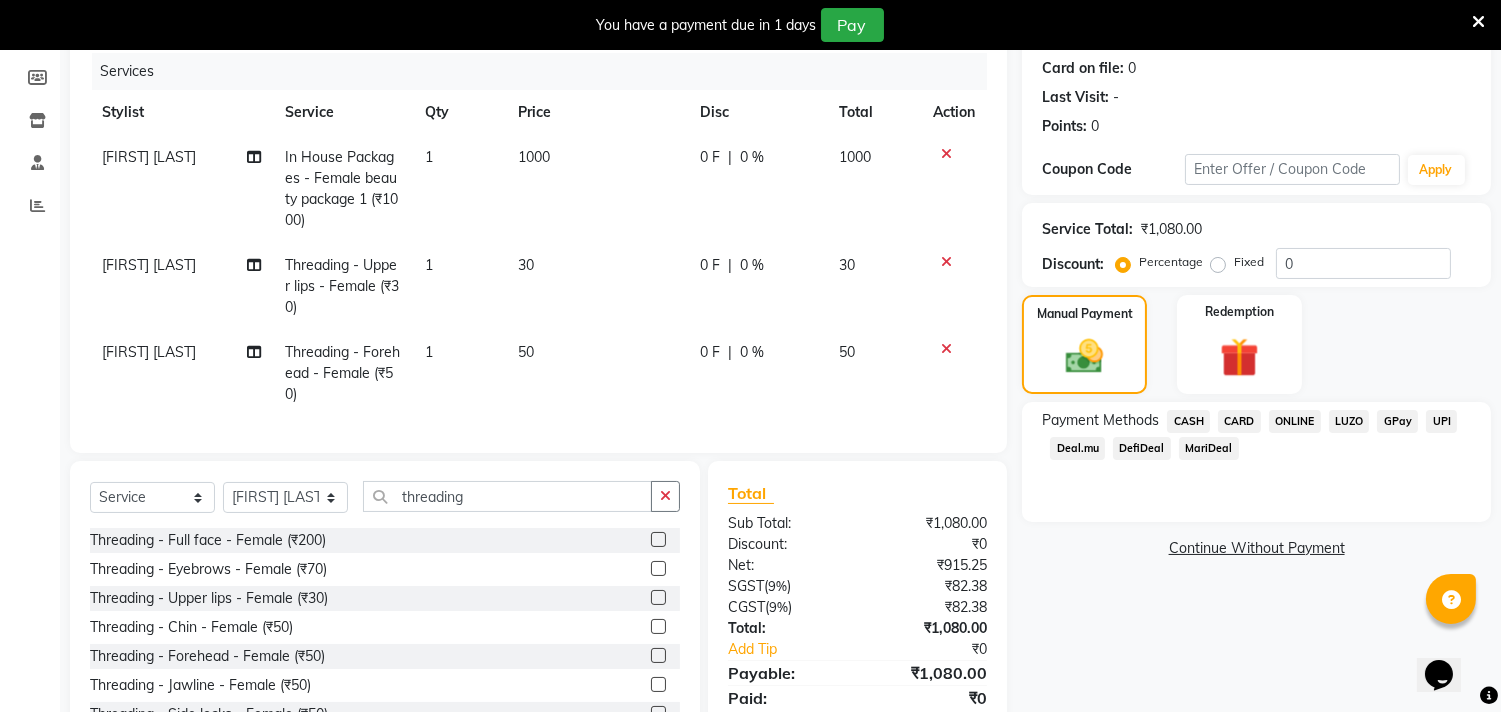 scroll, scrollTop: 333, scrollLeft: 0, axis: vertical 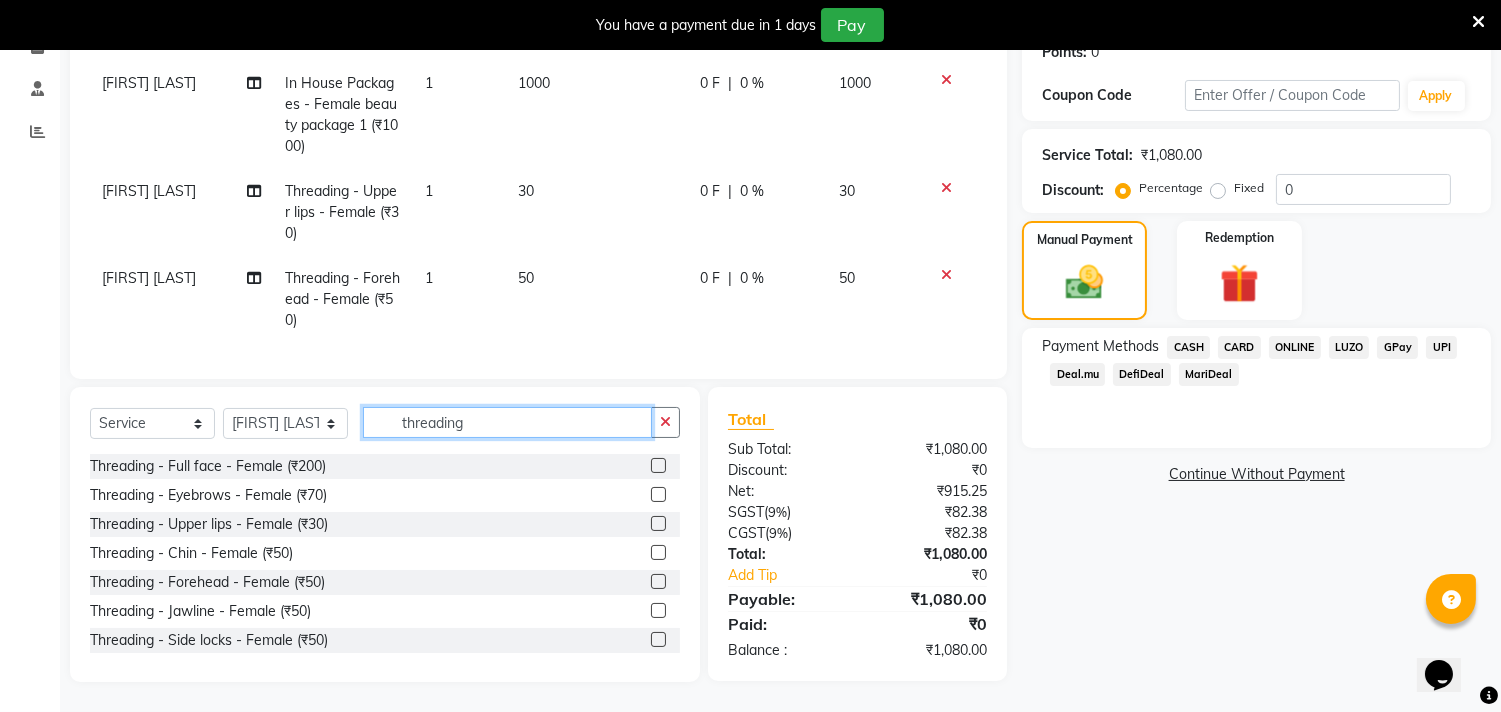 drag, startPoint x: 495, startPoint y: 430, endPoint x: 316, endPoint y: 425, distance: 179.06982 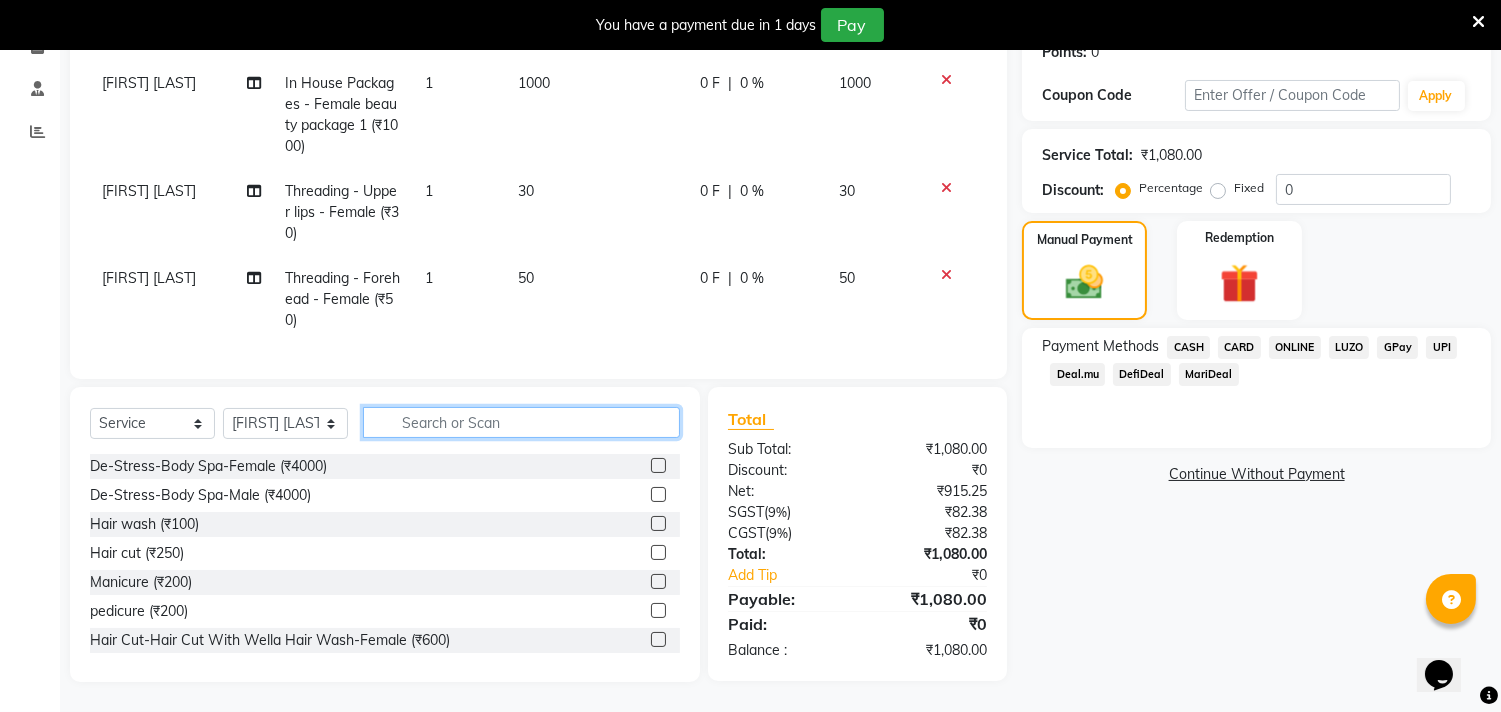 type 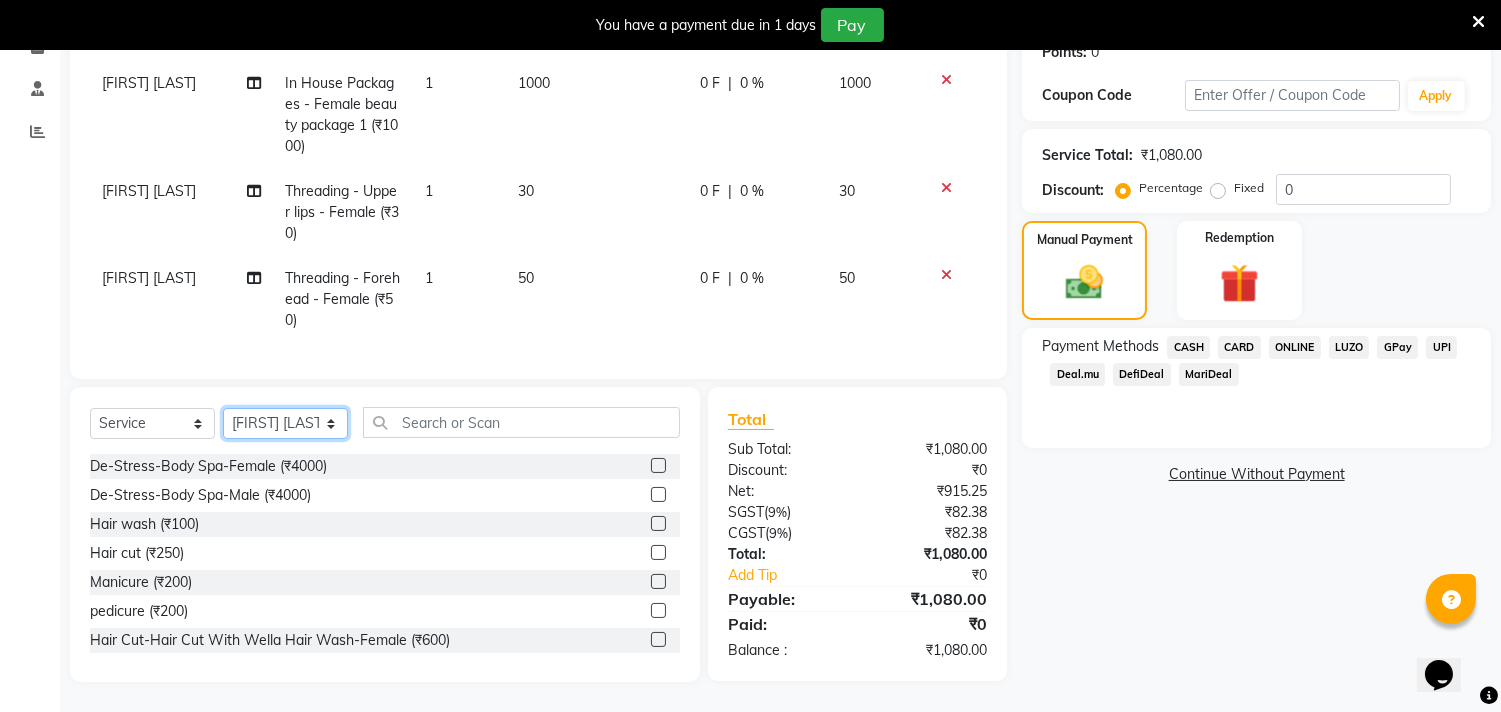click on "Select Stylist [FIRST] [LAST] Manager [FIRST] [LAST]  [FIRST] [LAST] [FIRST] [LAST] [FIRST] [LAST]" 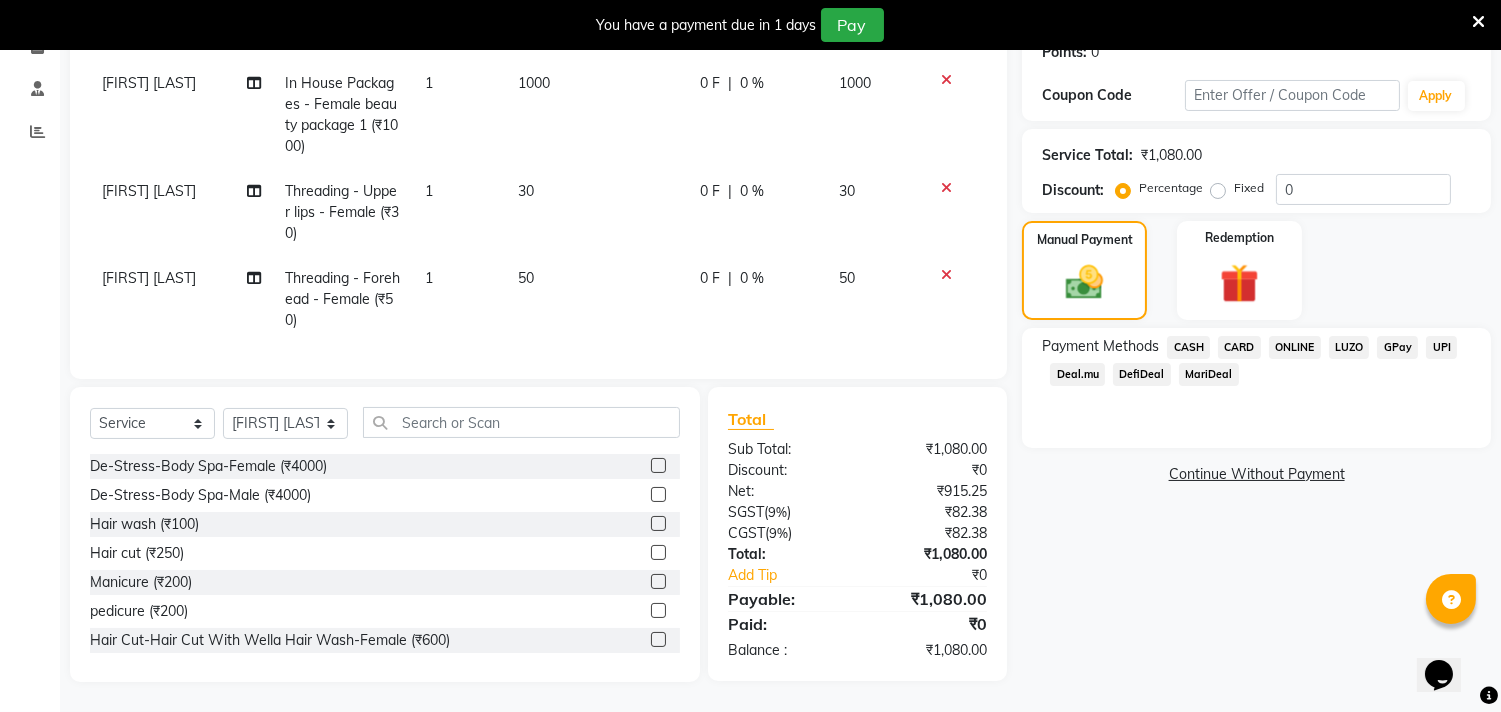 click on "Name: [FIRST] [LAST] Membership:  No Active Membership  Total Visits:   Card on file:  0 Last Visit:   - Points:   0  Coupon Code Apply Service Total:  ₹1,080.00  Discount:  Percentage   Fixed  0 Manual Payment Redemption Payment Methods  CASH   CARD   ONLINE   LUZO   GPay   UPI   Deal.mu   DefiDeal   MariDeal   Continue Without Payment" 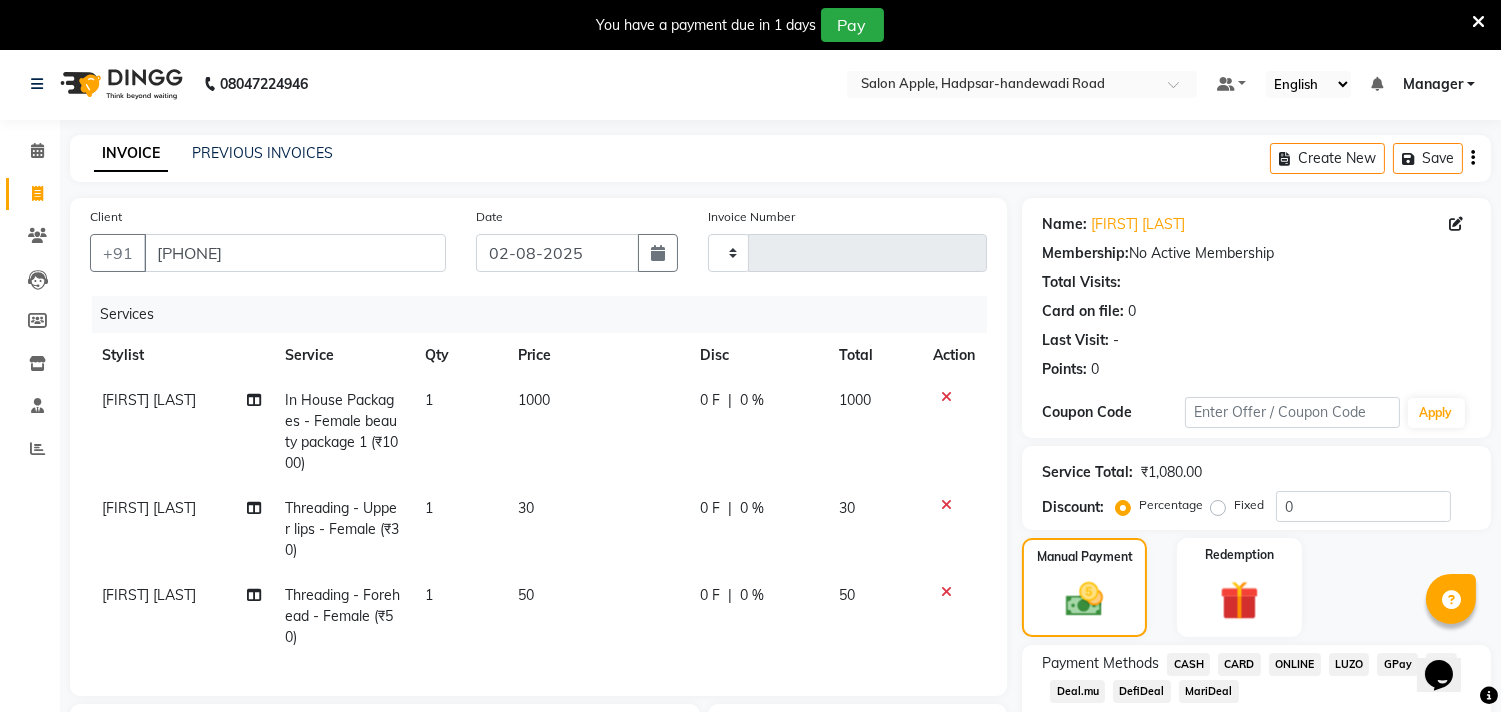 scroll, scrollTop: 335, scrollLeft: 0, axis: vertical 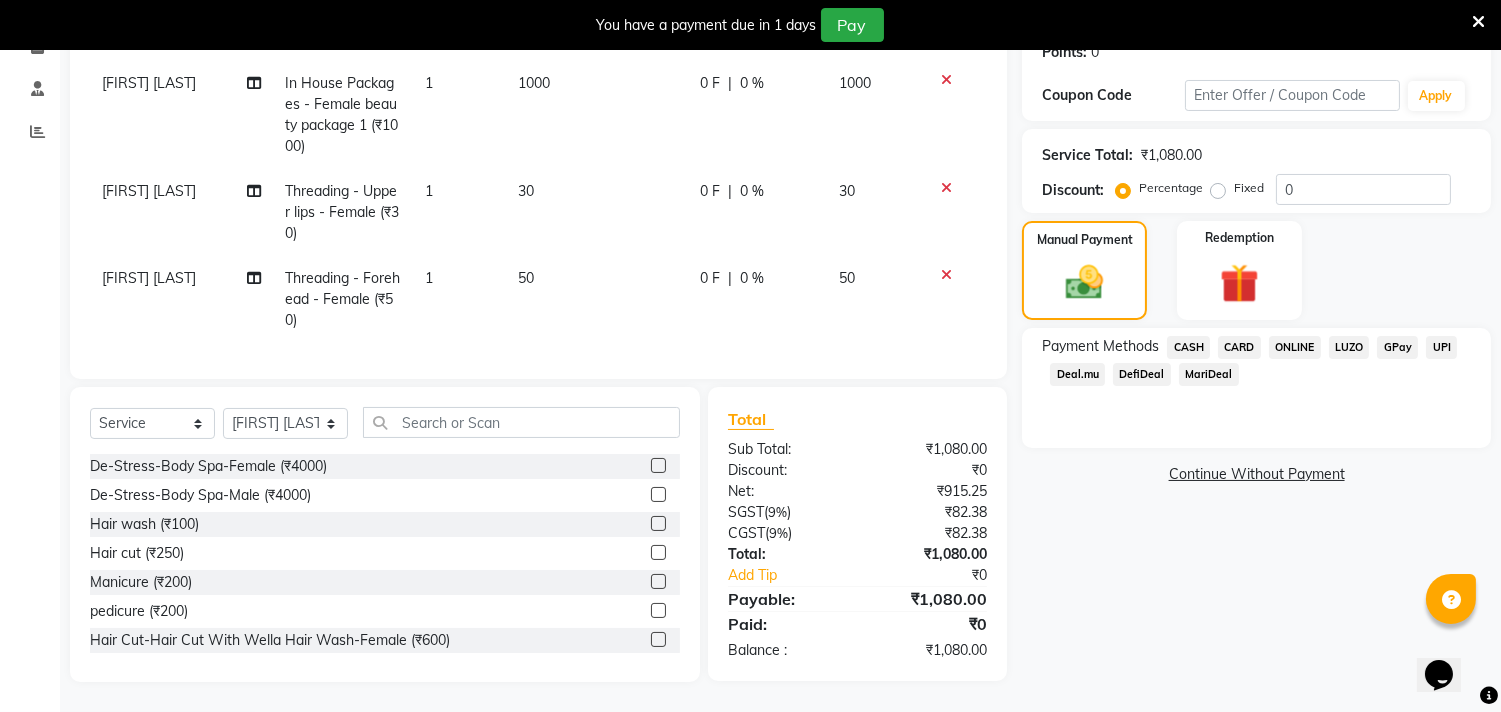 click on "ONLINE" 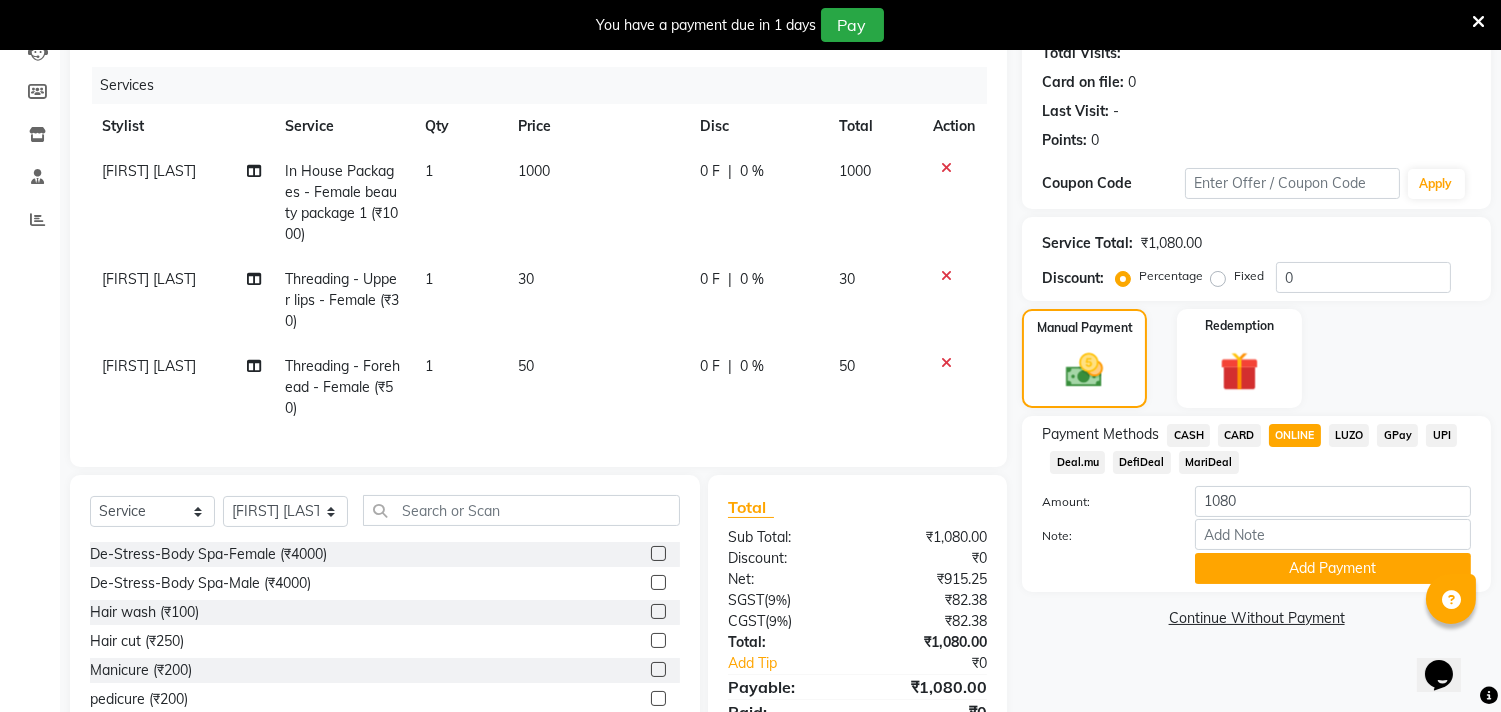 scroll, scrollTop: 335, scrollLeft: 0, axis: vertical 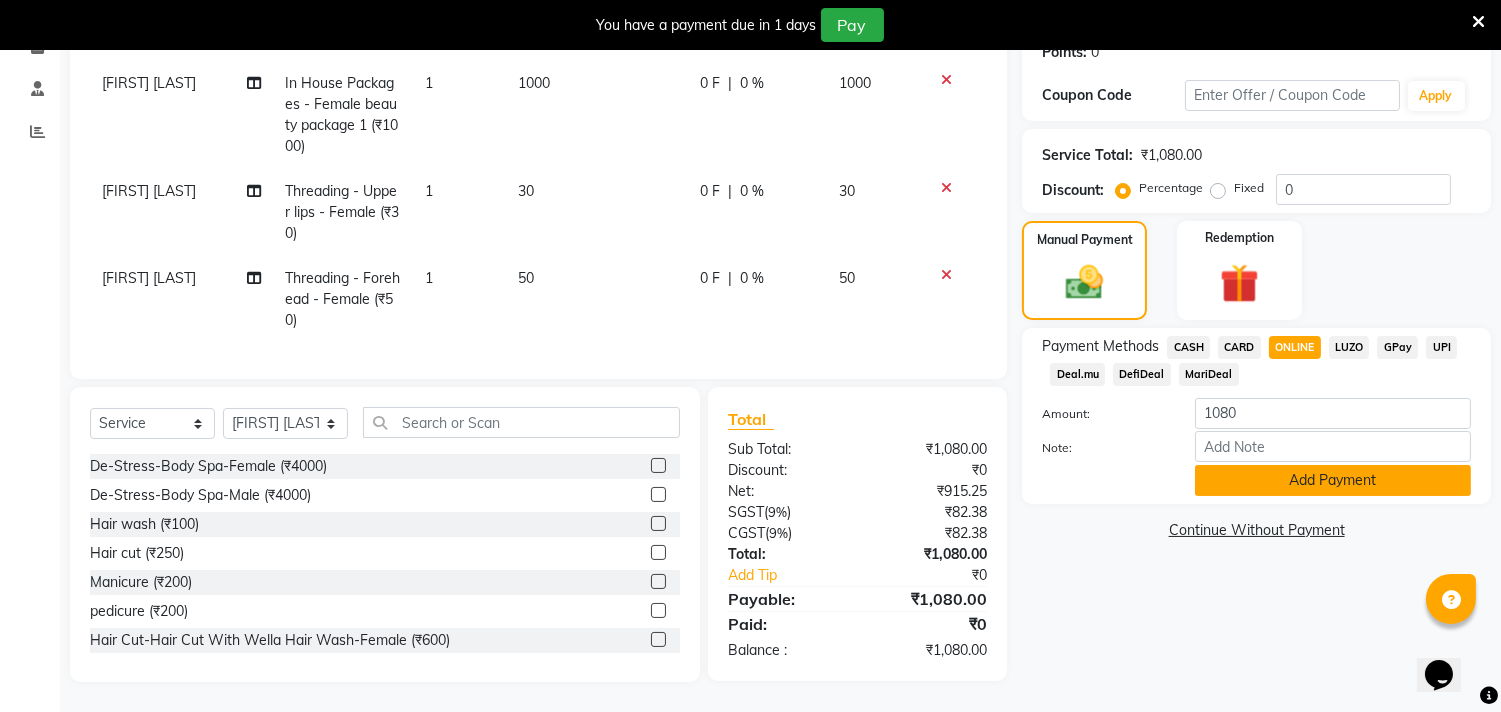 click on "Add Payment" 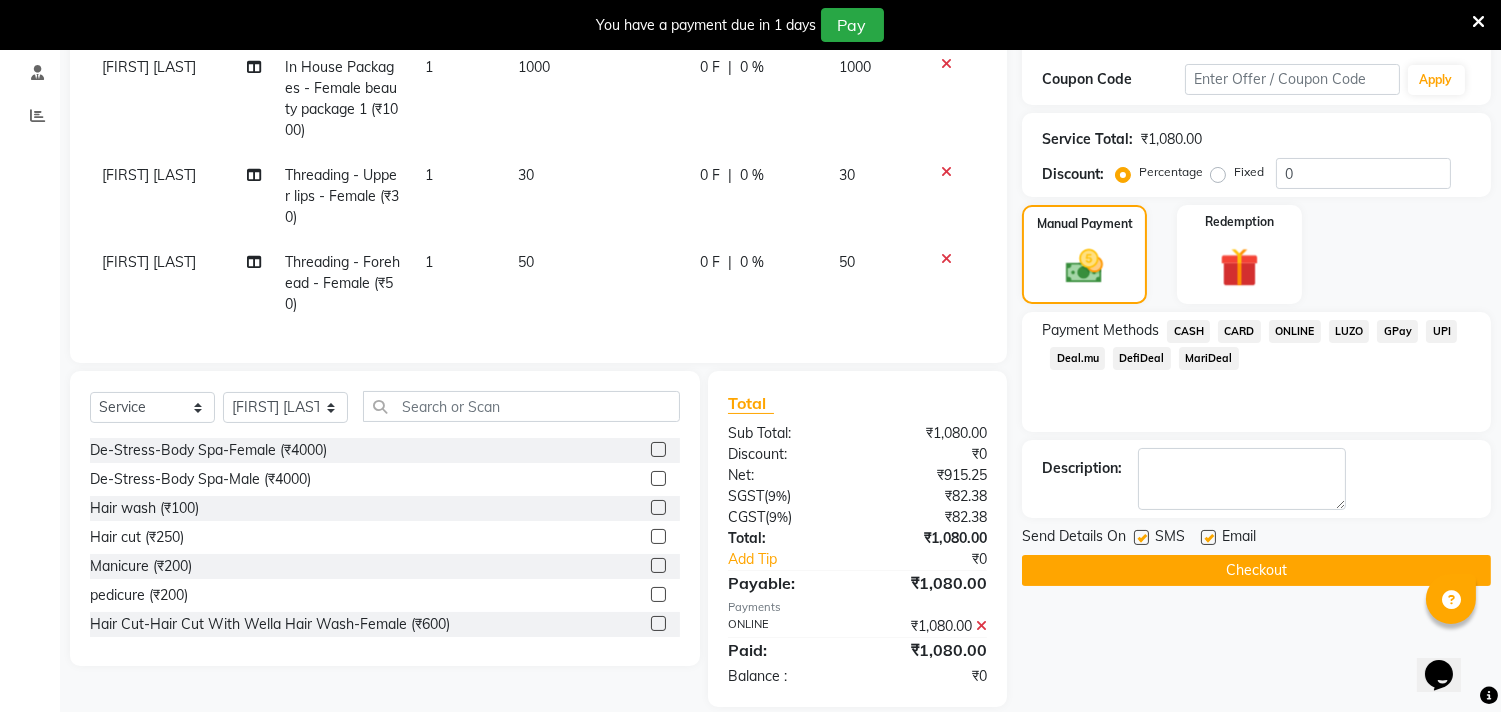 click on "Checkout" 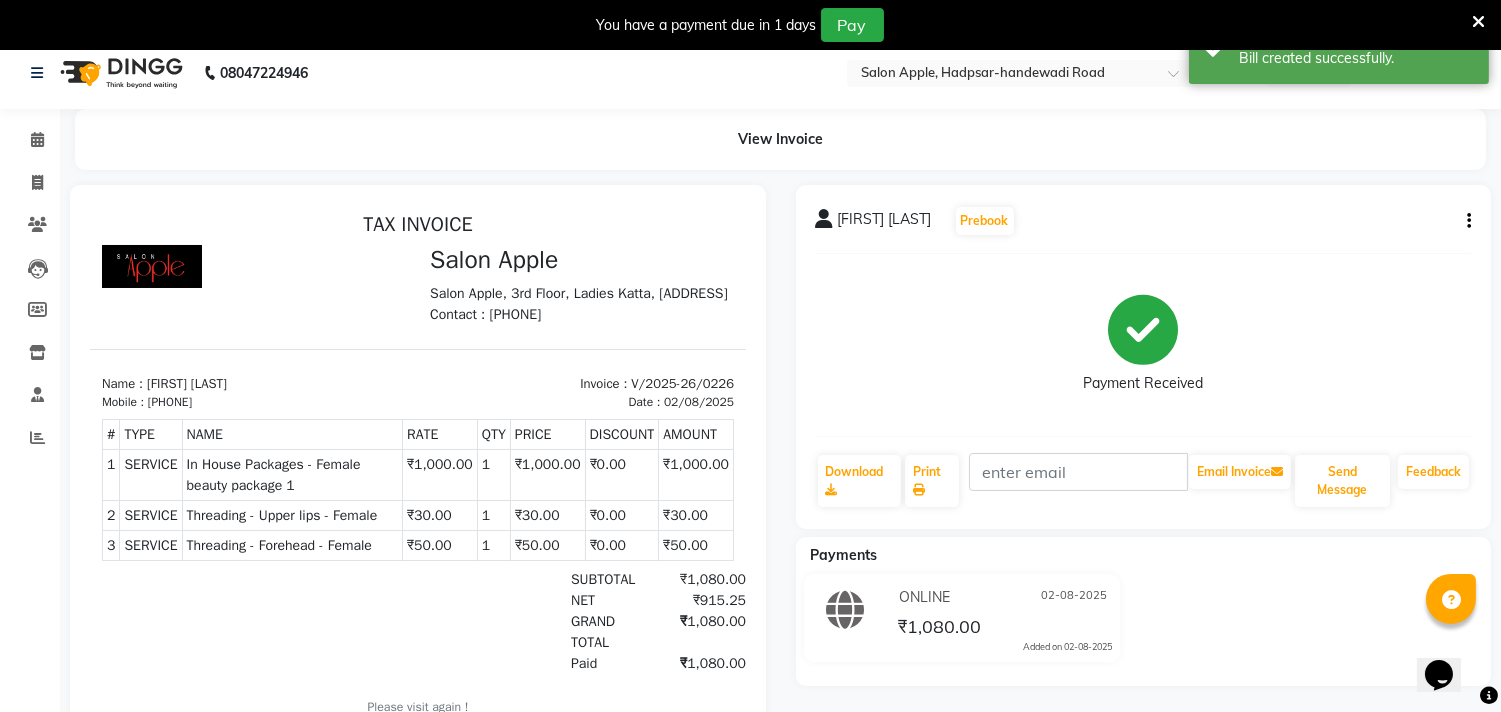 scroll, scrollTop: 0, scrollLeft: 0, axis: both 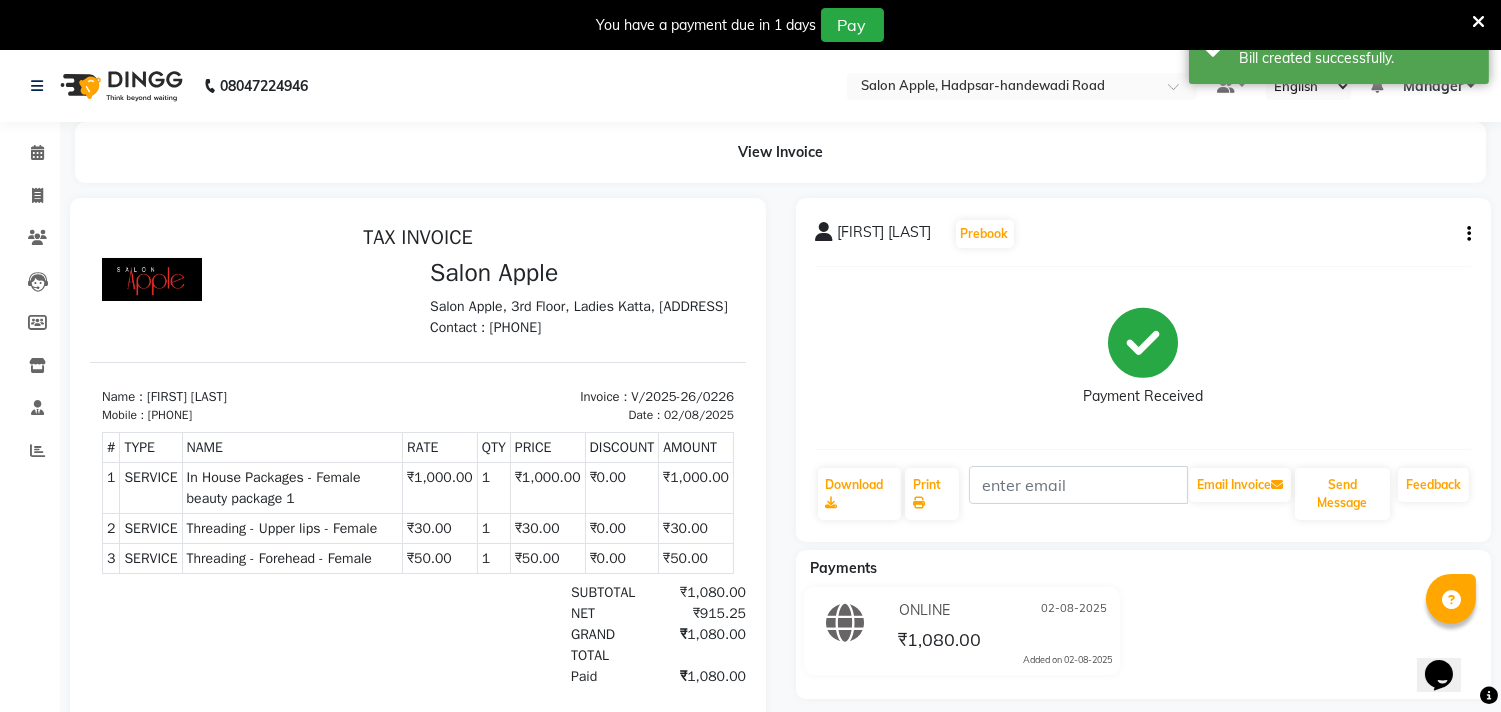 click at bounding box center [1478, 22] 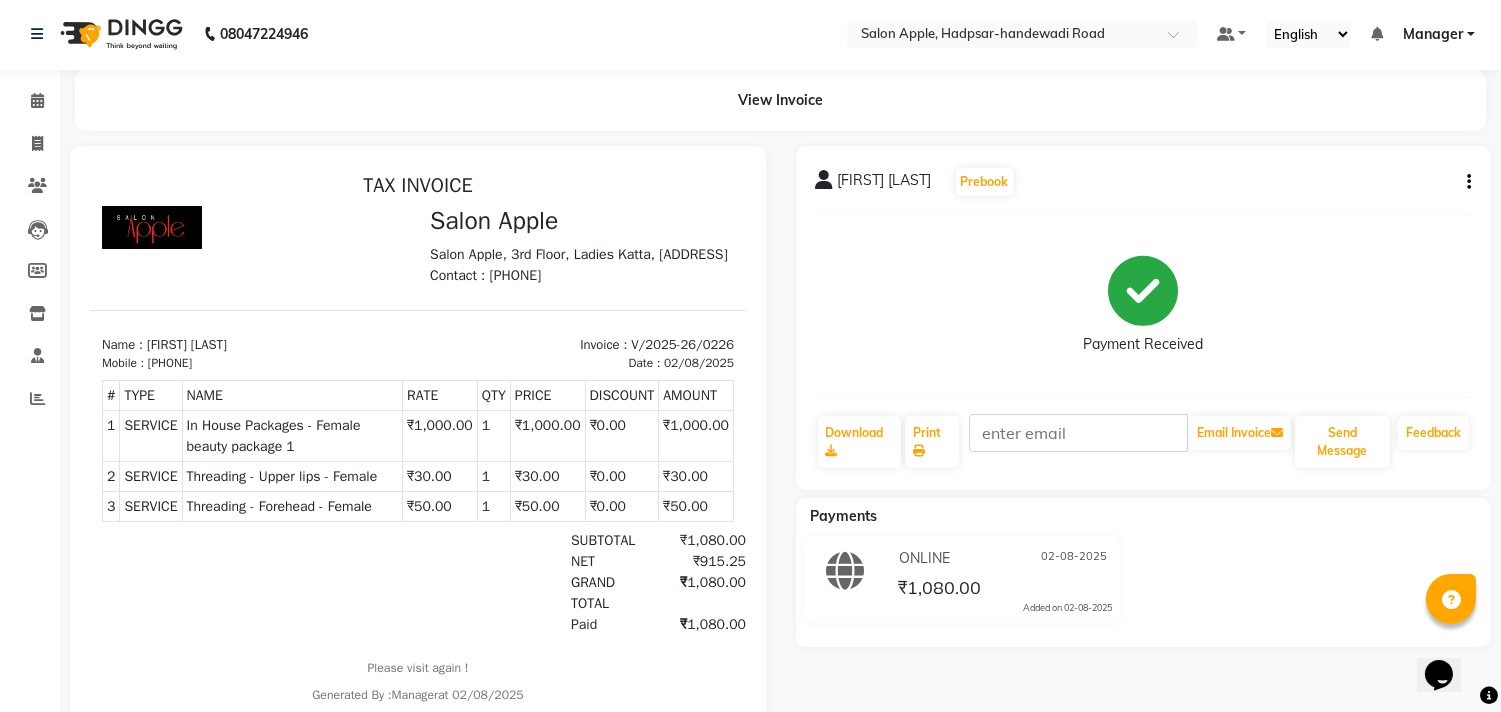 scroll, scrollTop: 0, scrollLeft: 0, axis: both 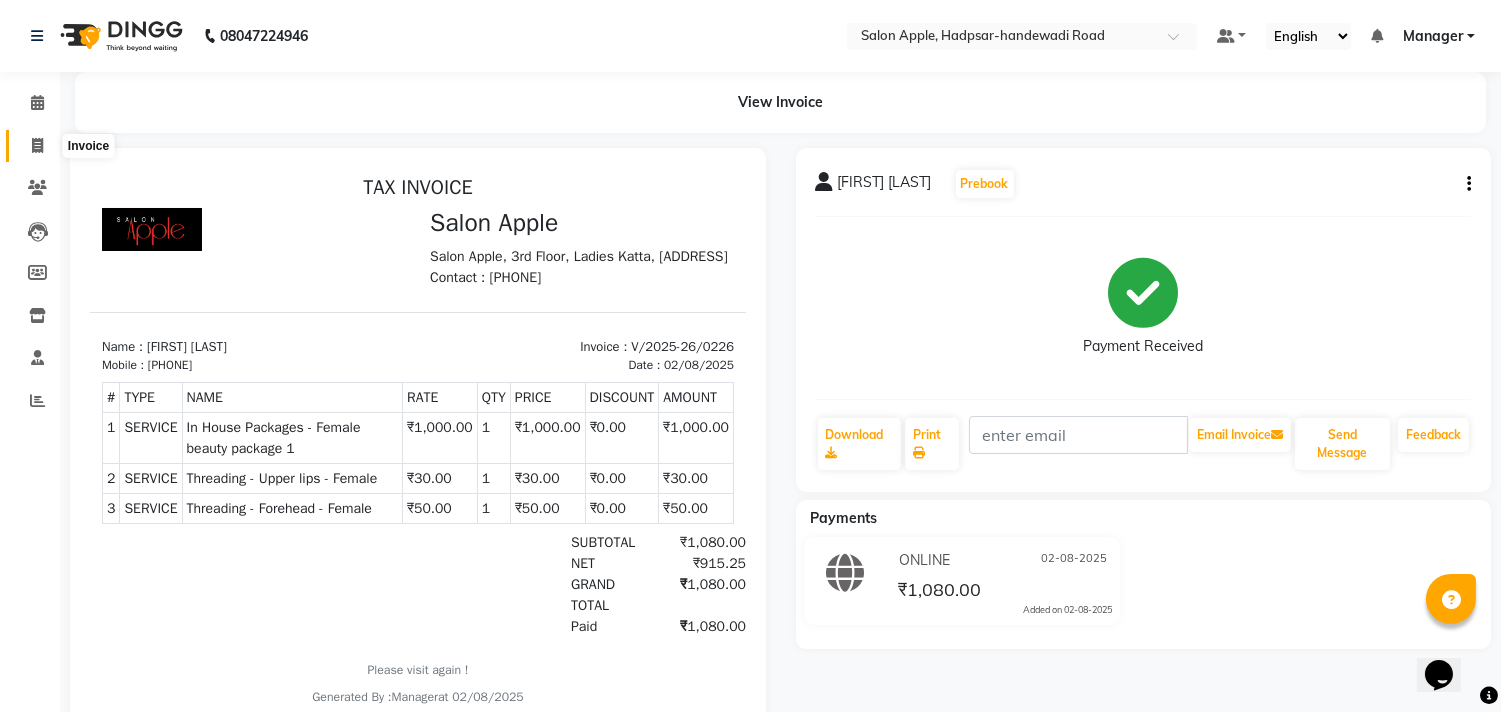 click 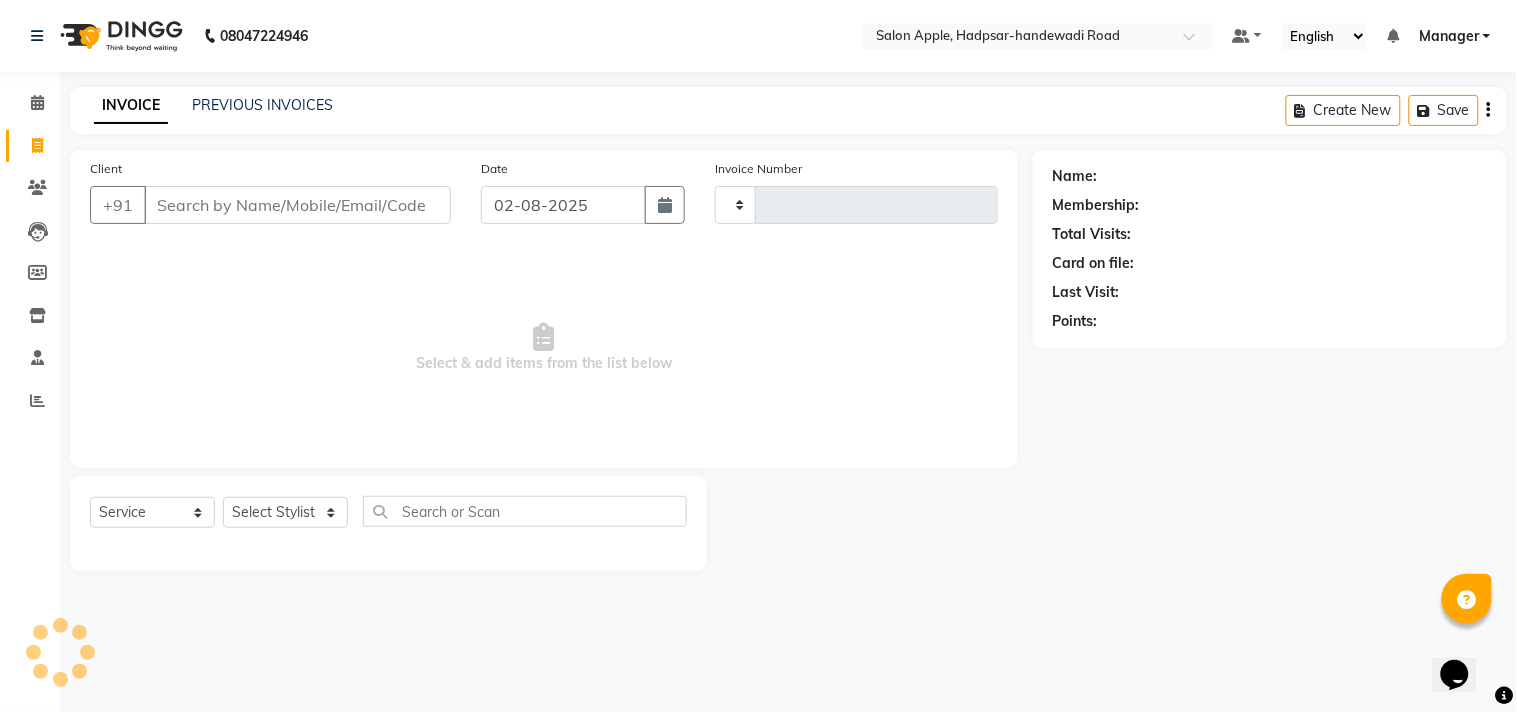 type on "0227" 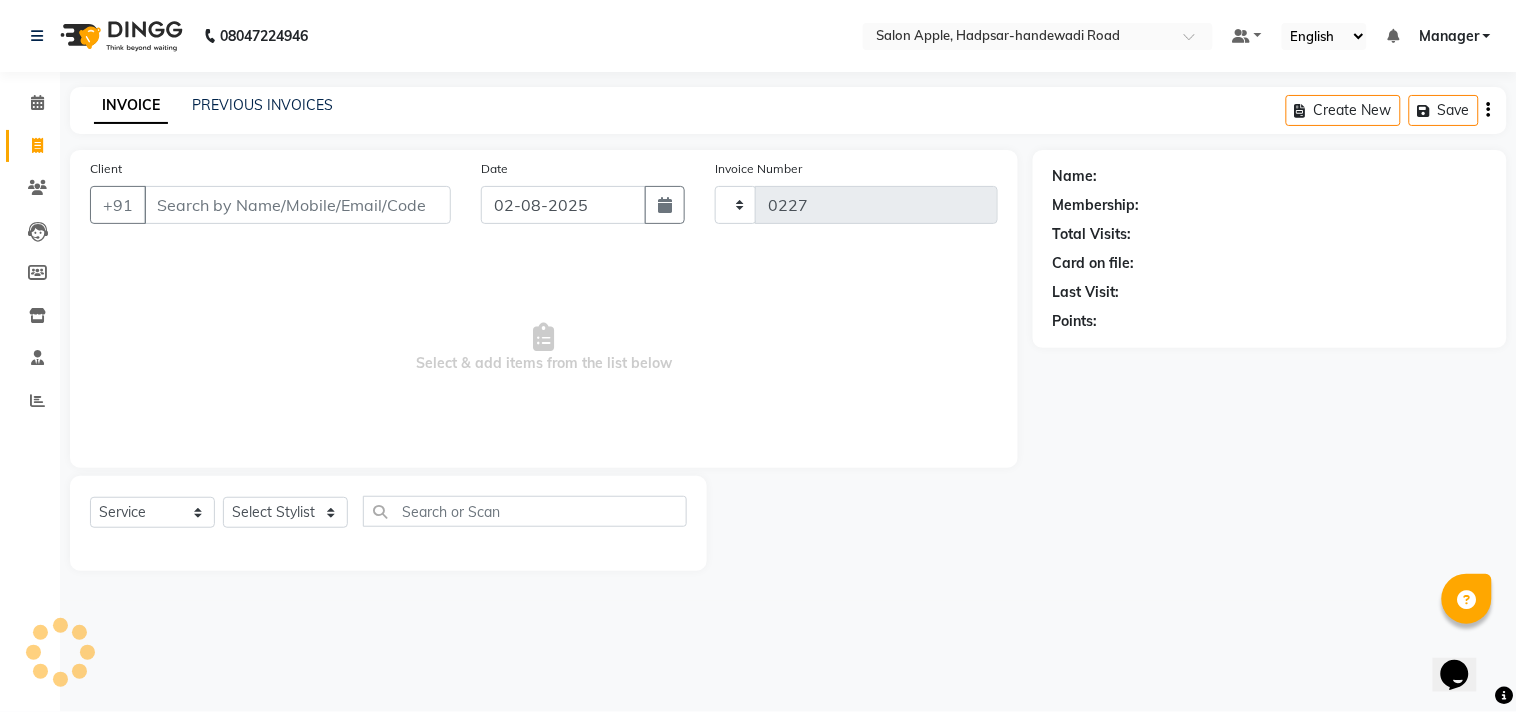select on "7195" 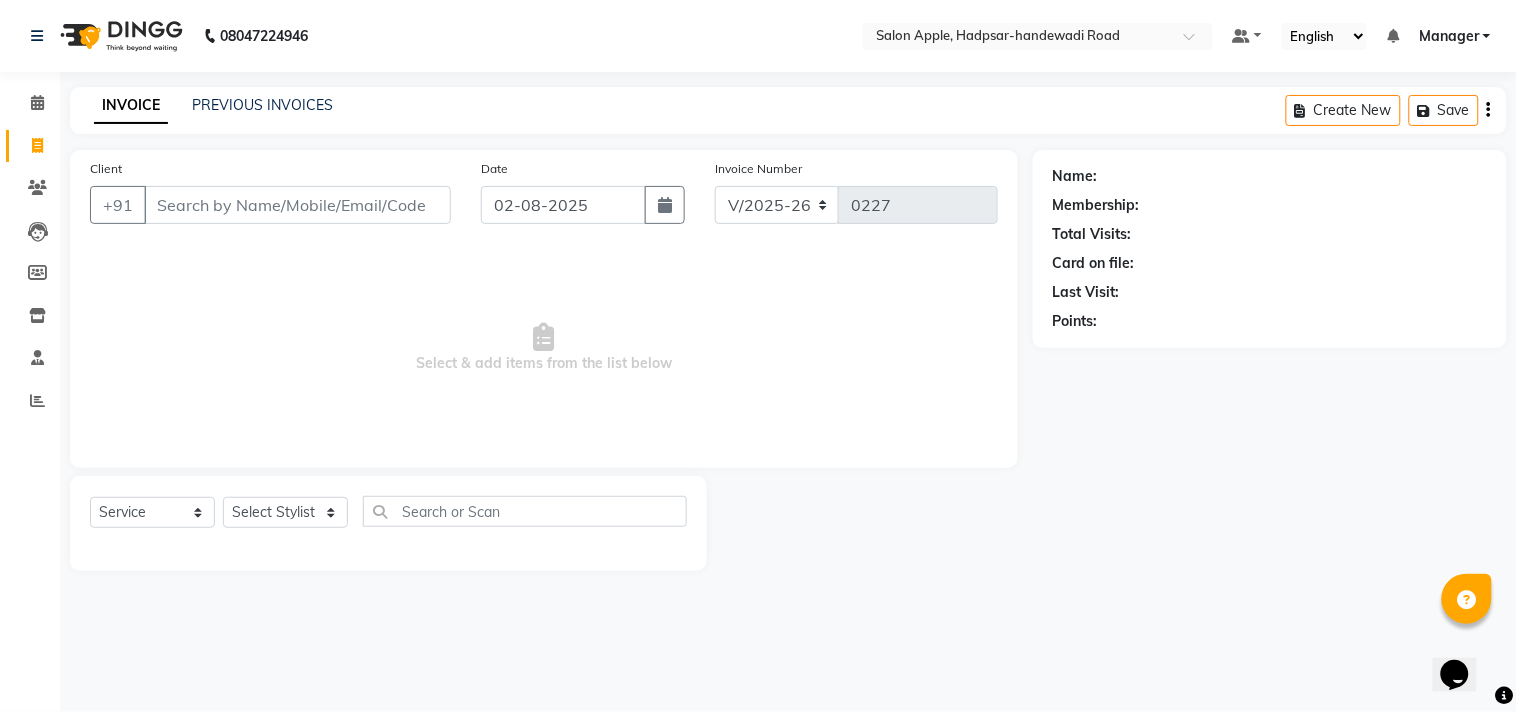 click on "Client" at bounding box center (297, 205) 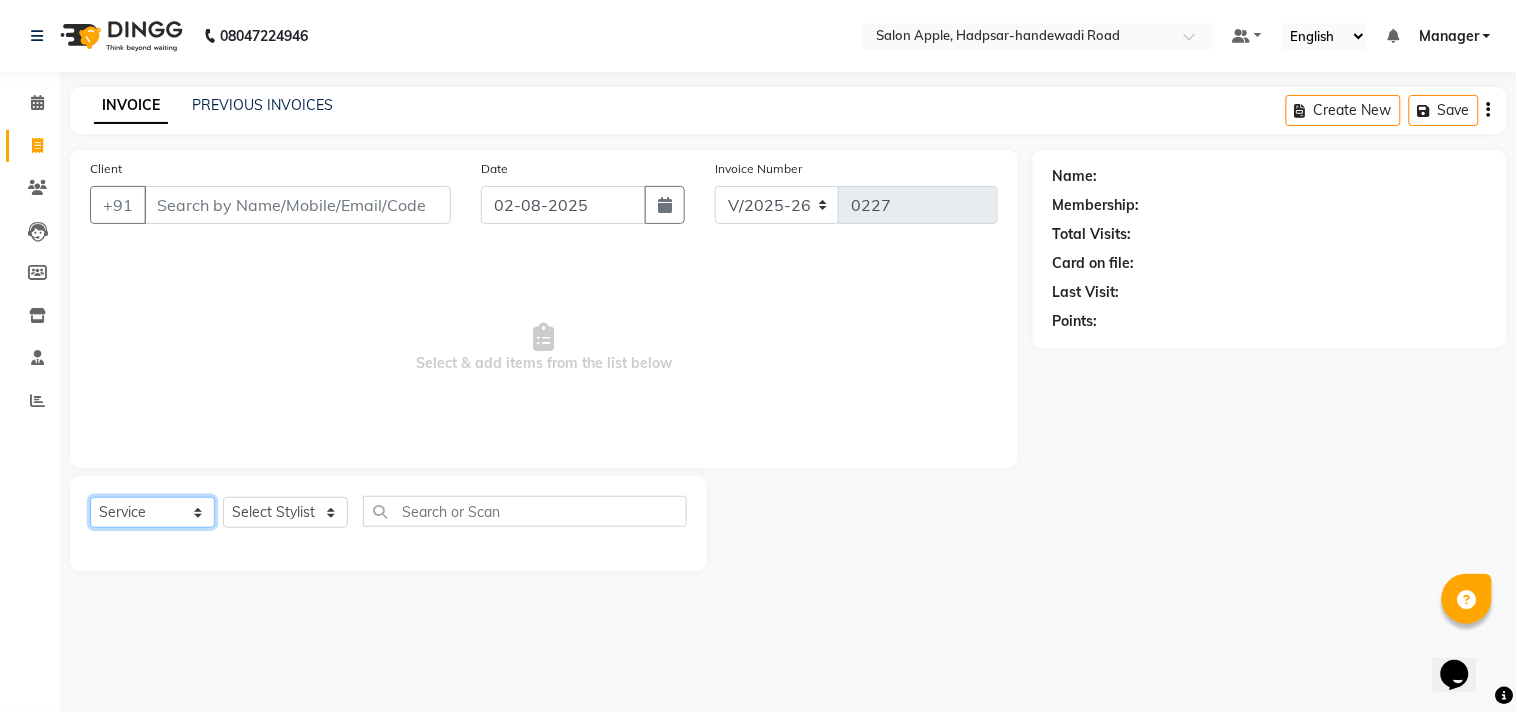 click on "Select  Service  Product  Membership  Package Voucher Prepaid Gift Card" 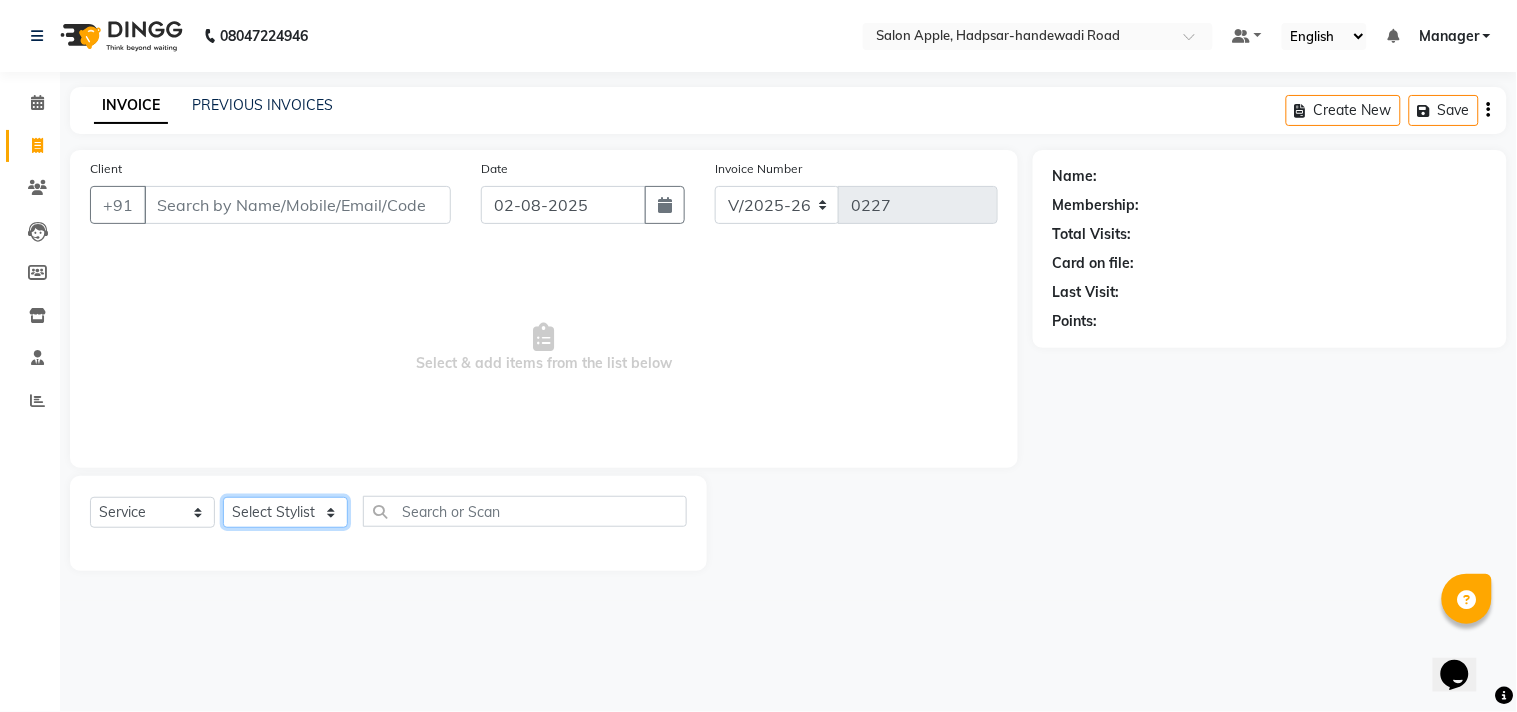 click on "Select Stylist [FIRST] [LAST] Manager [FIRST] [LAST]  [FIRST] [LAST] [FIRST] [LAST] [FIRST] [LAST]" 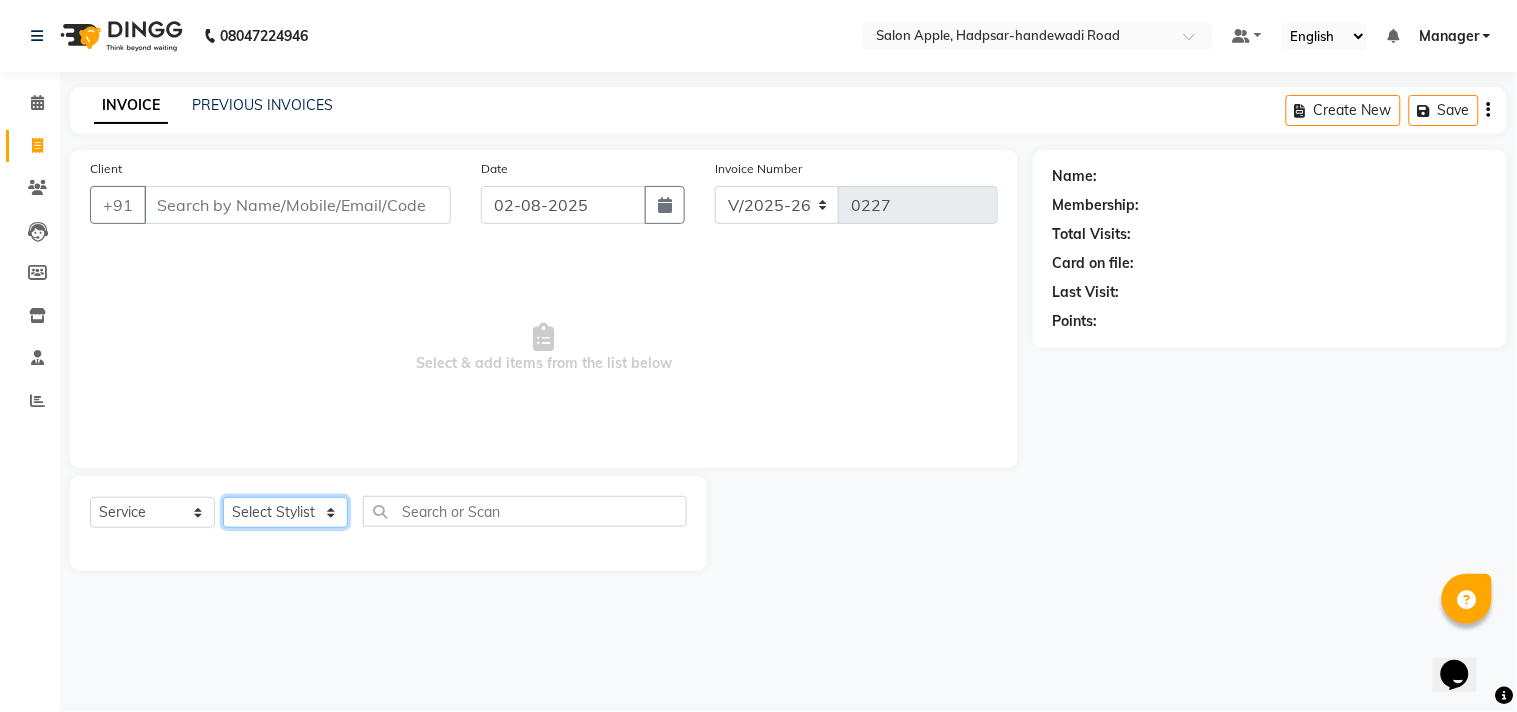 select on "62814" 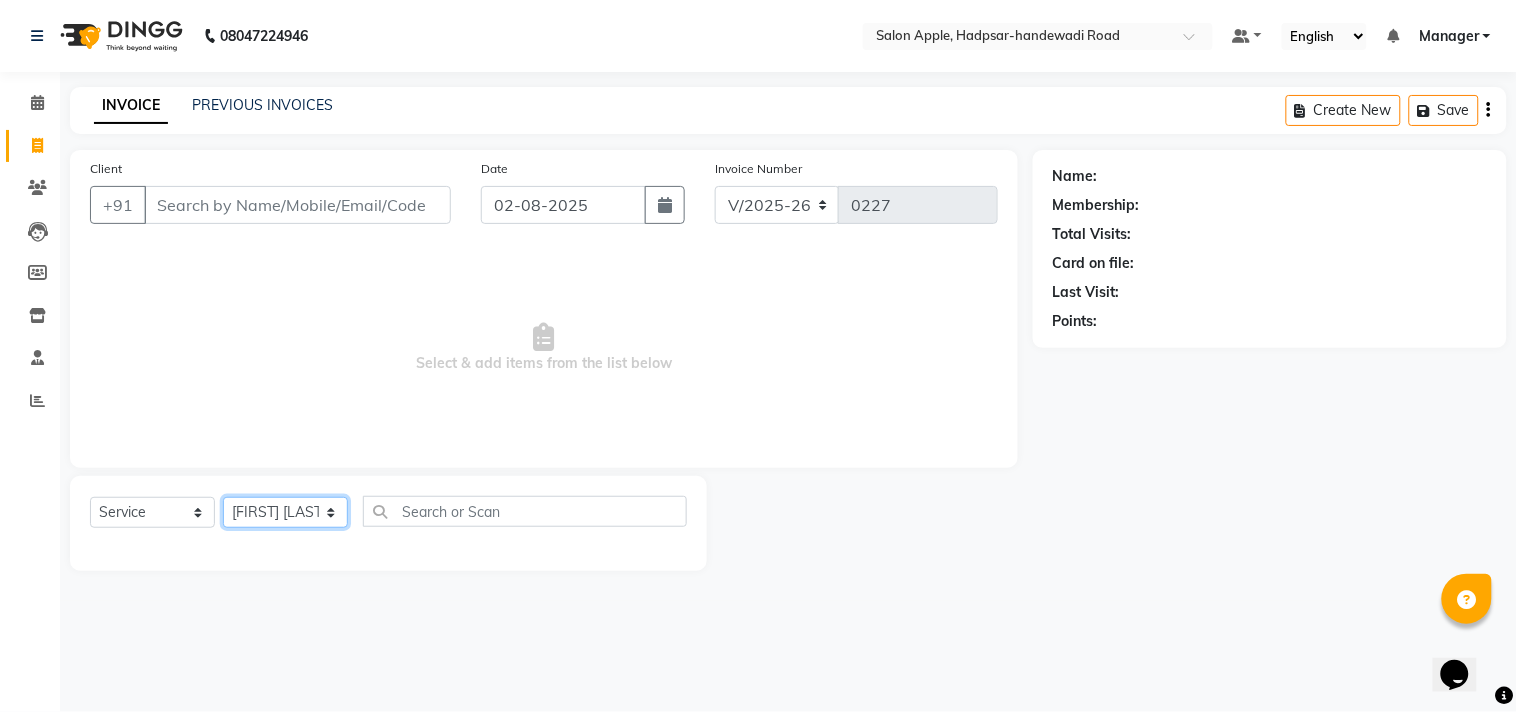 click on "Select Stylist [FIRST] [LAST] Manager [FIRST] [LAST]  [FIRST] [LAST] [FIRST] [LAST] [FIRST] [LAST]" 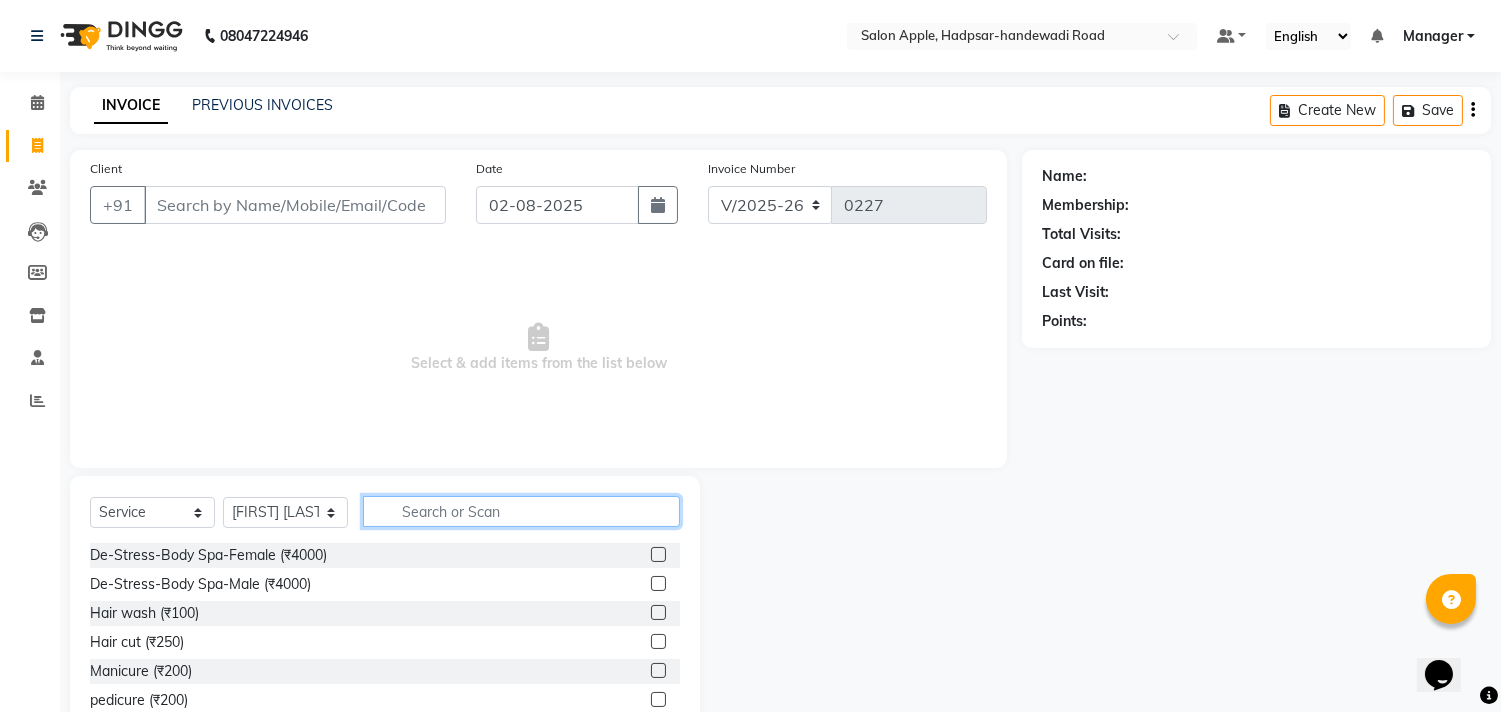 click 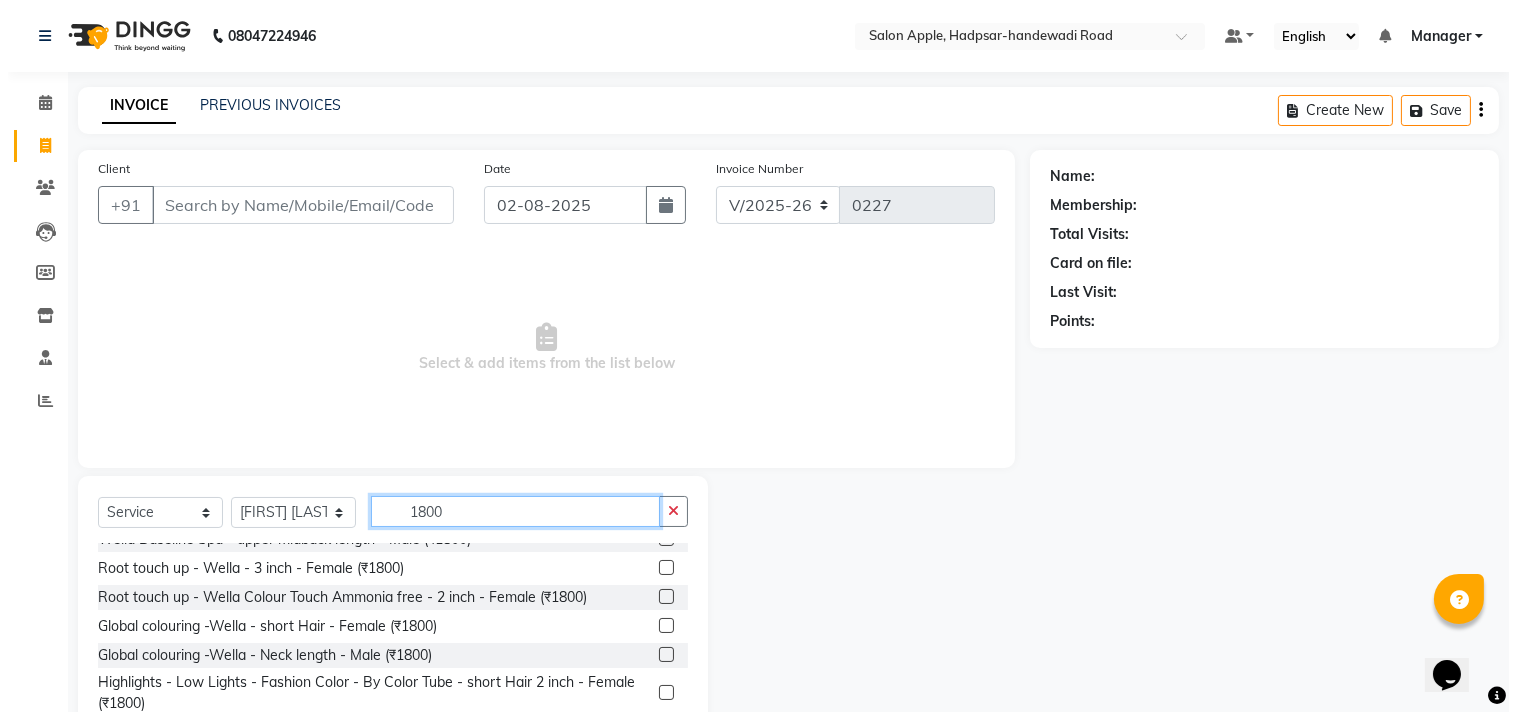 scroll, scrollTop: 333, scrollLeft: 0, axis: vertical 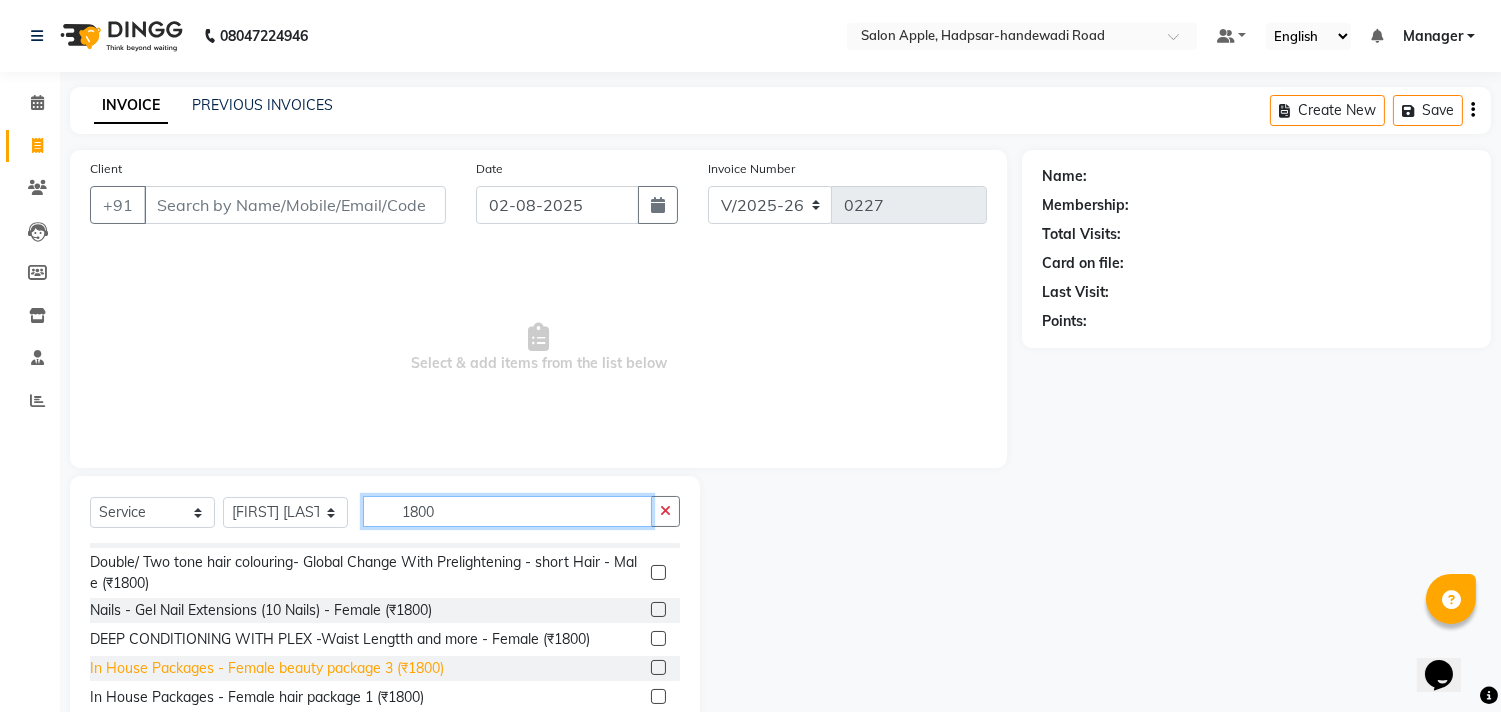 type on "1800" 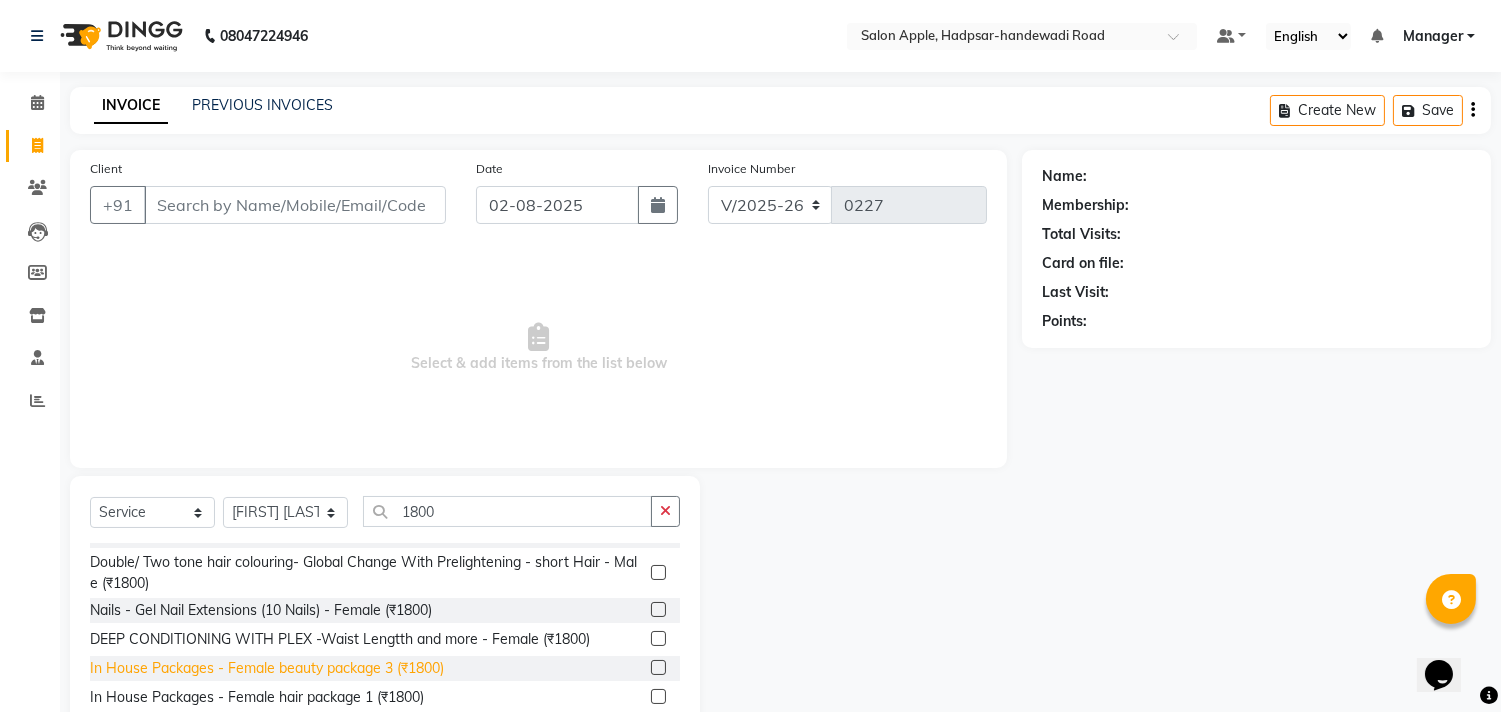 click on "In House Packages - Female beauty package 3 (₹1800)" 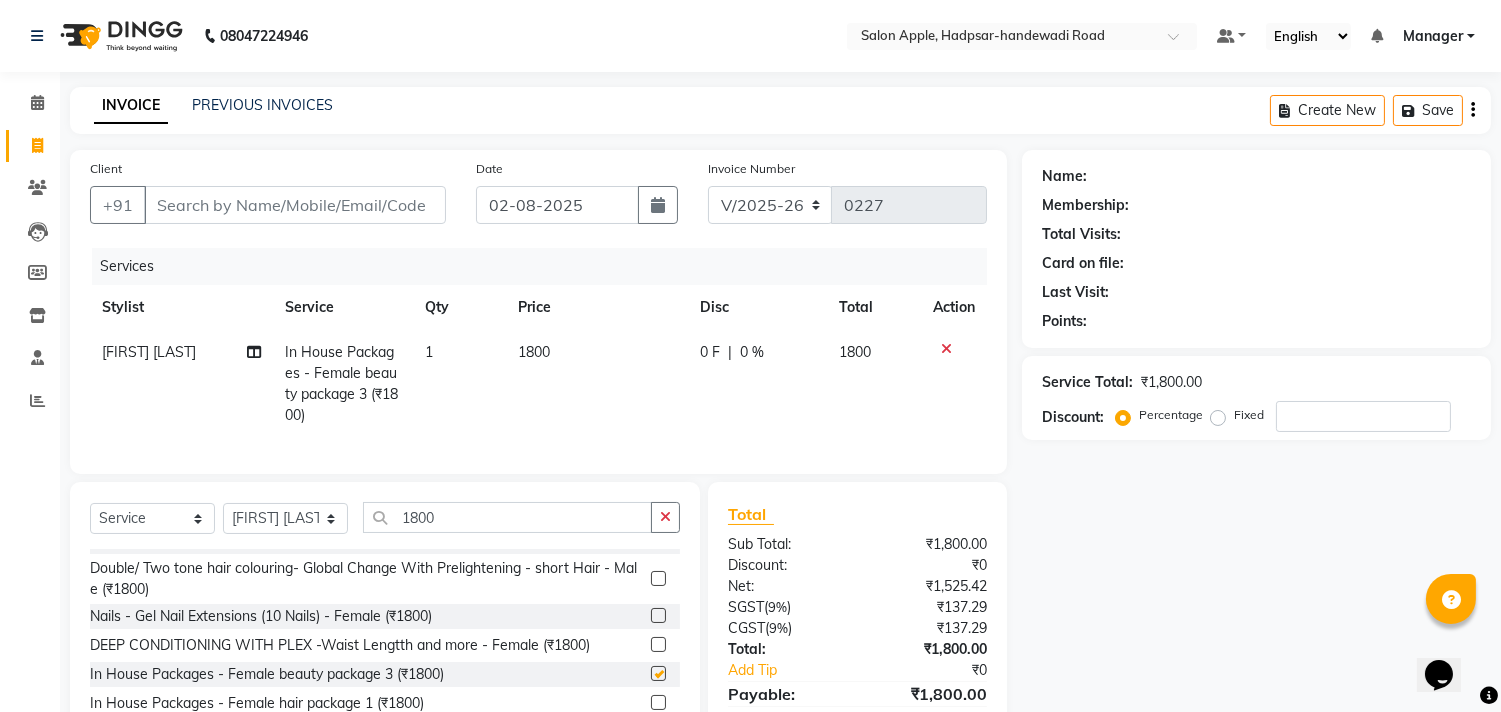 checkbox on "false" 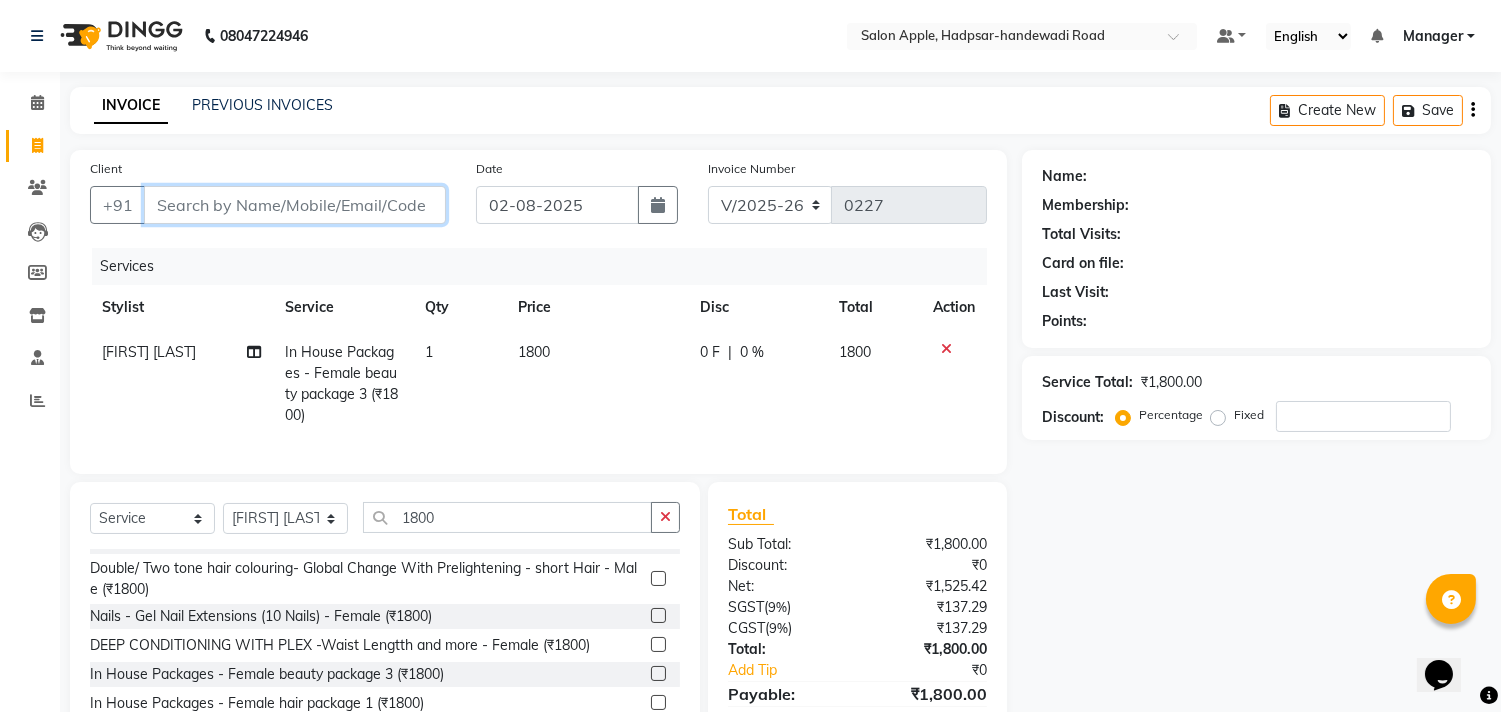 click on "Client" at bounding box center [295, 205] 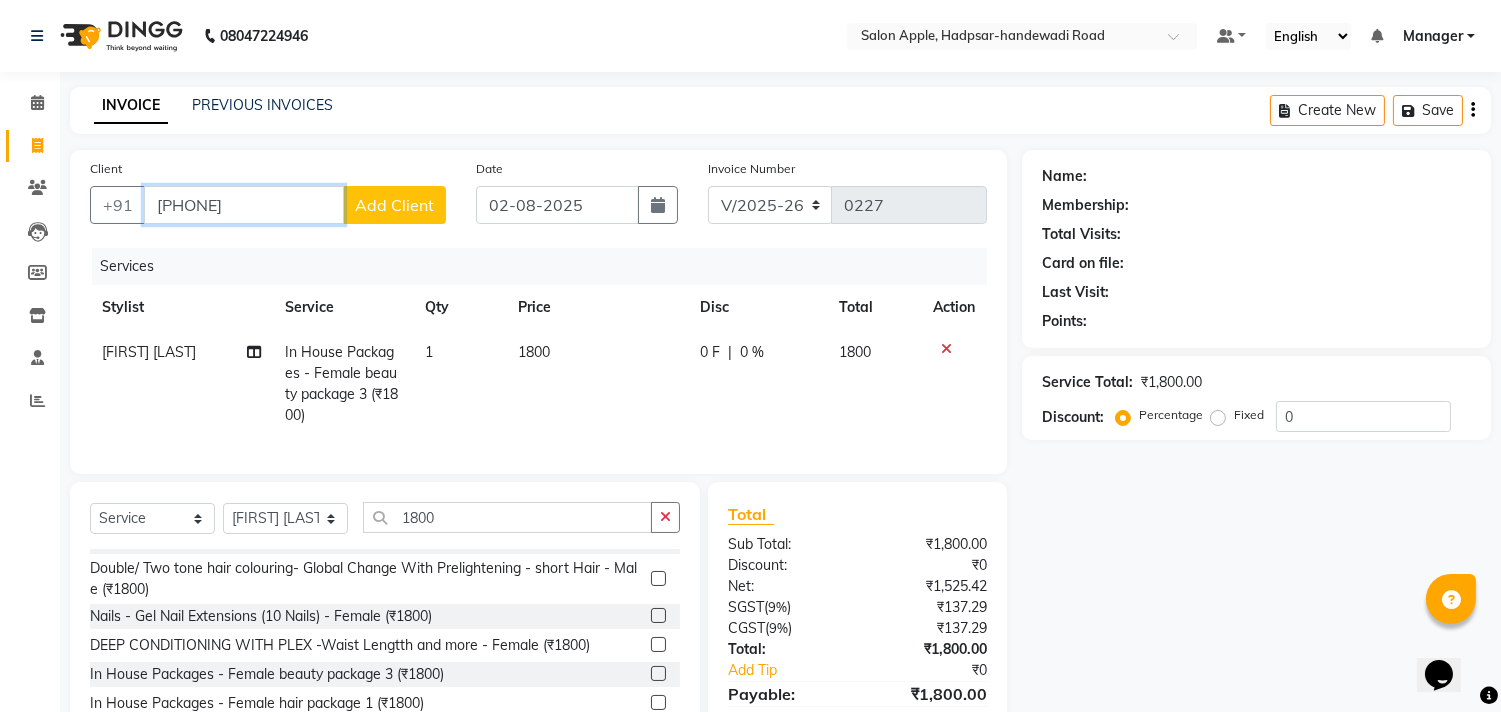 type on "[PHONE]" 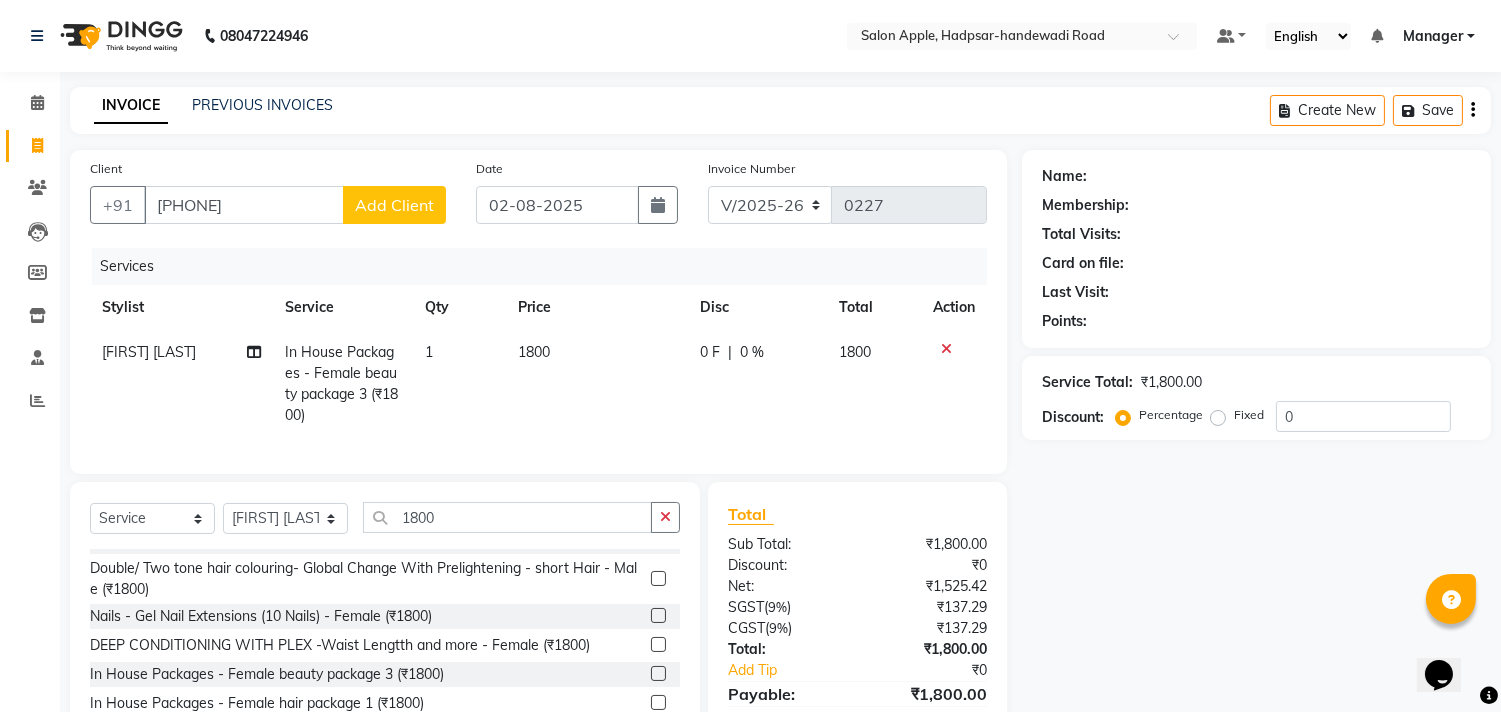 click on "Add Client" 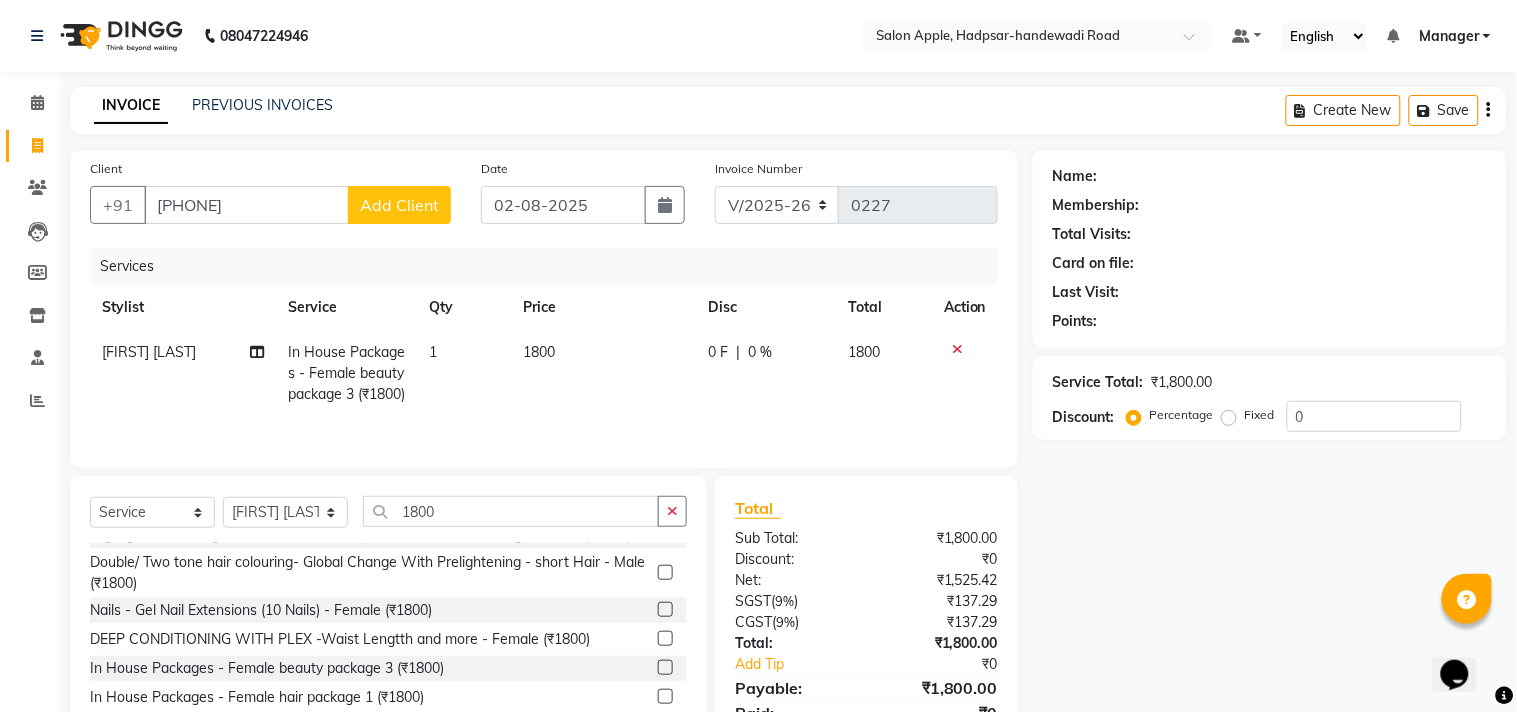 select on "22" 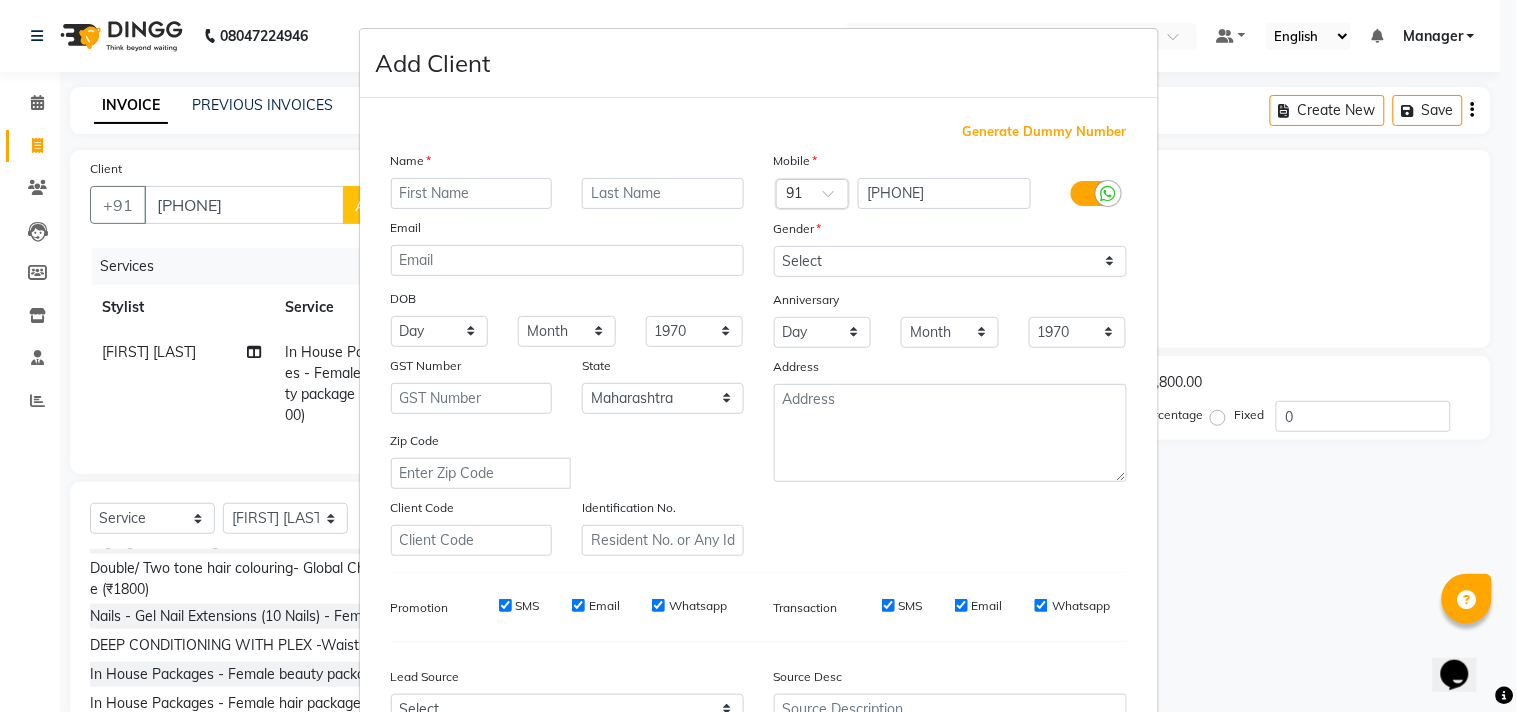 click at bounding box center (472, 193) 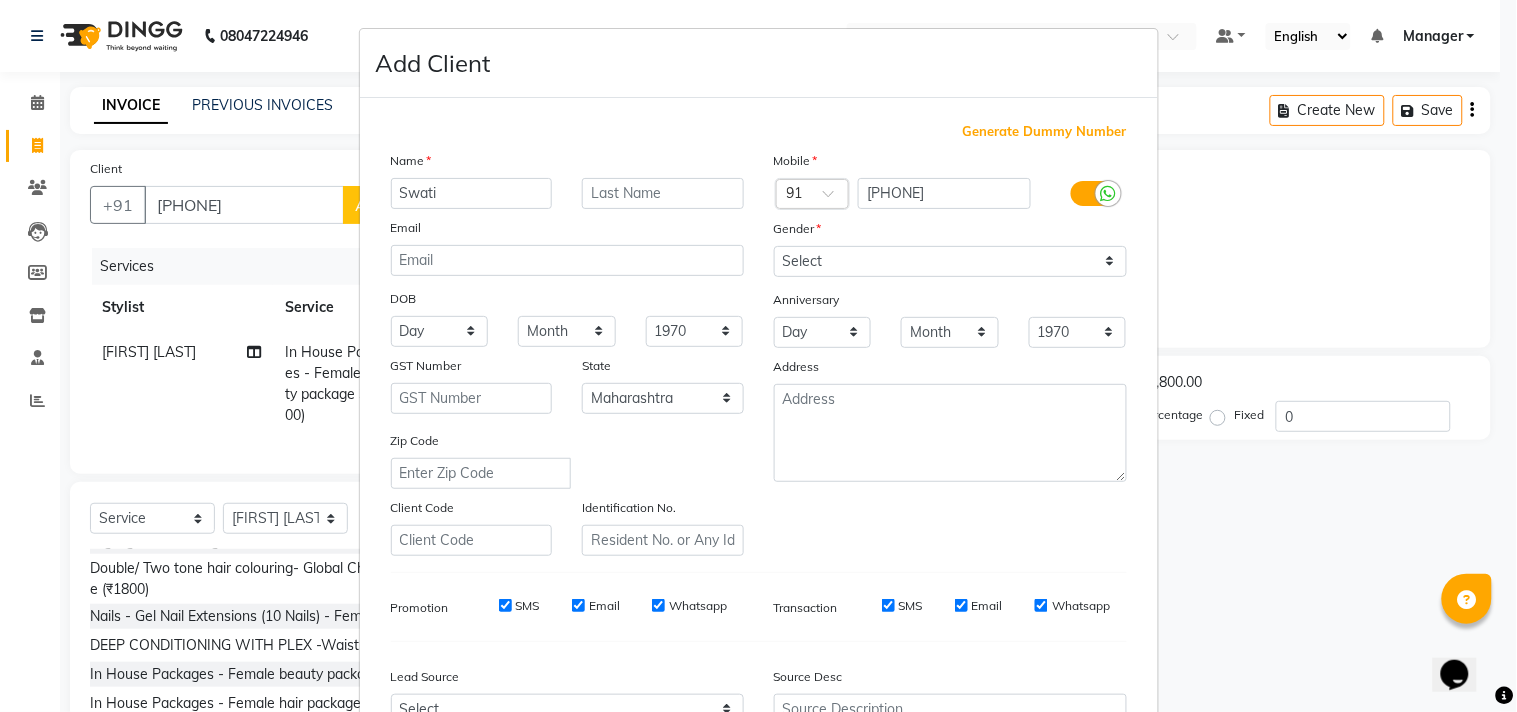 type on "Swati" 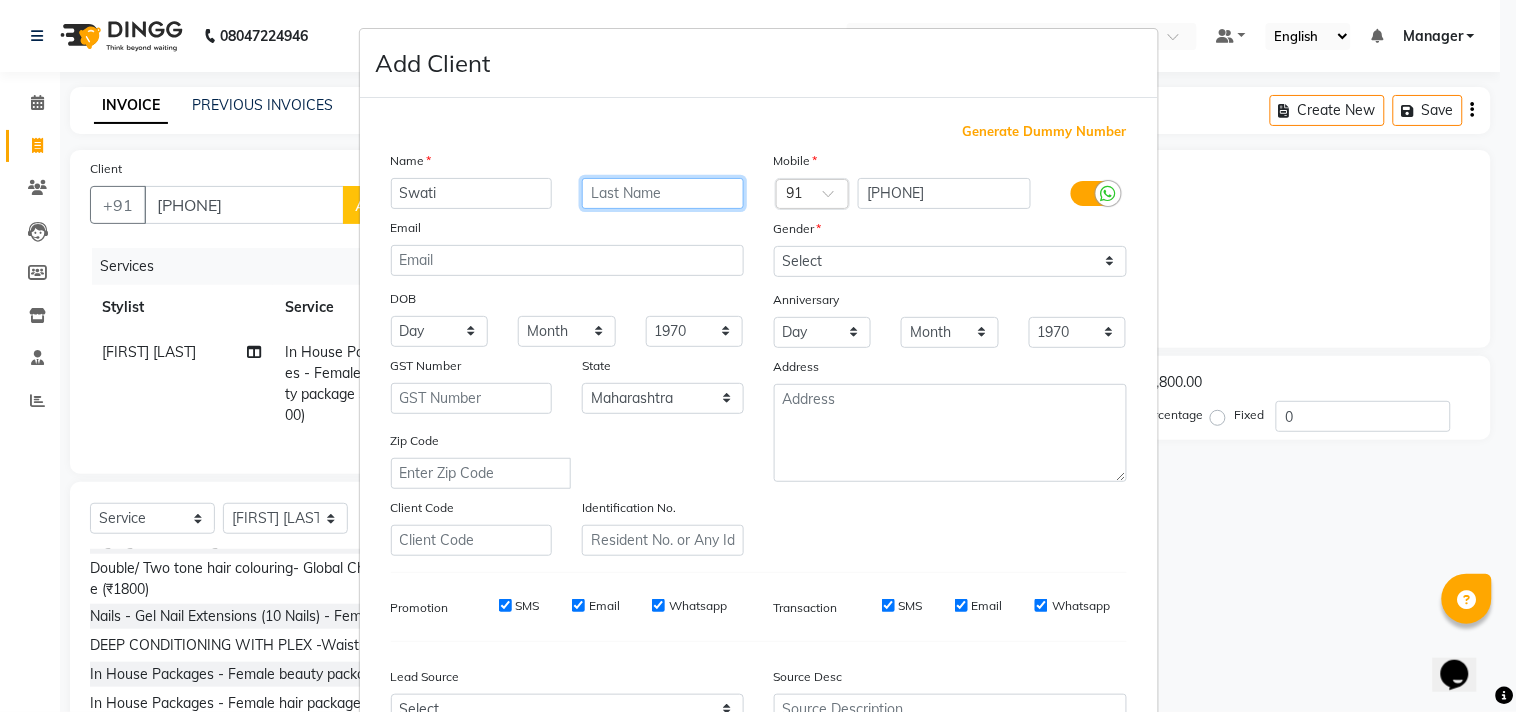 click at bounding box center (663, 193) 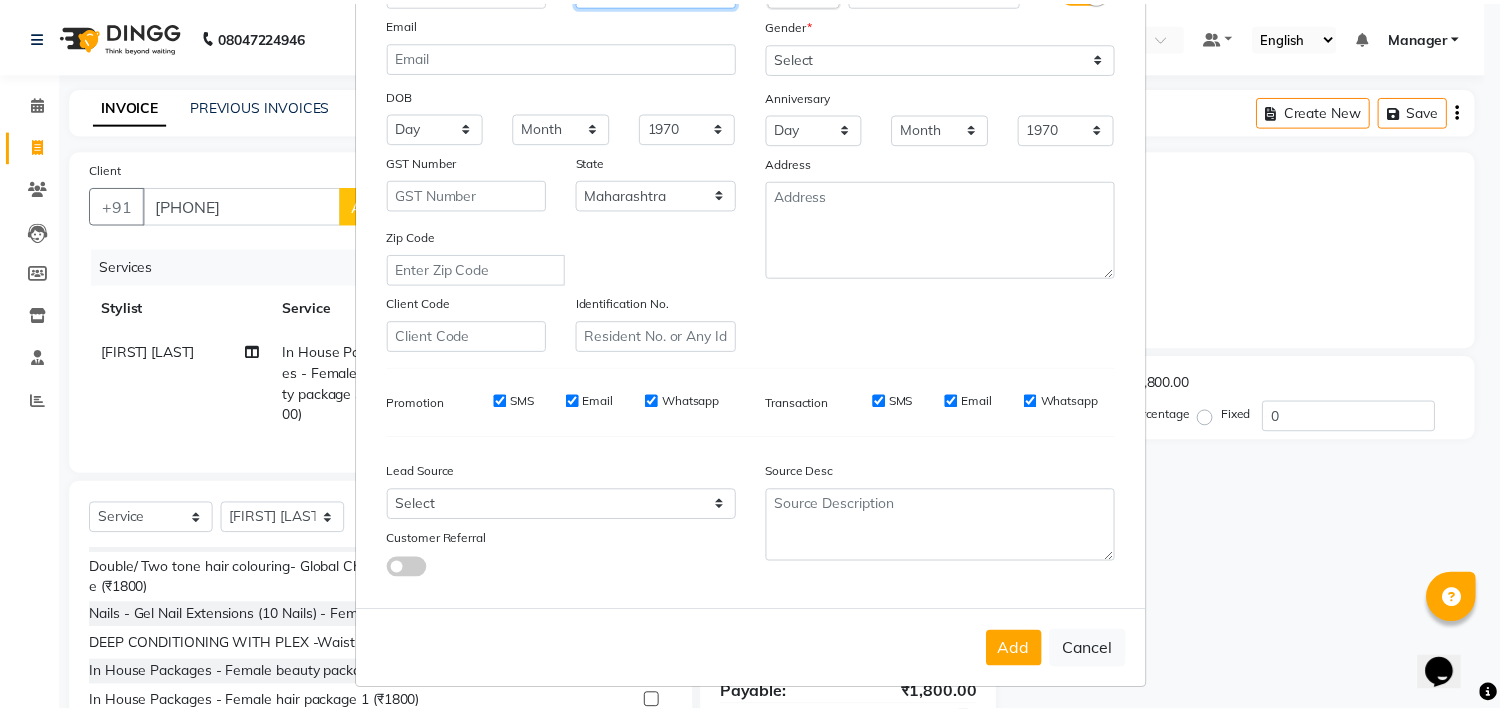 scroll, scrollTop: 212, scrollLeft: 0, axis: vertical 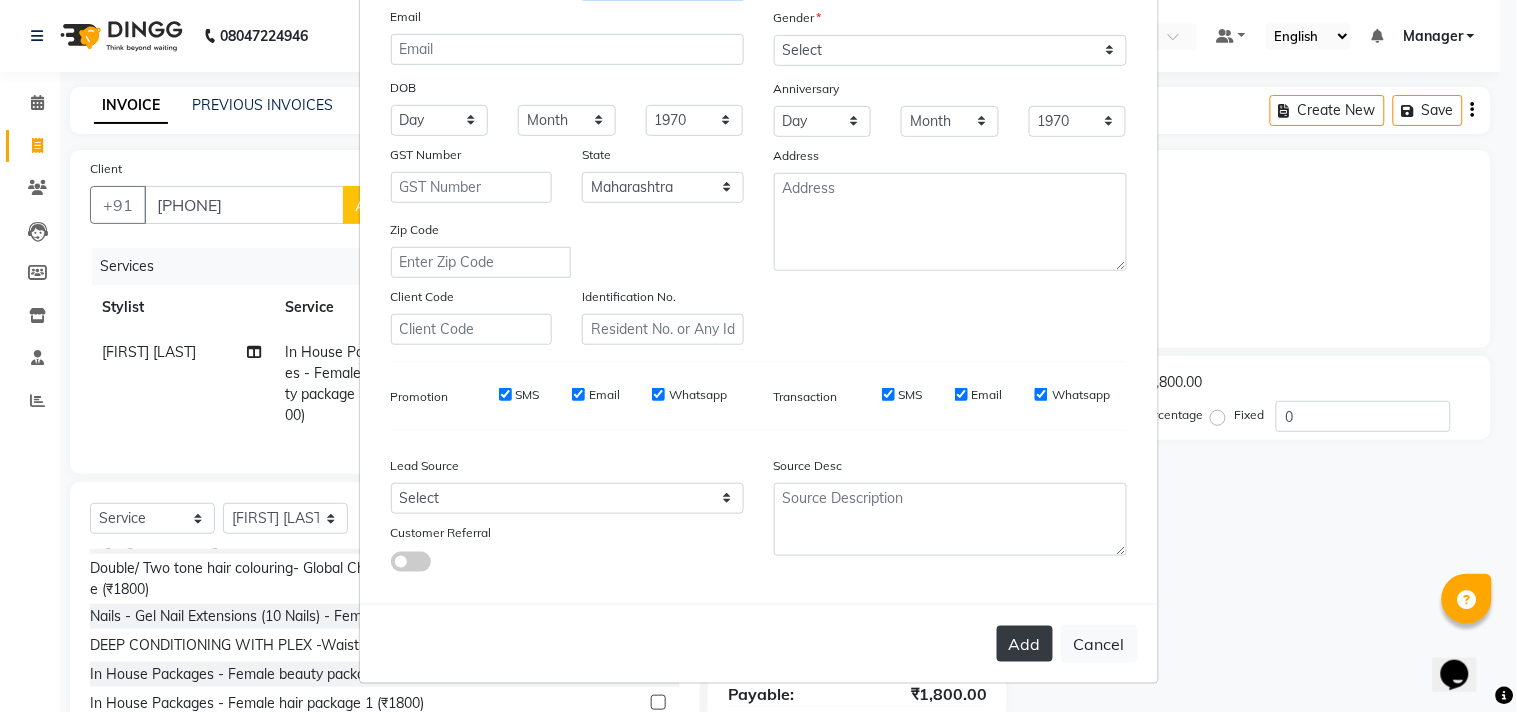 type on "Agarwal" 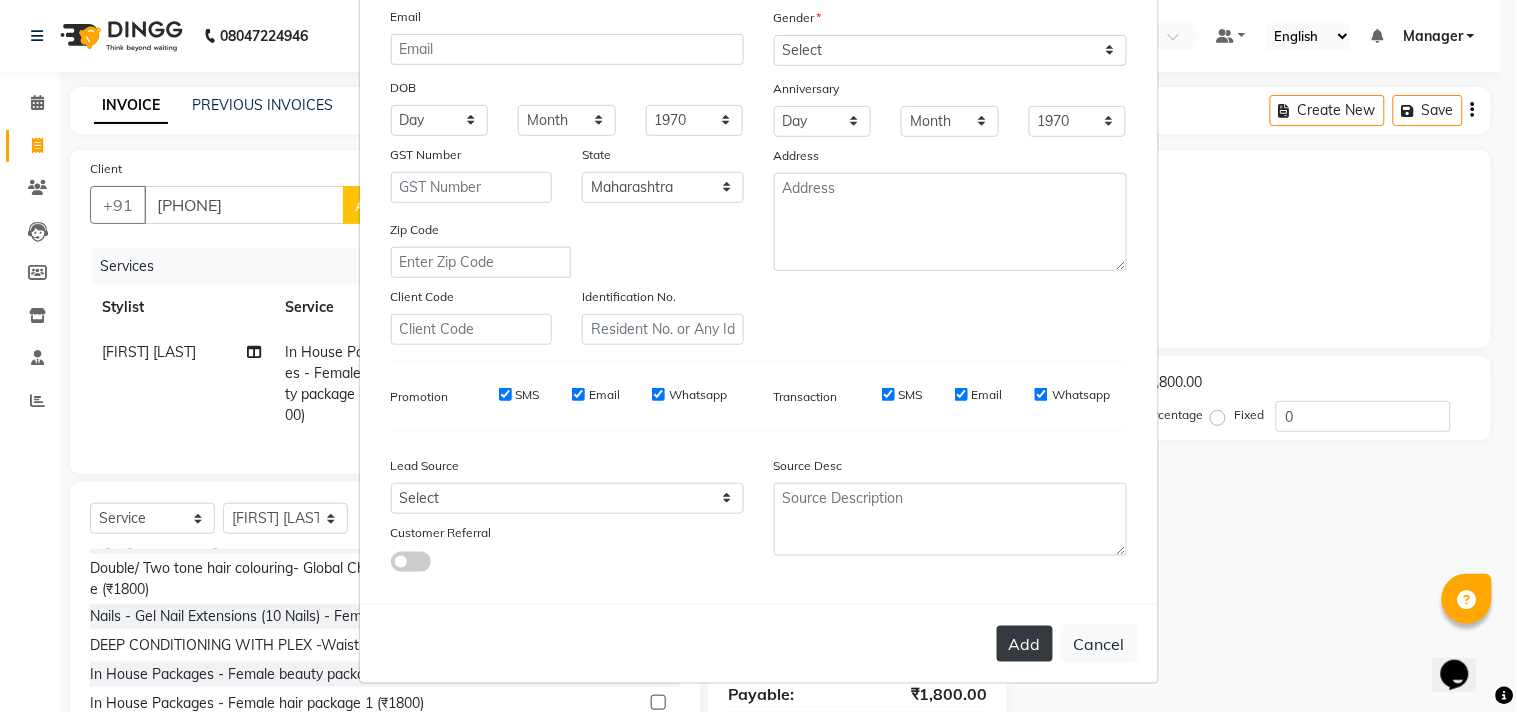 click on "Add" at bounding box center (1025, 644) 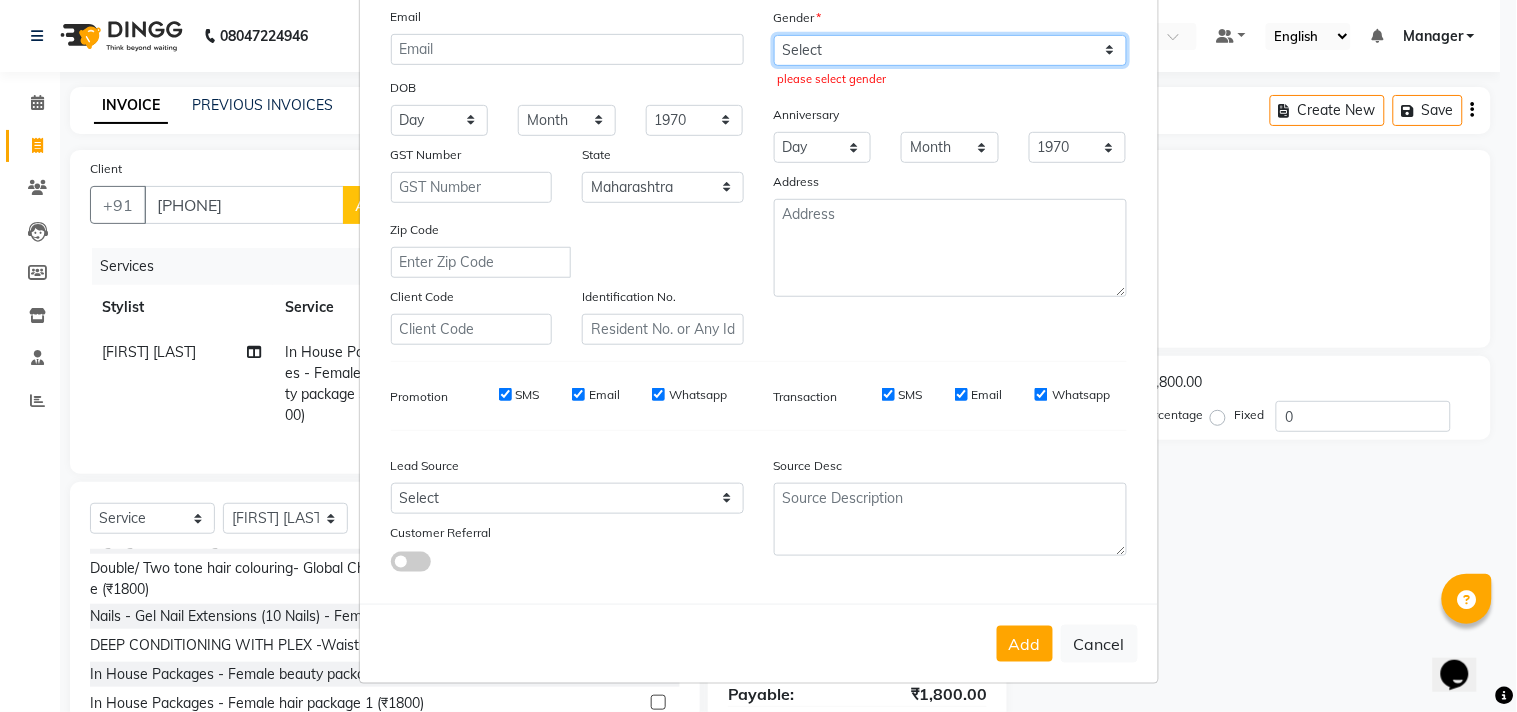 click on "Select Male Female Other Prefer Not To Say" at bounding box center [950, 50] 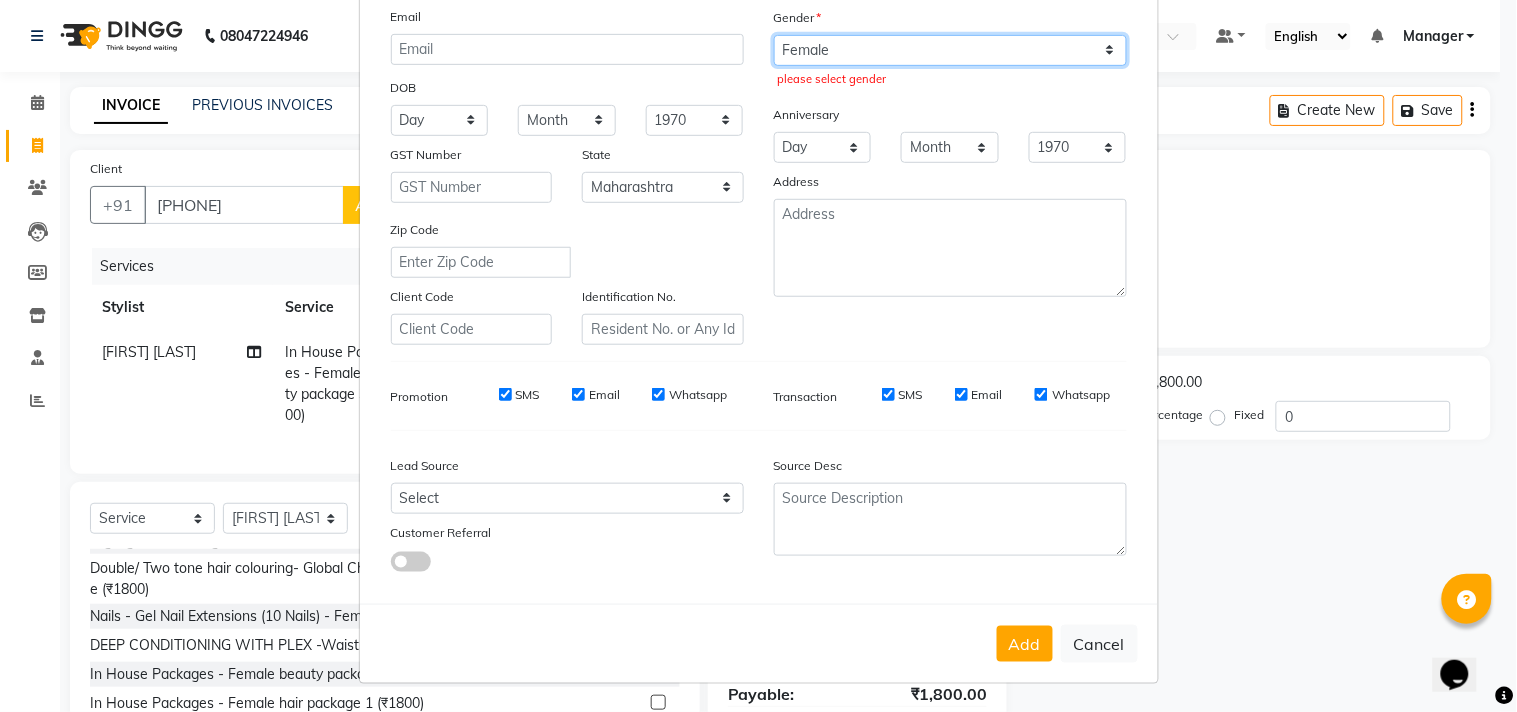 click on "Select Male Female Other Prefer Not To Say" at bounding box center [950, 50] 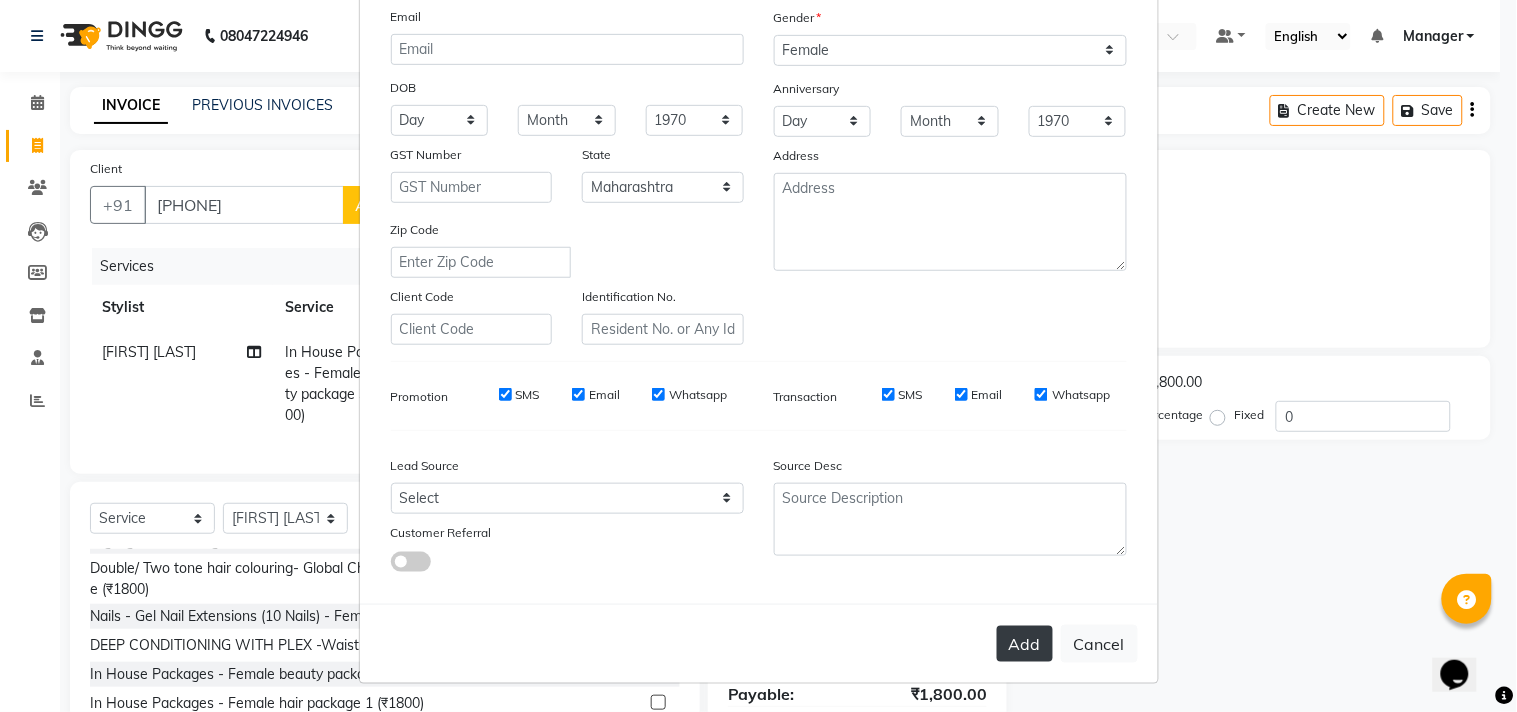 click on "Add" at bounding box center (1025, 644) 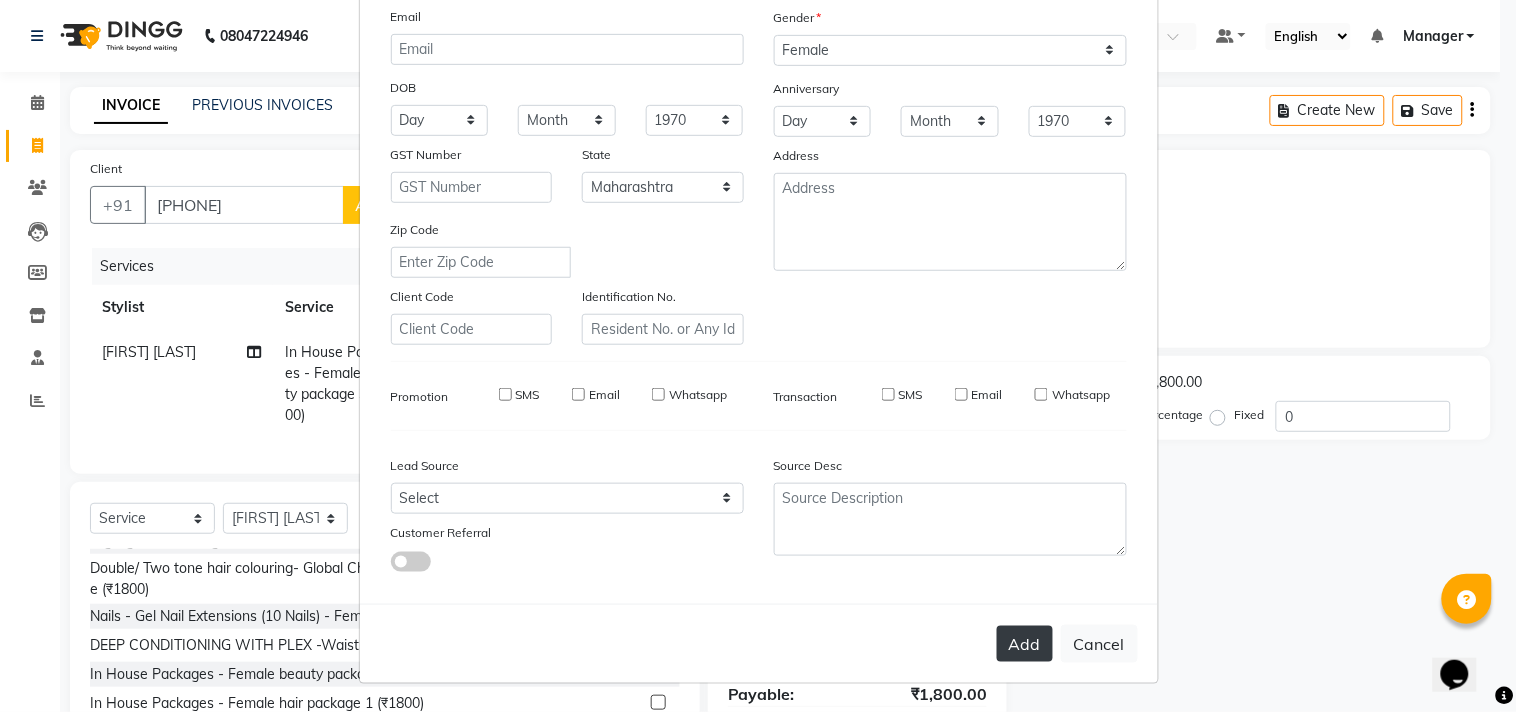 type 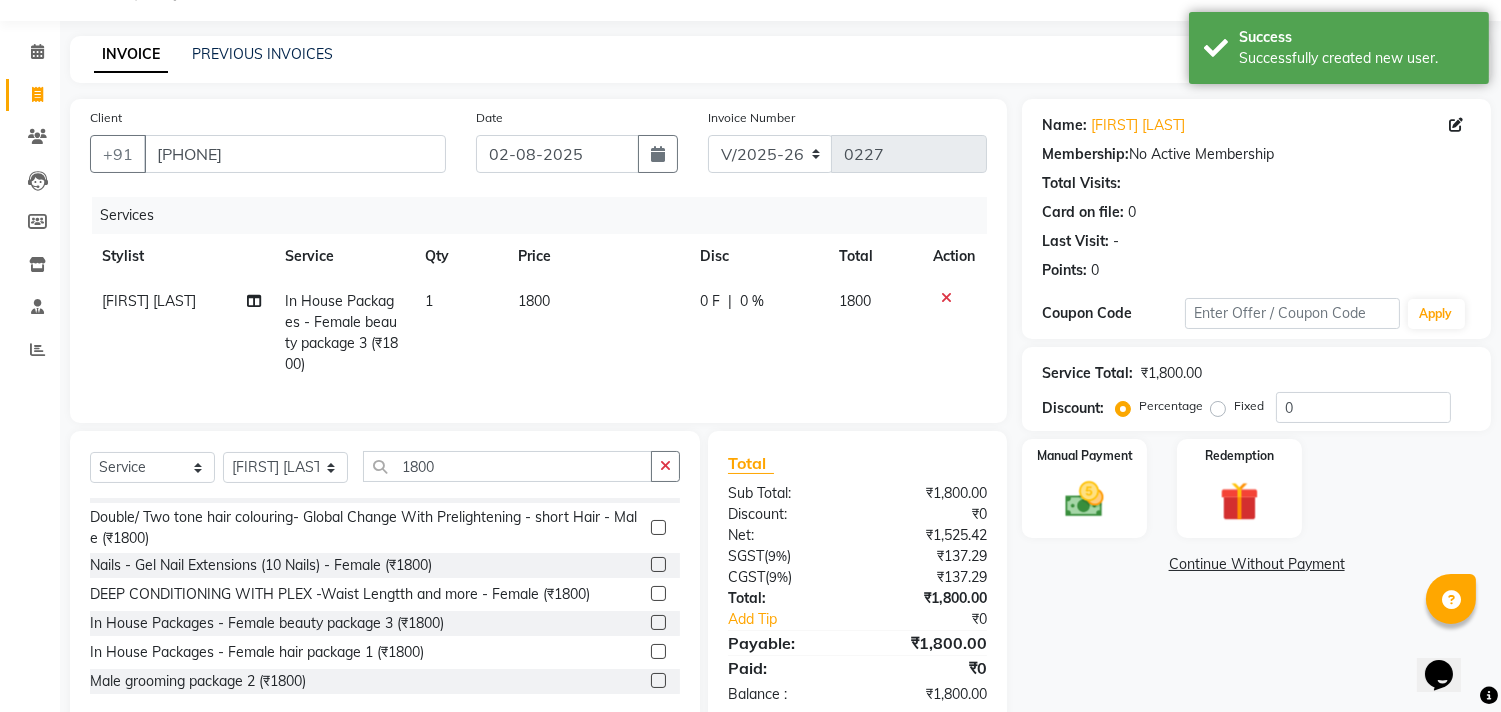 scroll, scrollTop: 0, scrollLeft: 0, axis: both 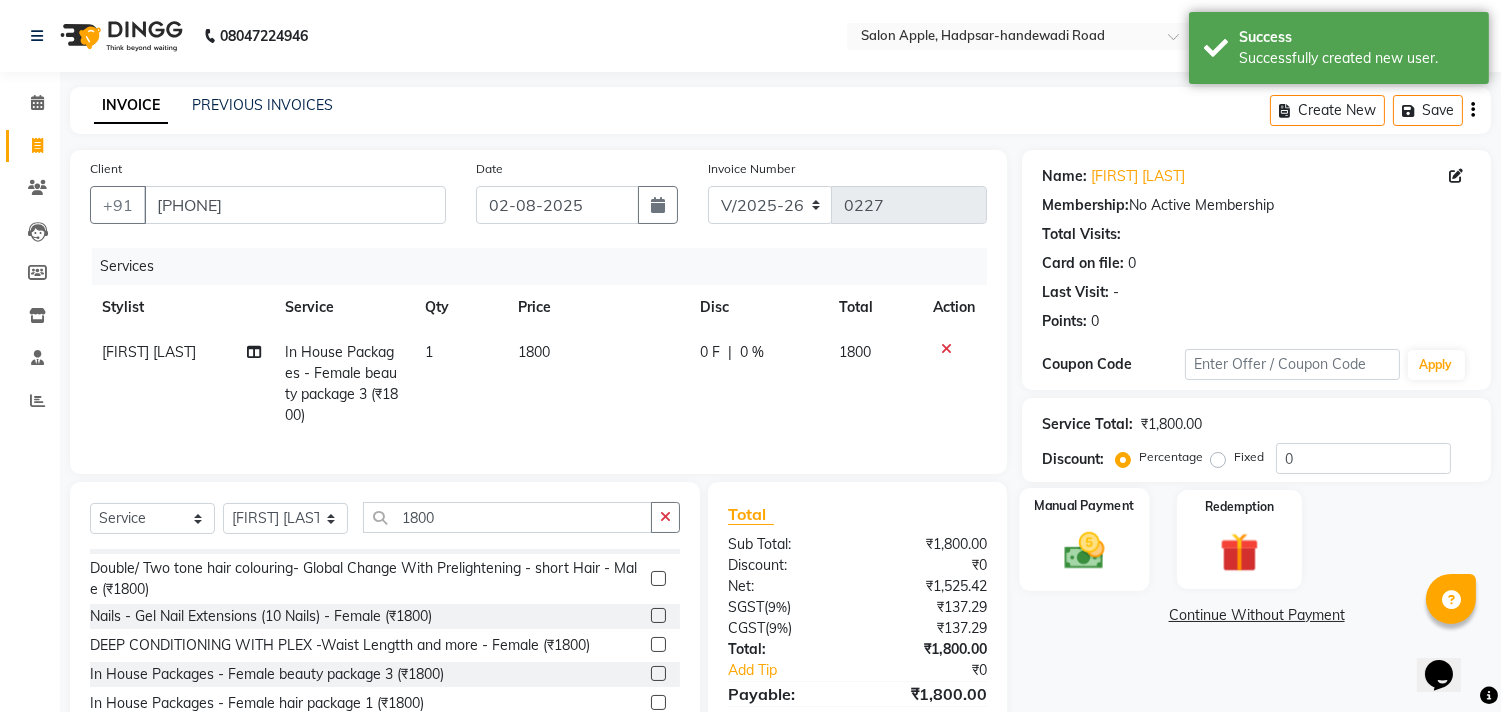 click 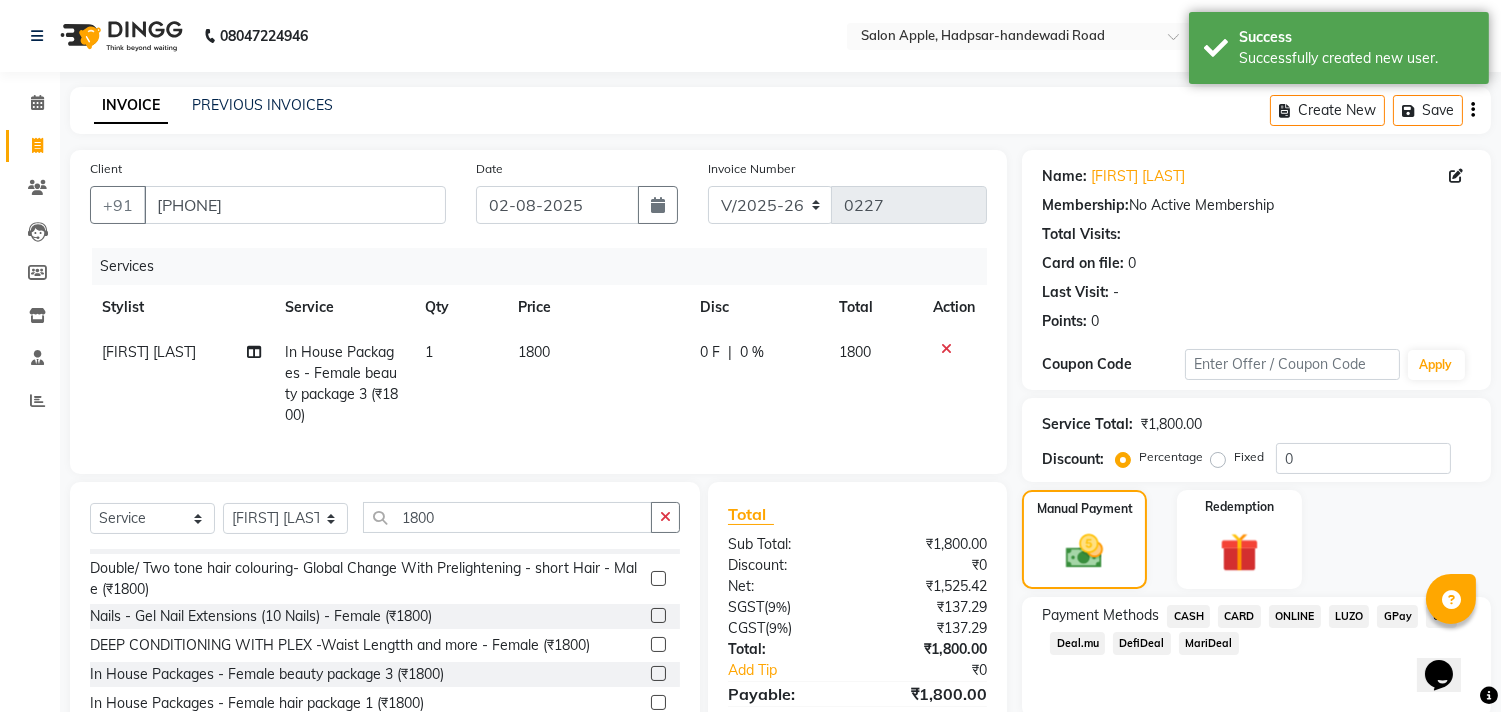 click on "ONLINE" 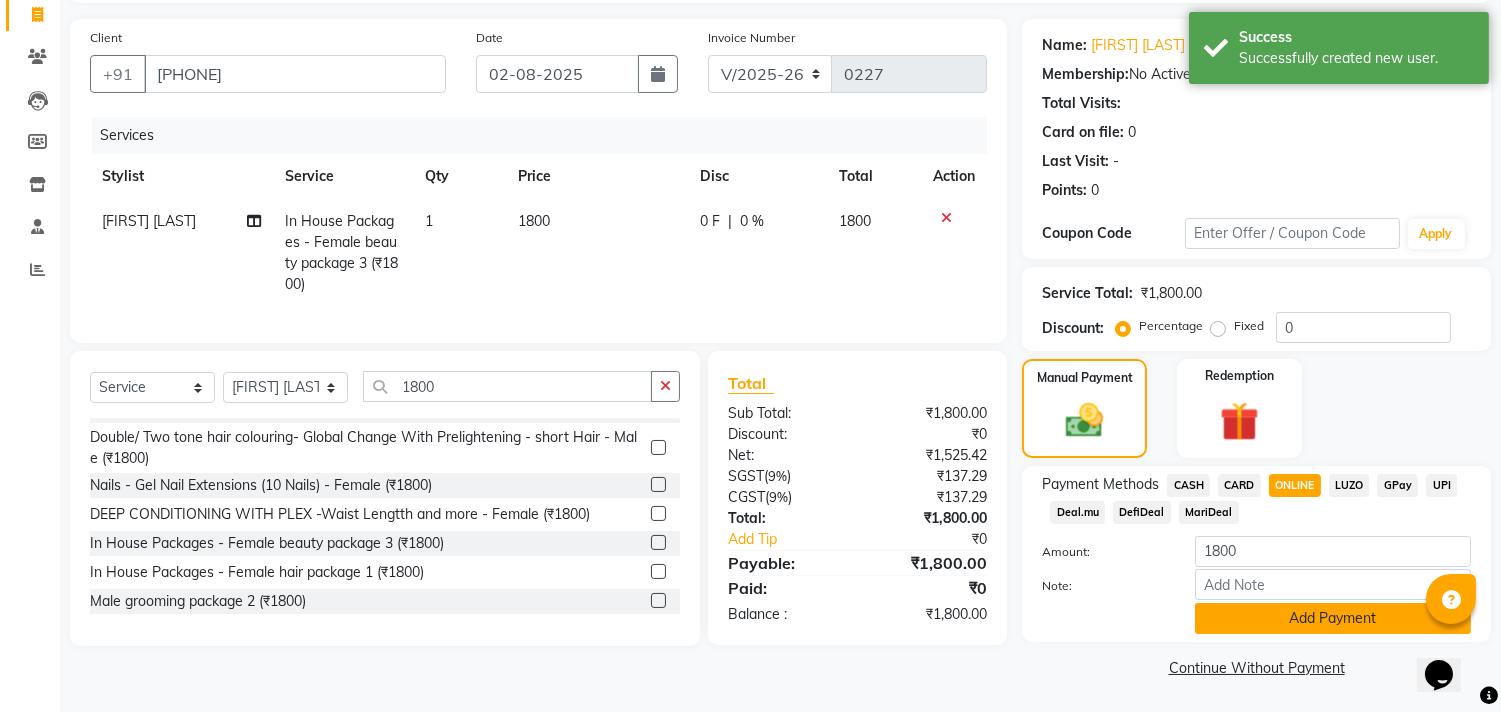 scroll, scrollTop: 132, scrollLeft: 0, axis: vertical 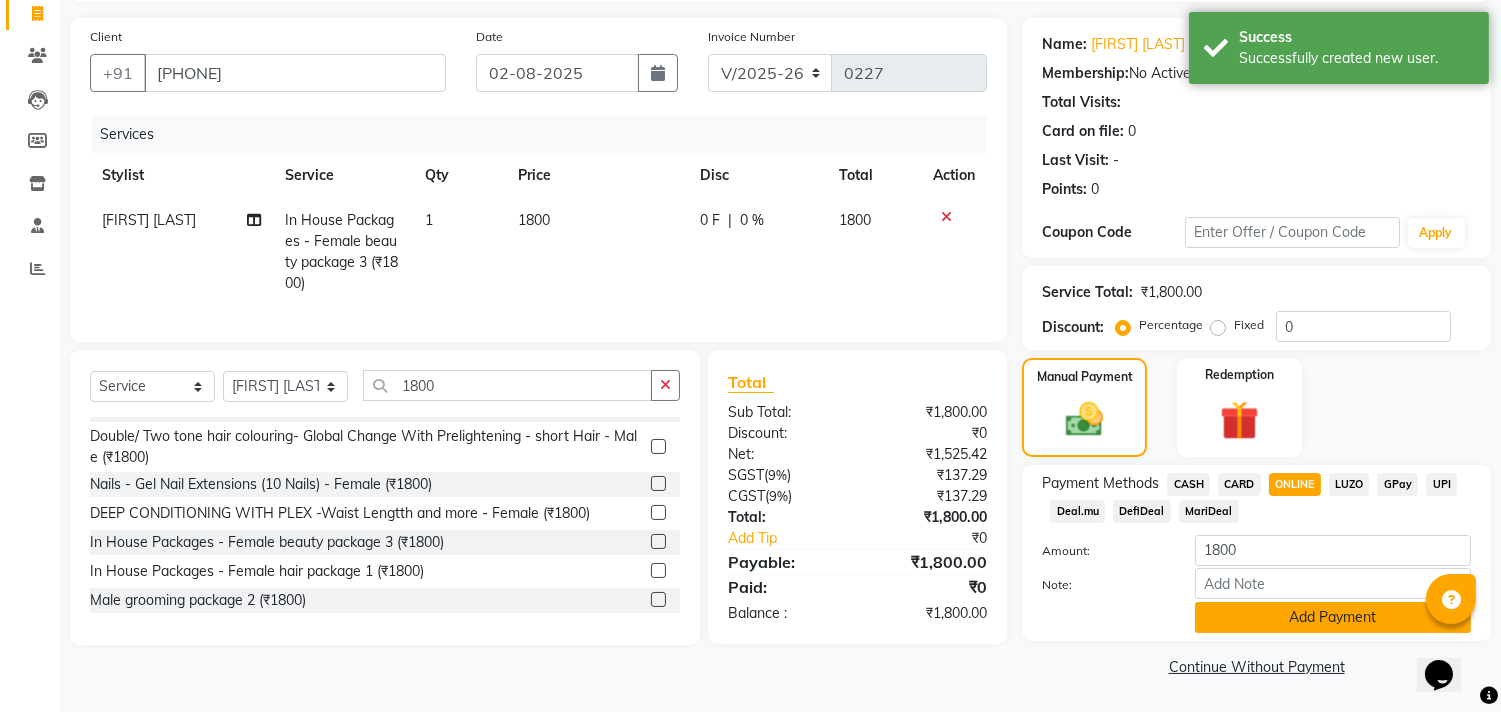 click on "Add Payment" 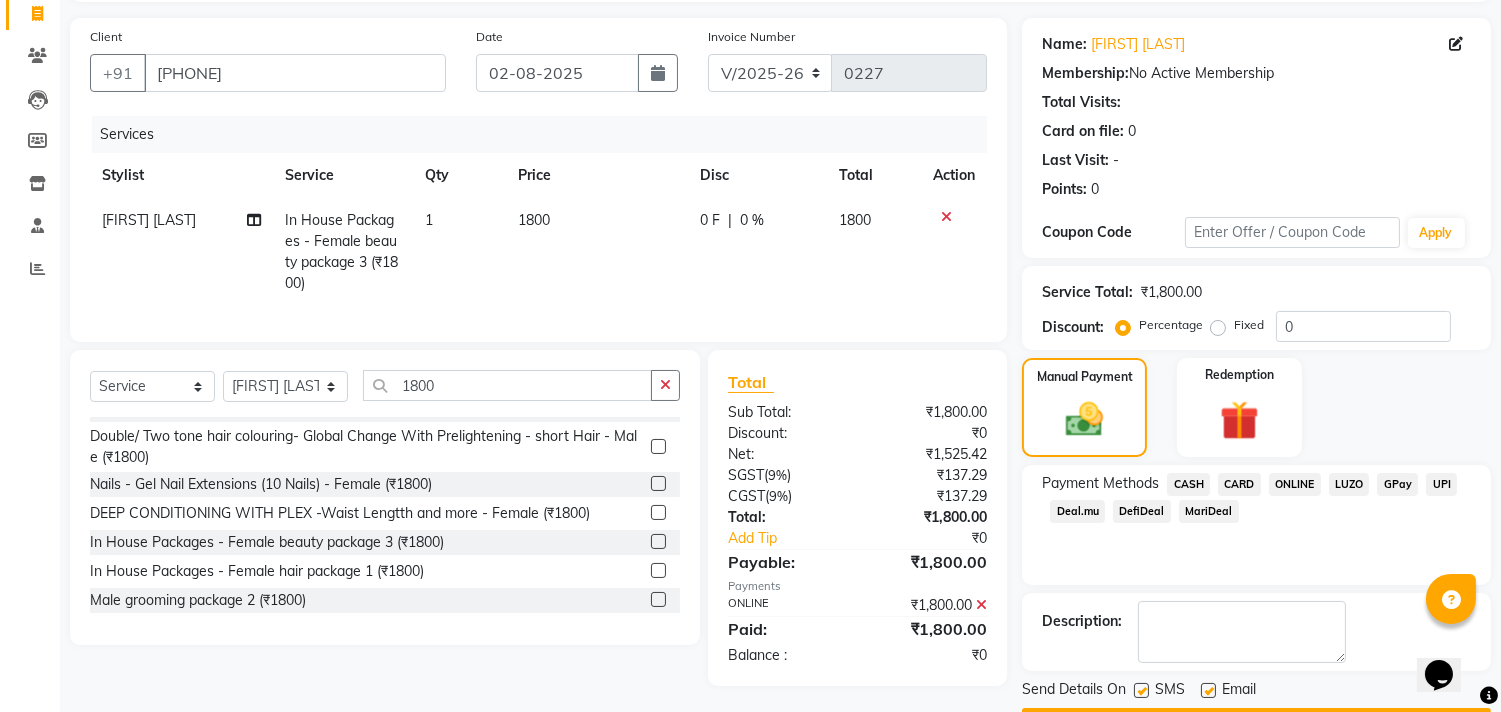 scroll, scrollTop: 187, scrollLeft: 0, axis: vertical 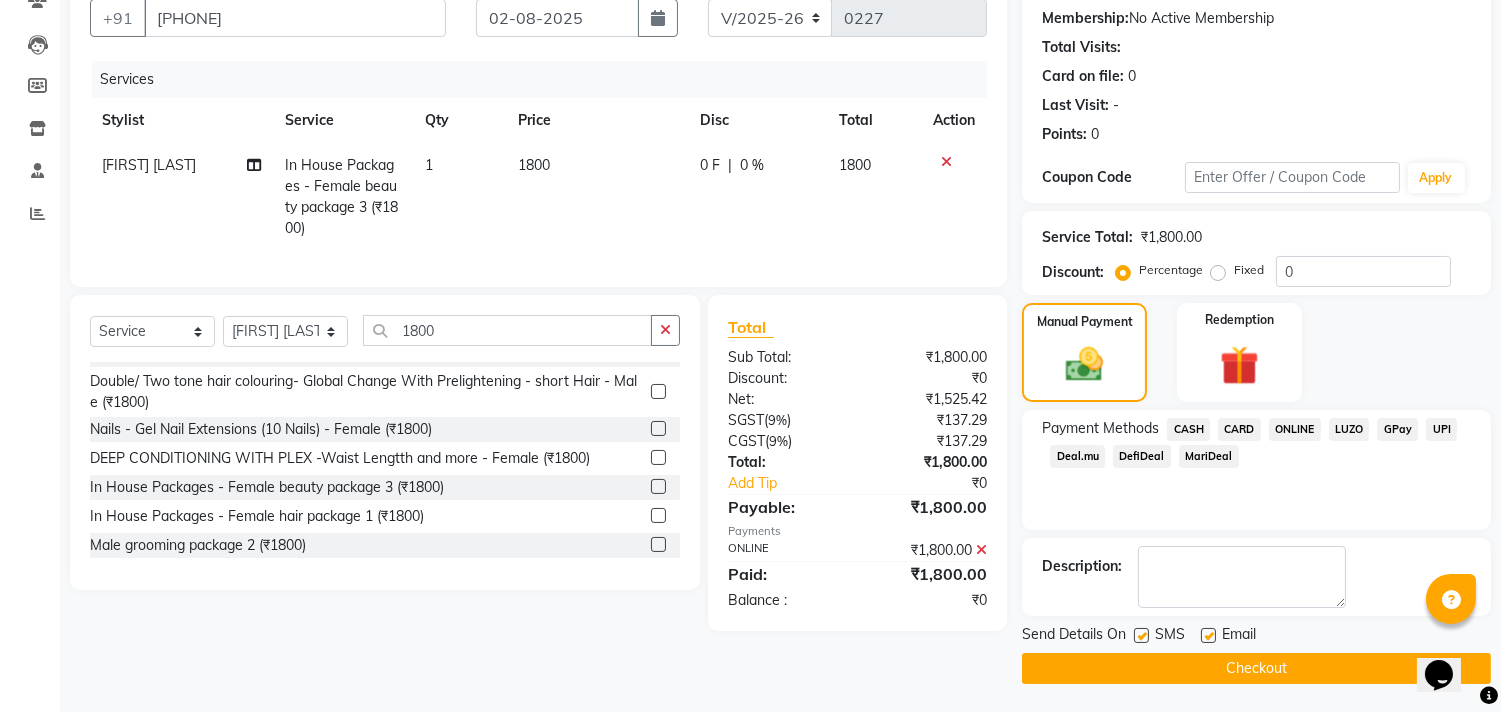 click on "Checkout" 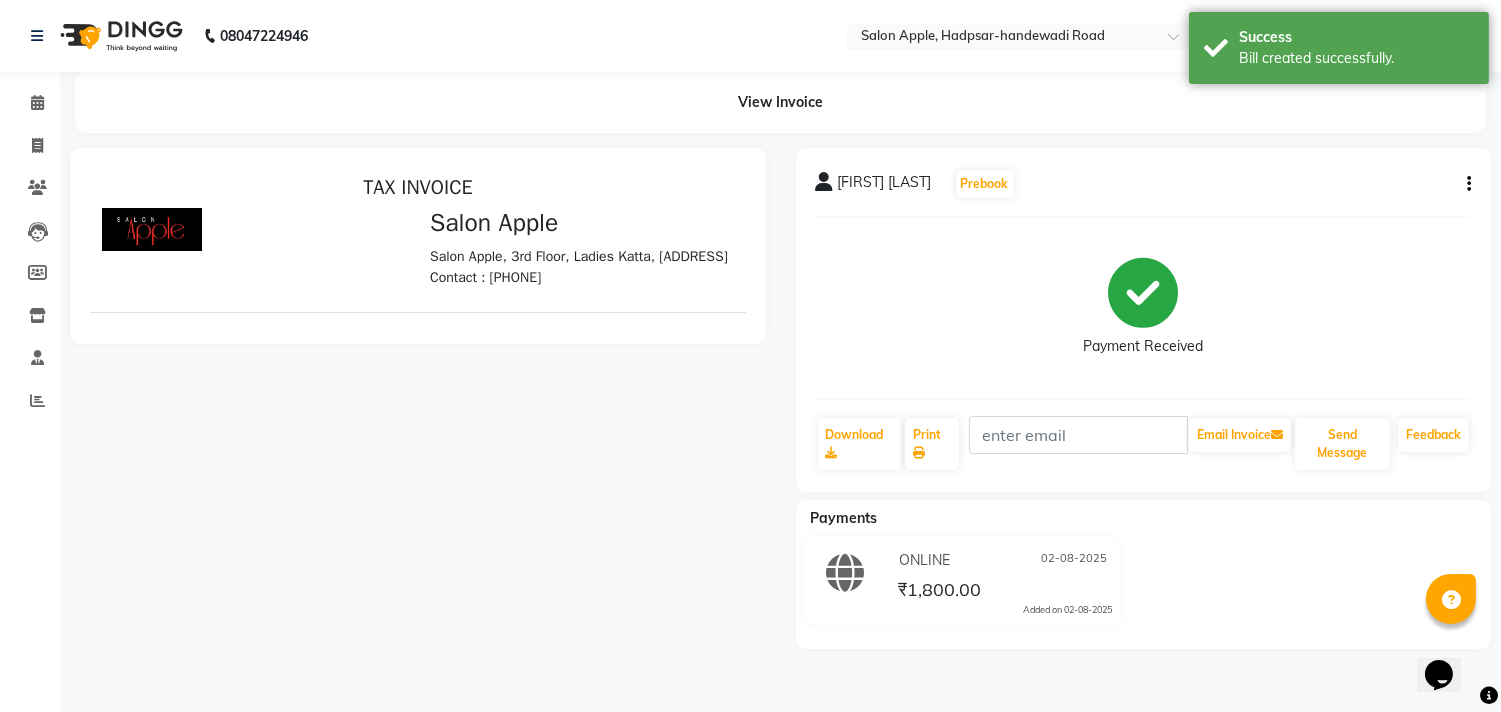 scroll, scrollTop: 0, scrollLeft: 0, axis: both 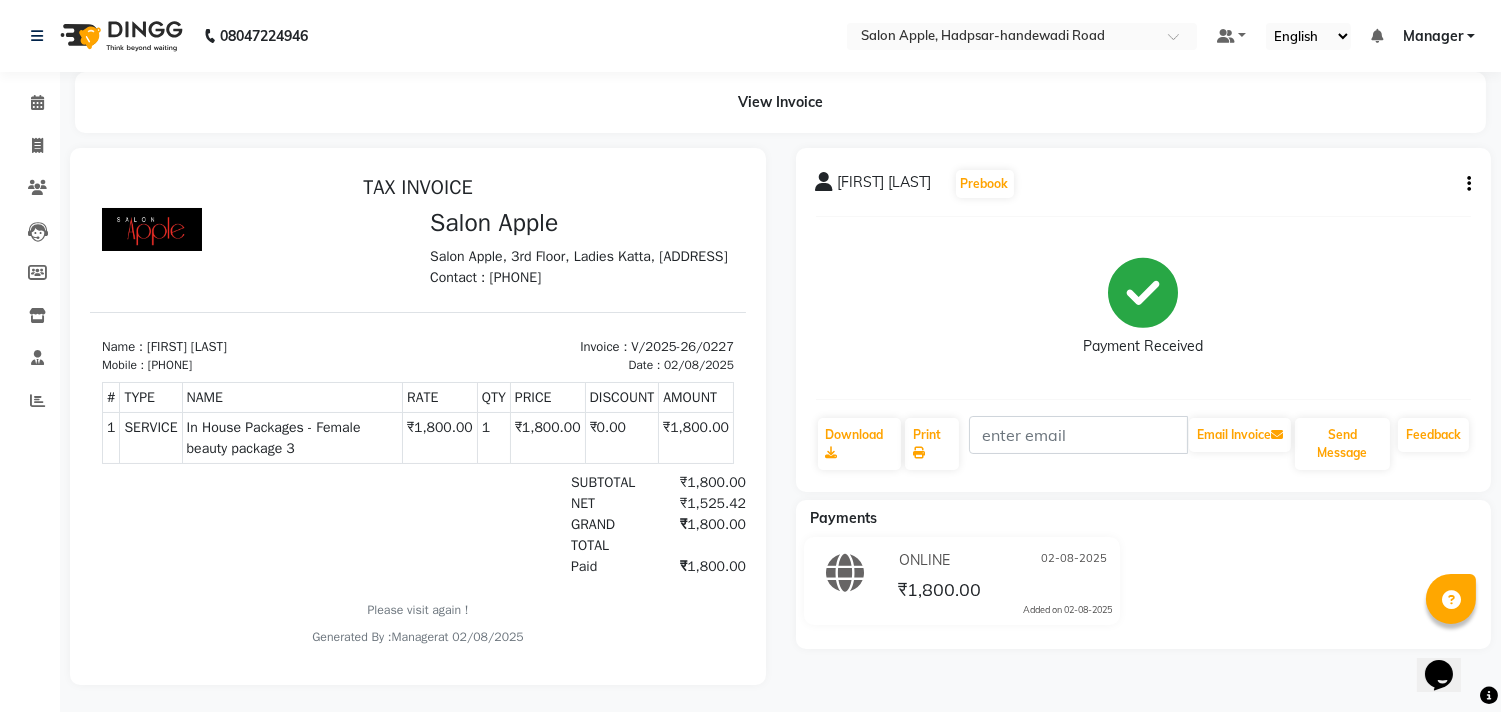 click on "Payment Received" 